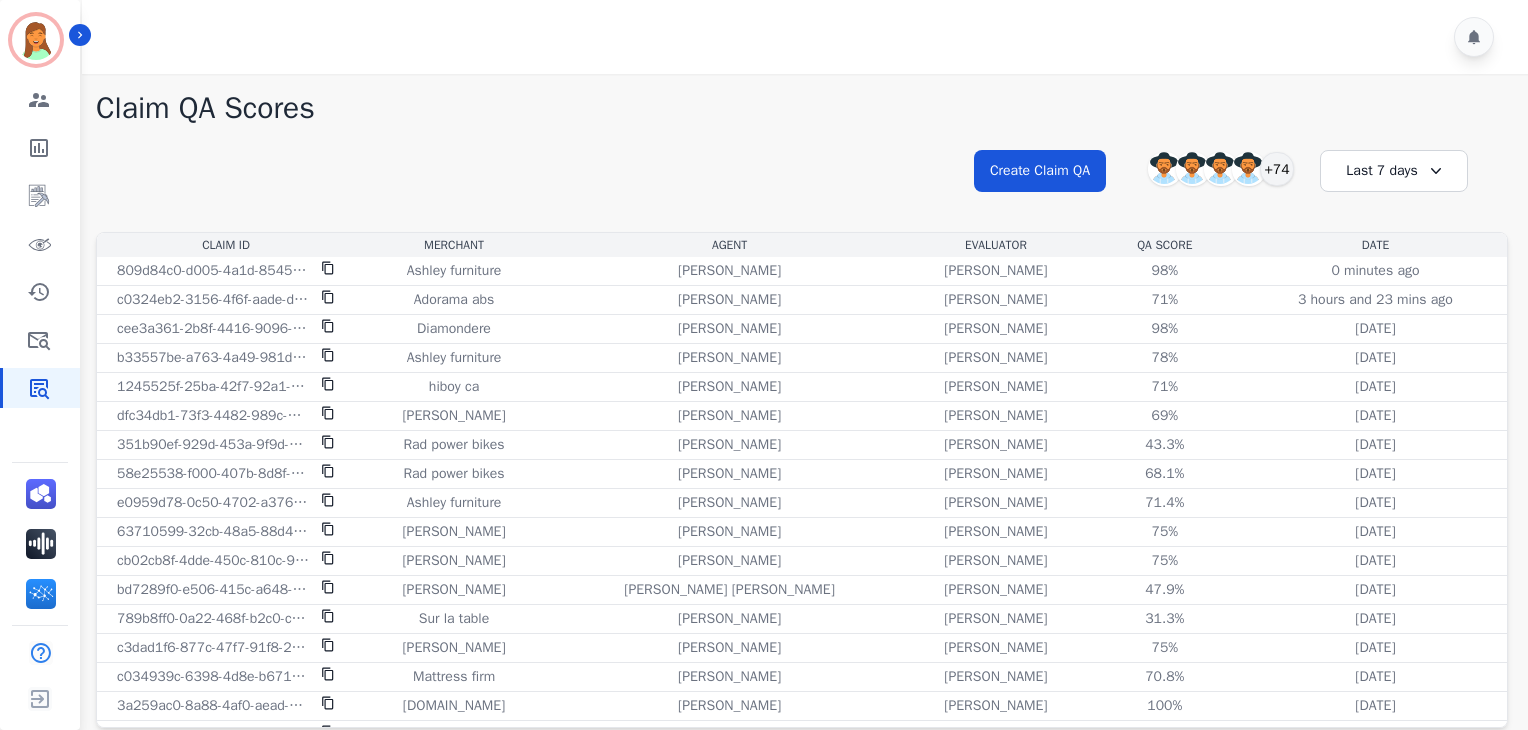 scroll, scrollTop: 0, scrollLeft: 0, axis: both 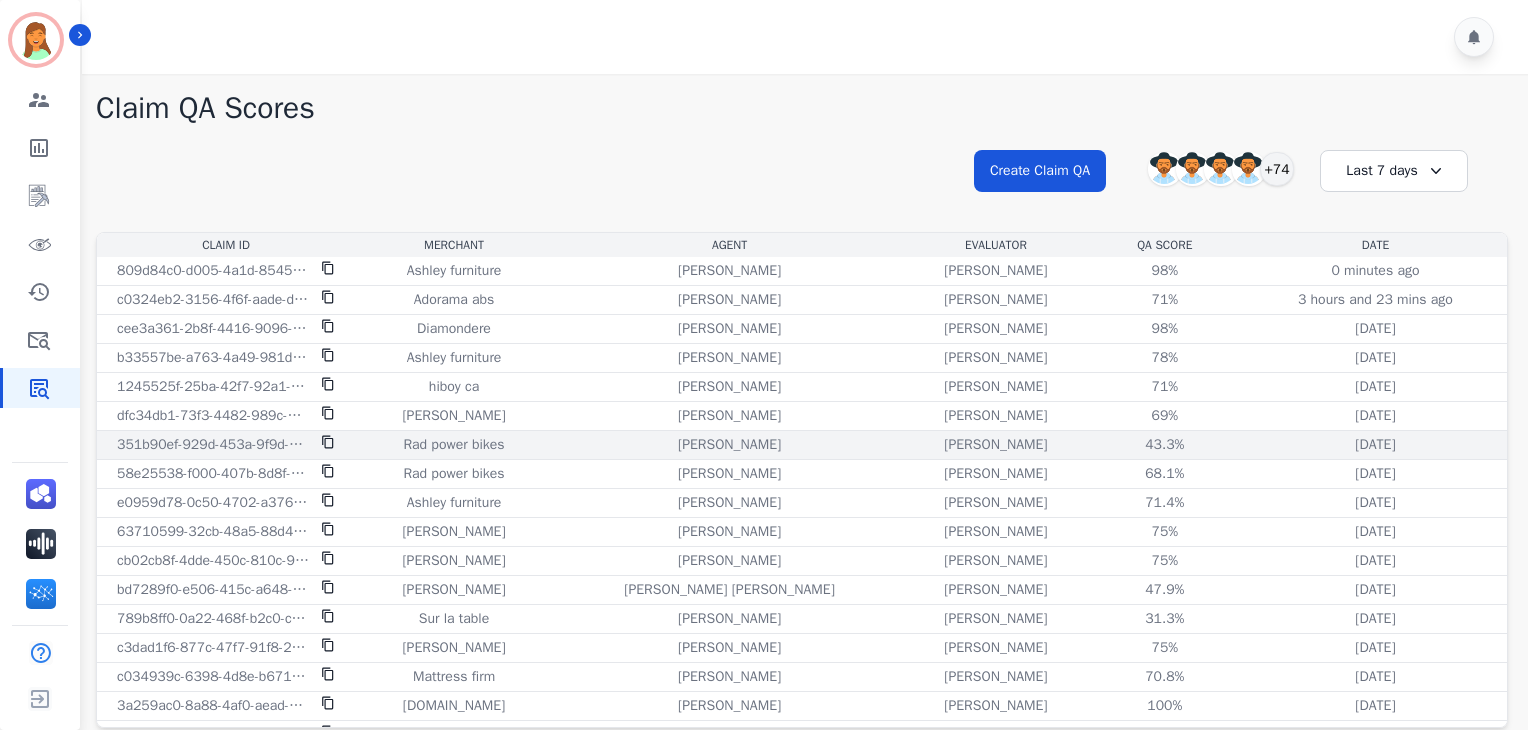 click on "[PERSON_NAME]" at bounding box center (729, 445) 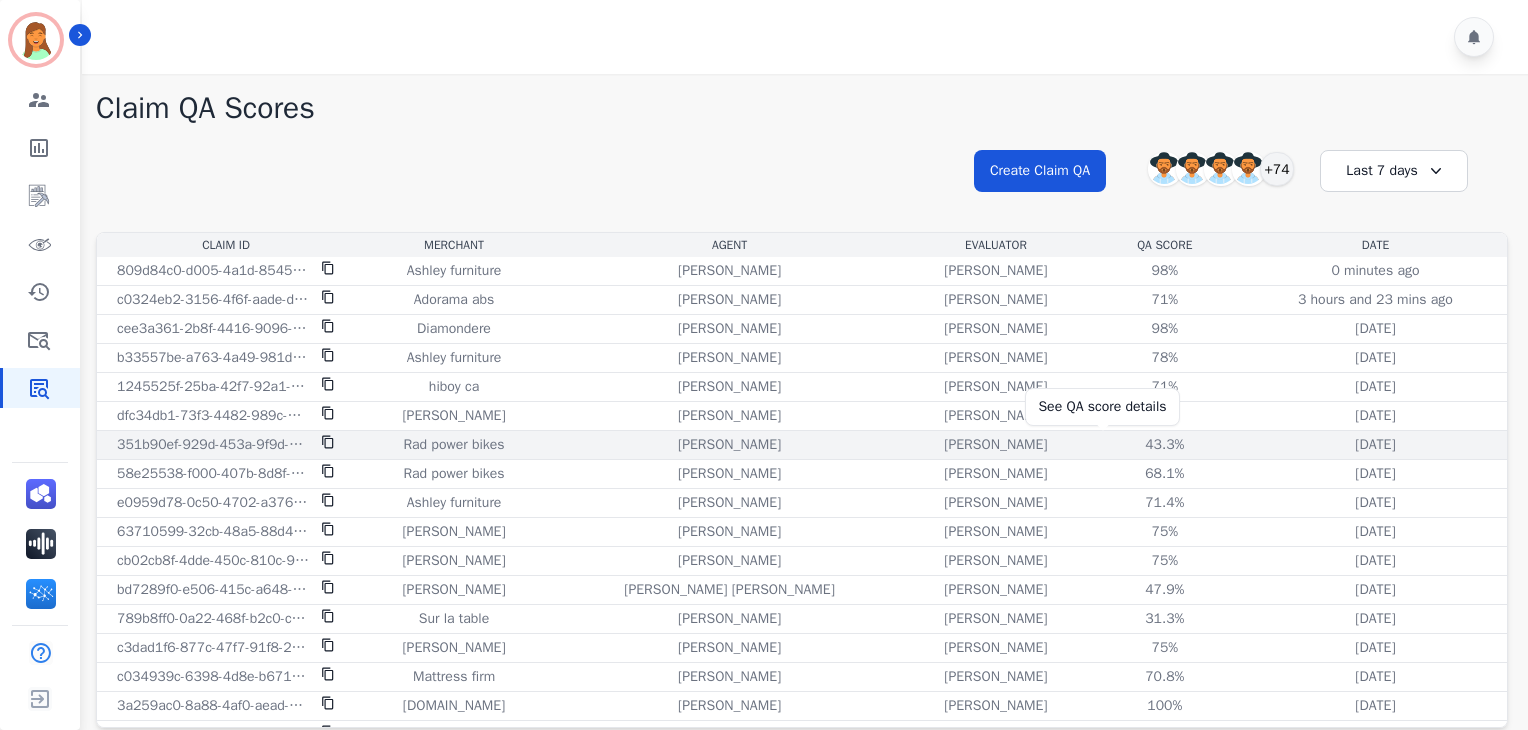 click on "43.3%" at bounding box center [1165, 445] 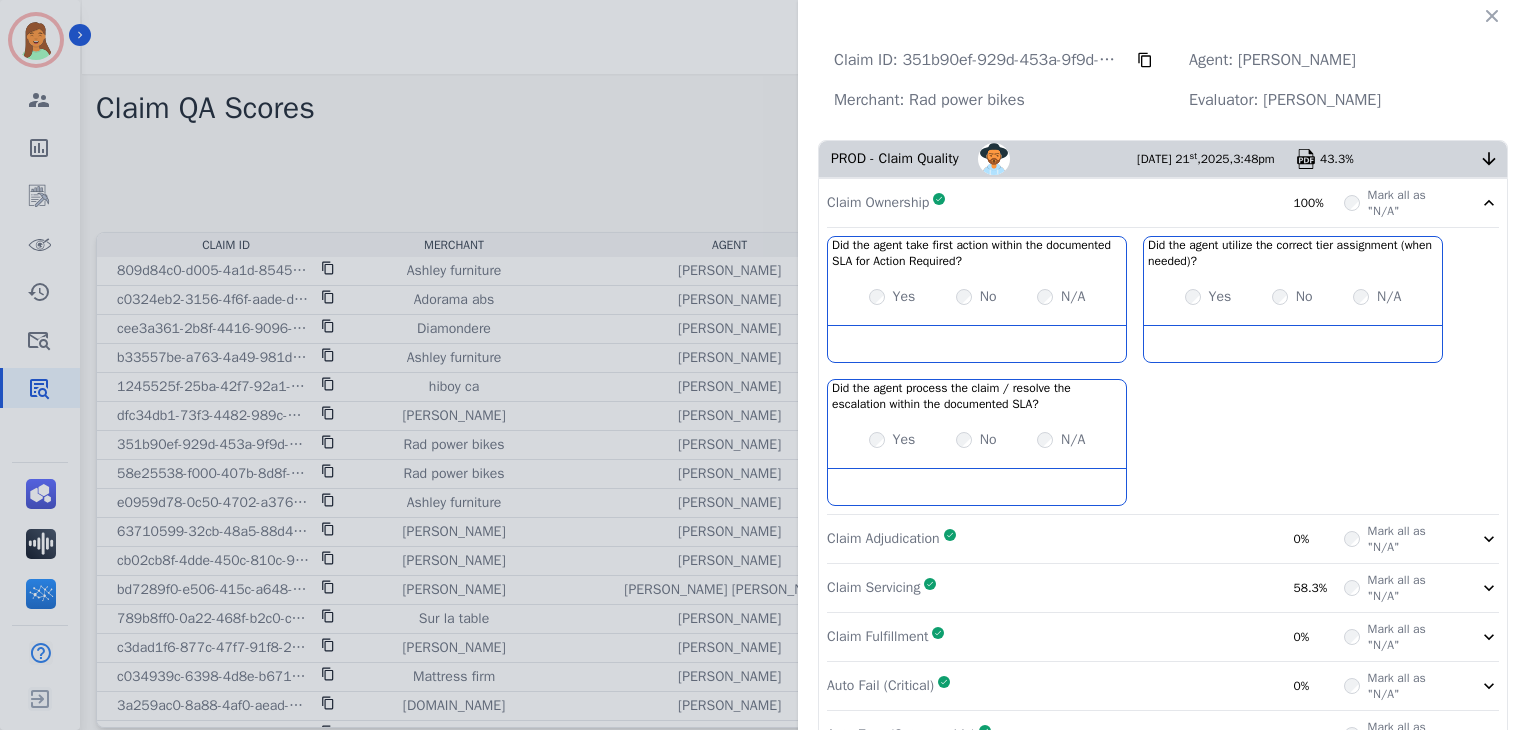 scroll, scrollTop: 133, scrollLeft: 0, axis: vertical 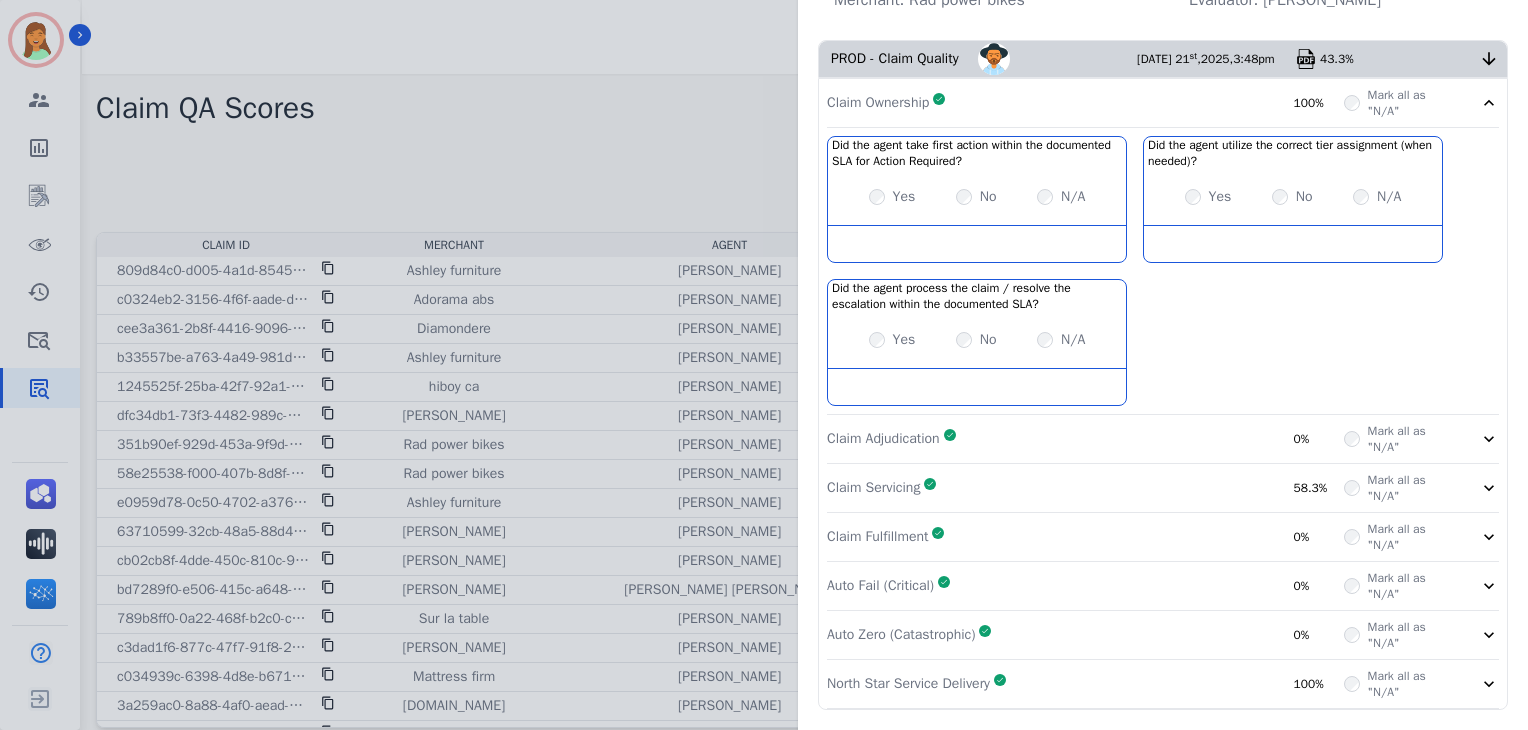 click on "Claim Adjudication     Complete       0%" at bounding box center (1085, 439) 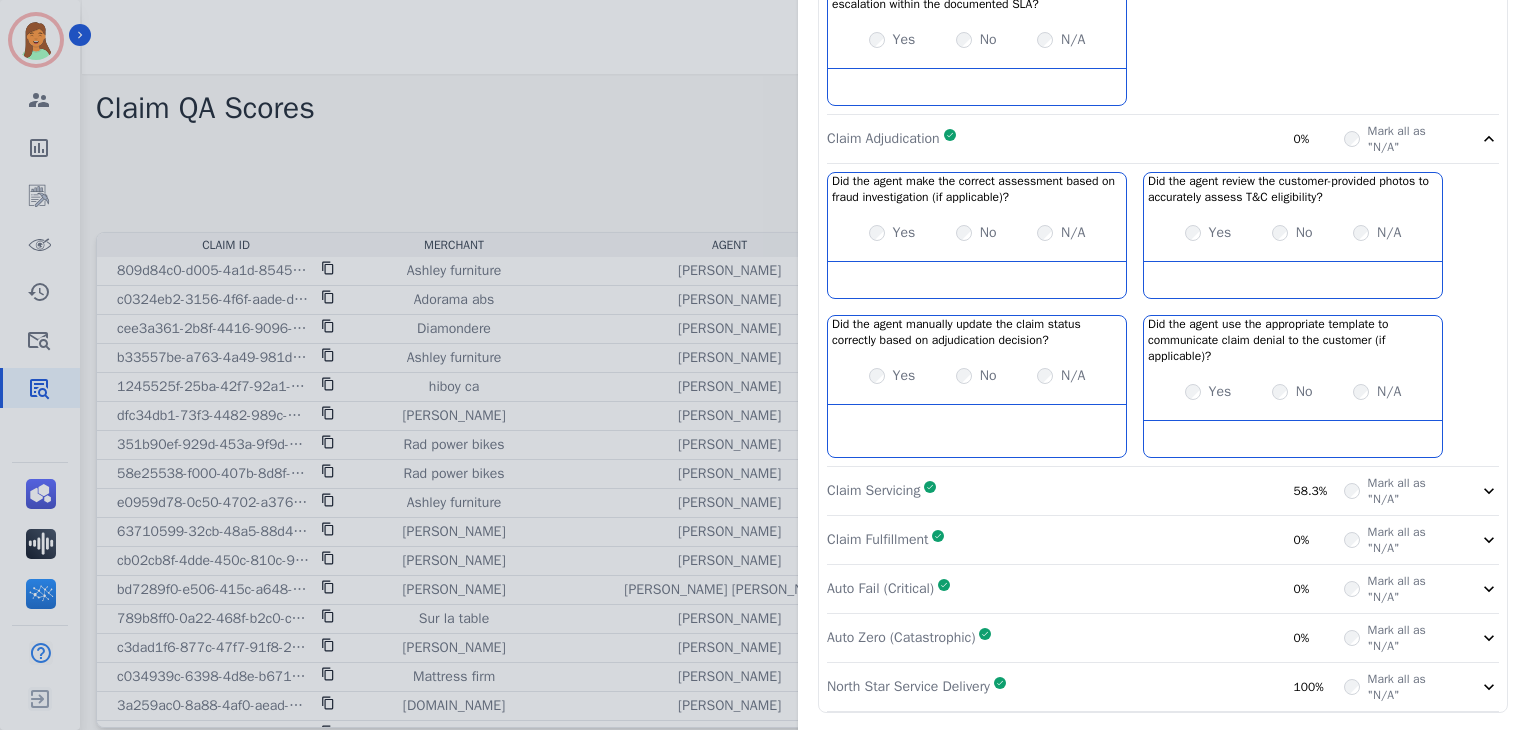 scroll, scrollTop: 455, scrollLeft: 0, axis: vertical 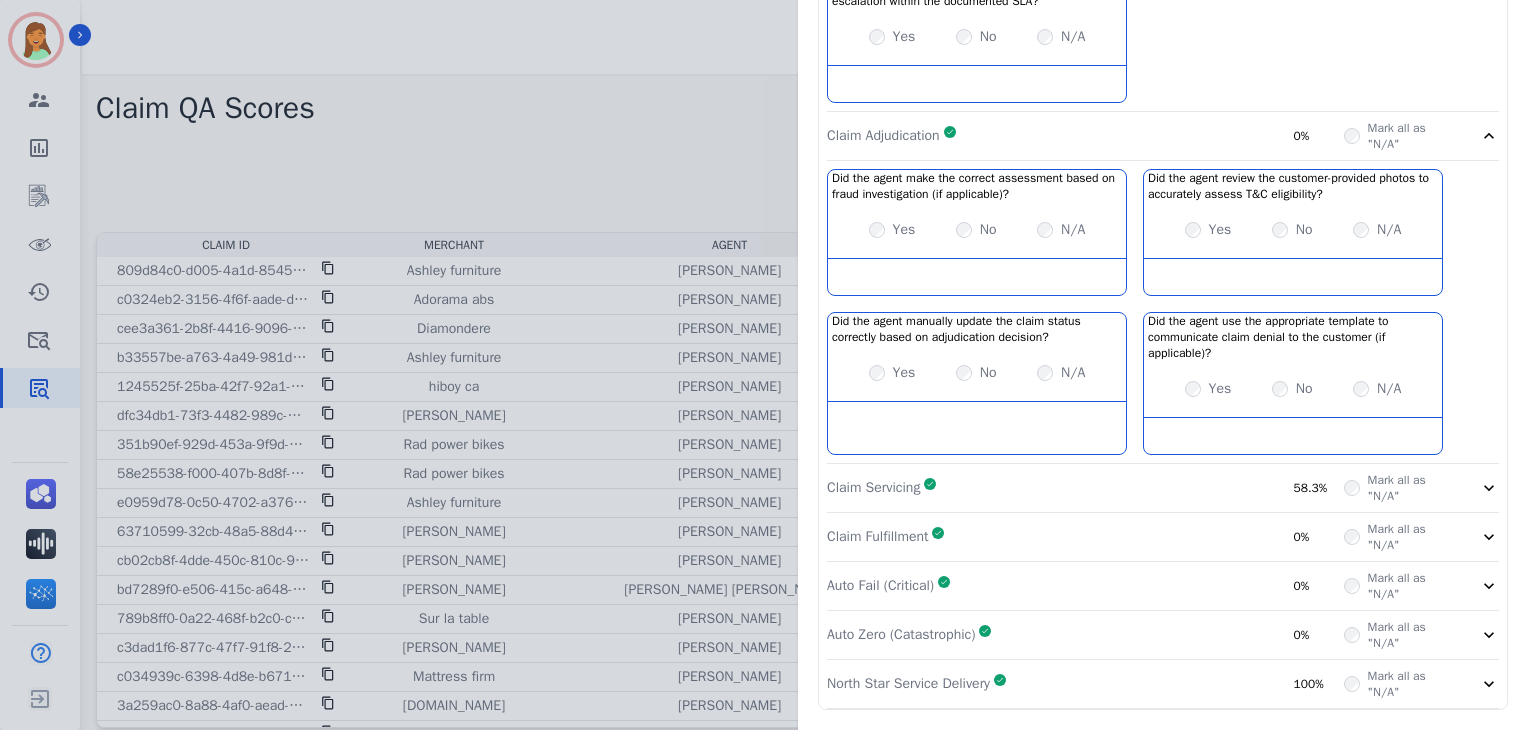 click on "Claim Servicing     Complete       58.3%" at bounding box center (1085, 488) 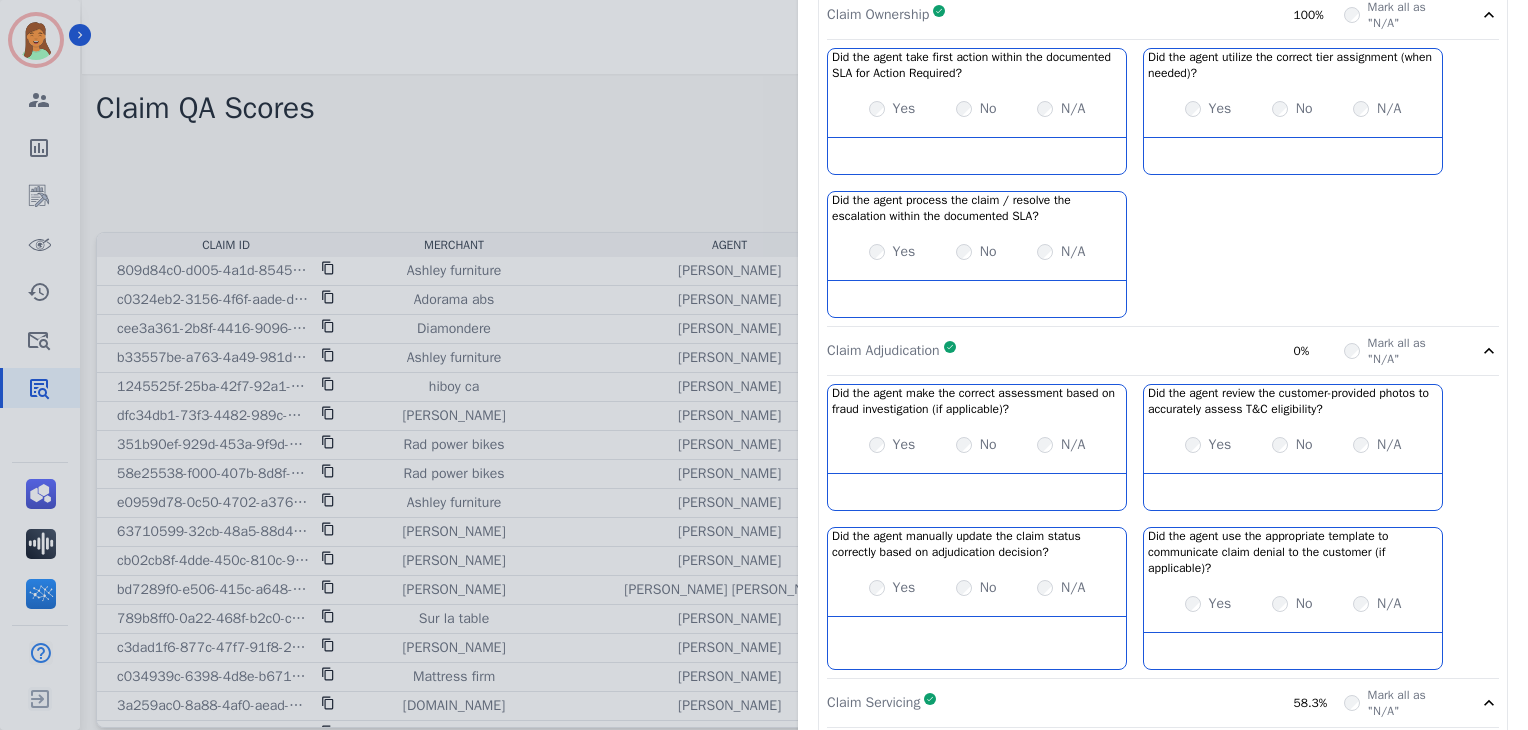 scroll, scrollTop: 0, scrollLeft: 0, axis: both 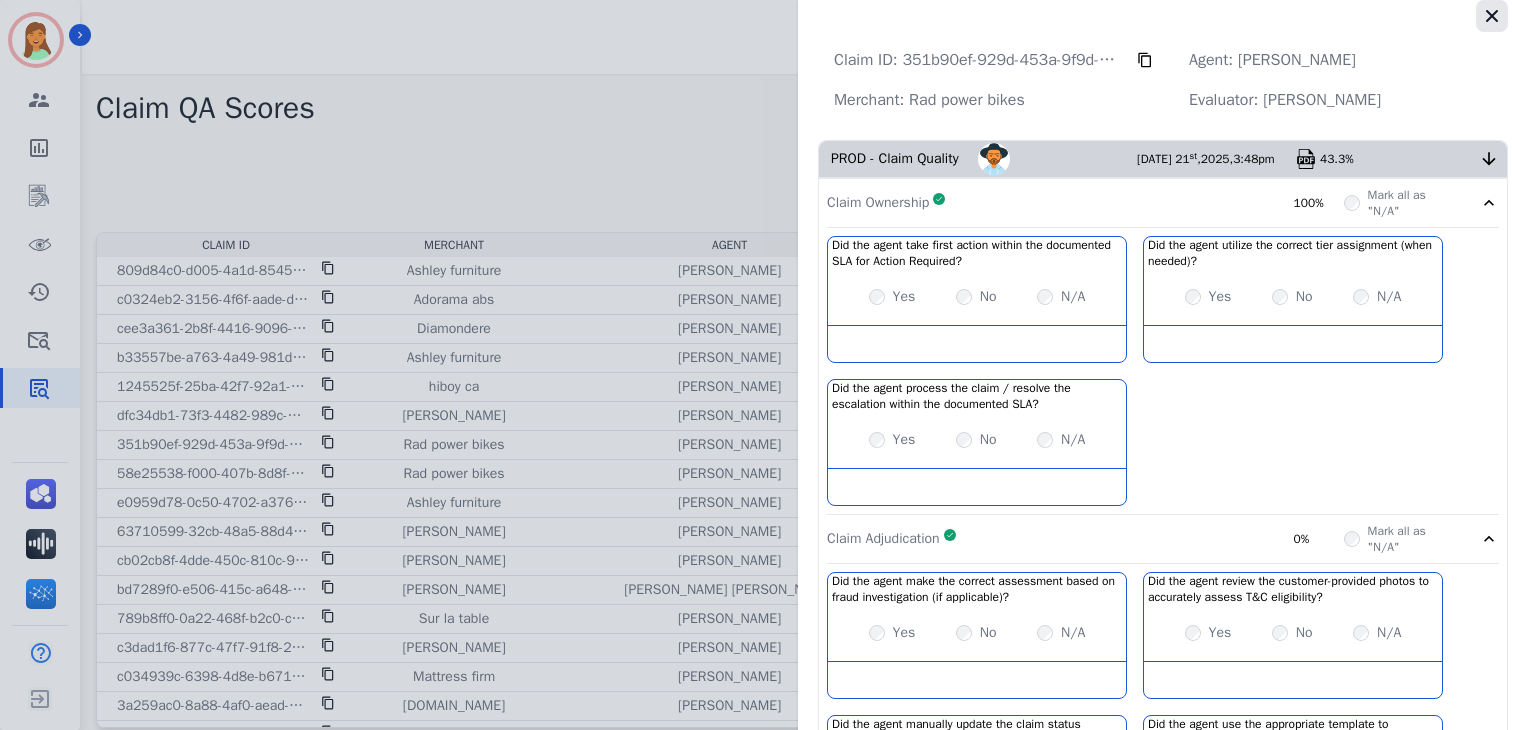 click at bounding box center [1492, 16] 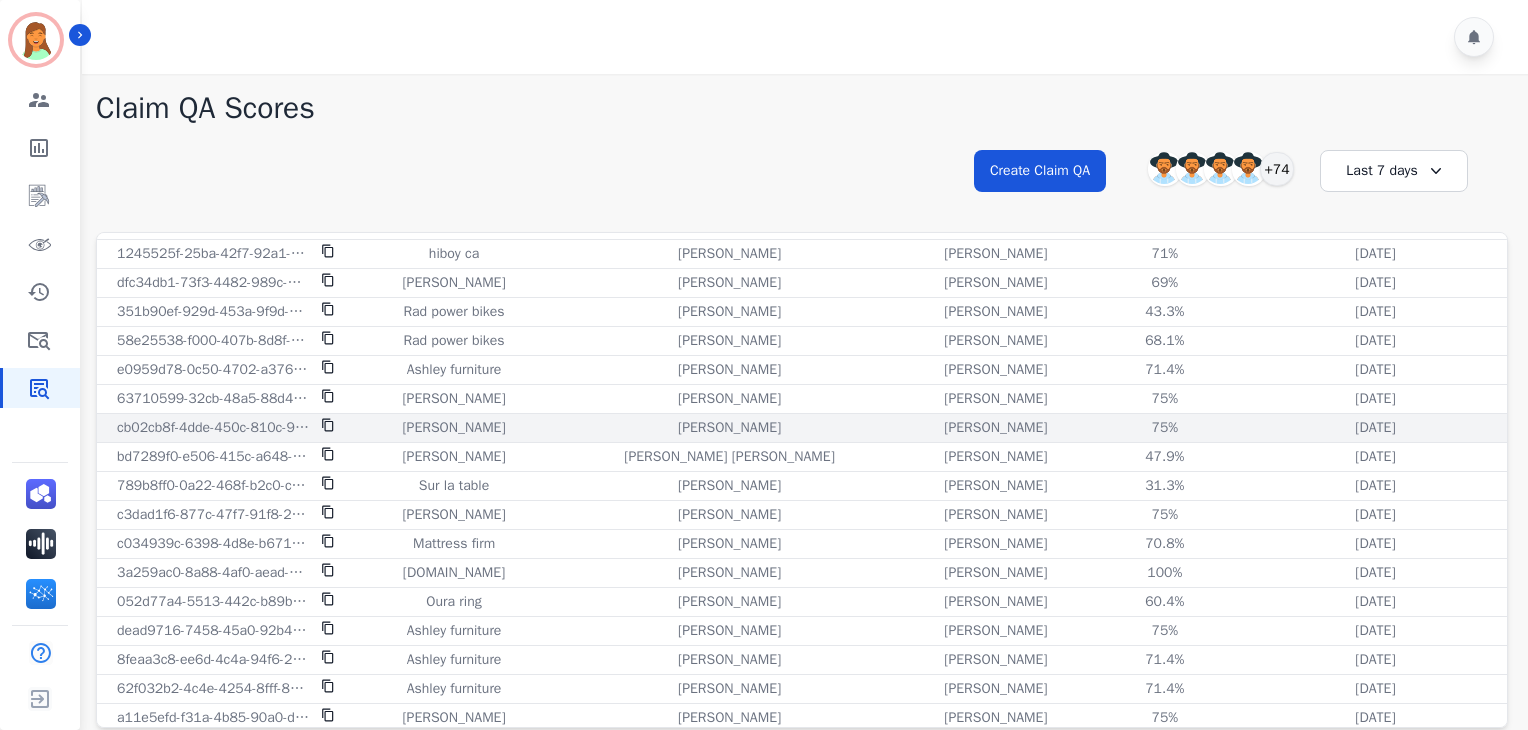 scroll, scrollTop: 266, scrollLeft: 0, axis: vertical 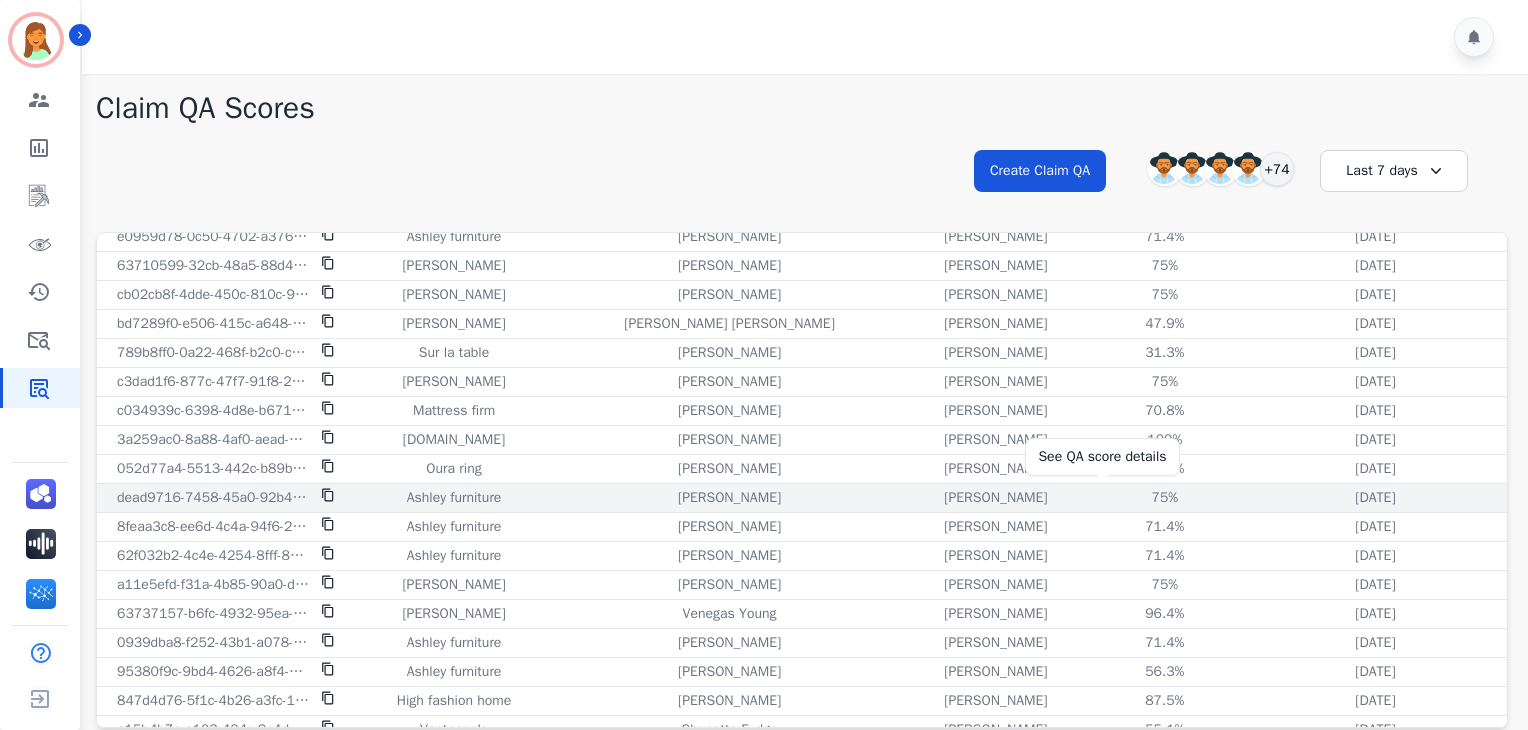 click on "75%" at bounding box center (1165, 498) 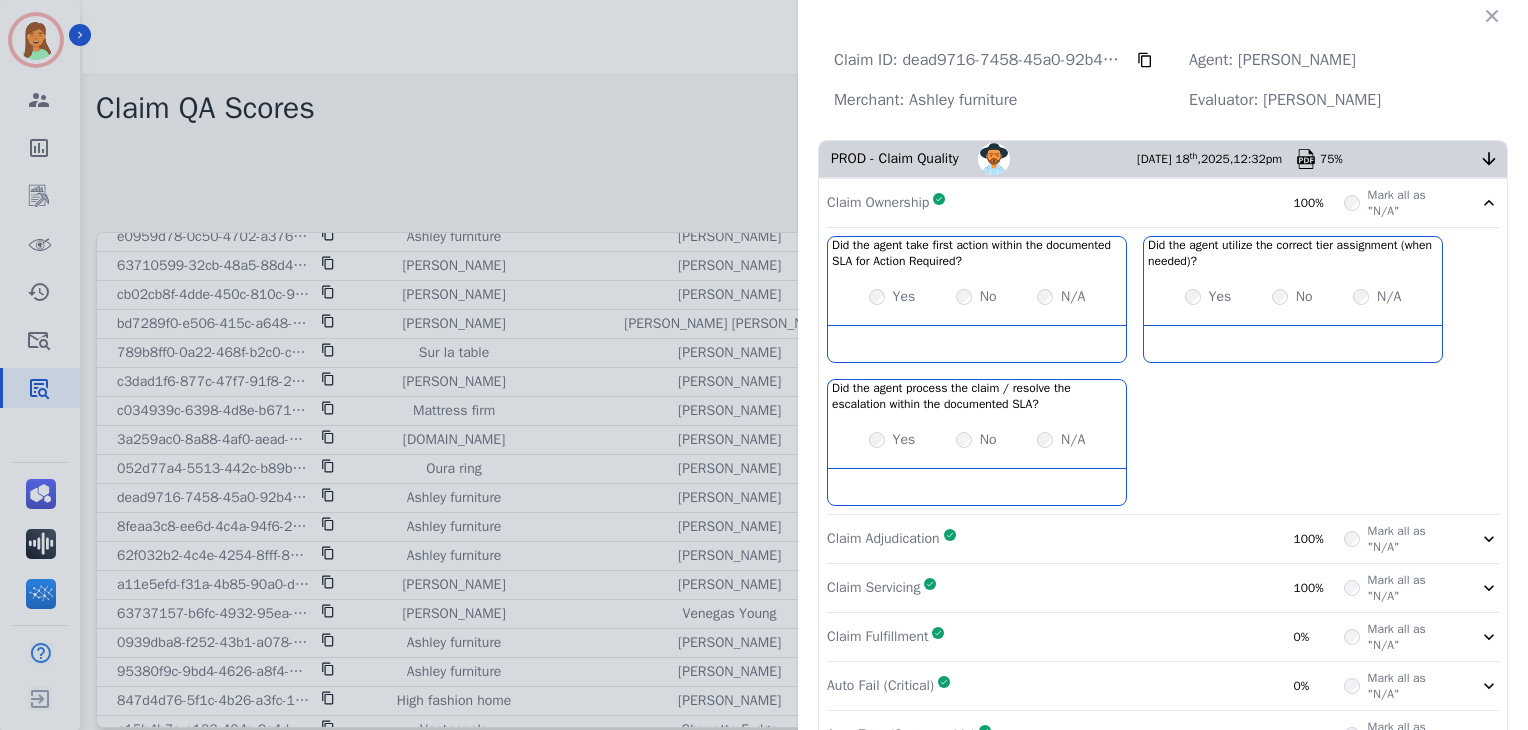click on "Claim Adjudication     Complete       100%" at bounding box center [1085, 539] 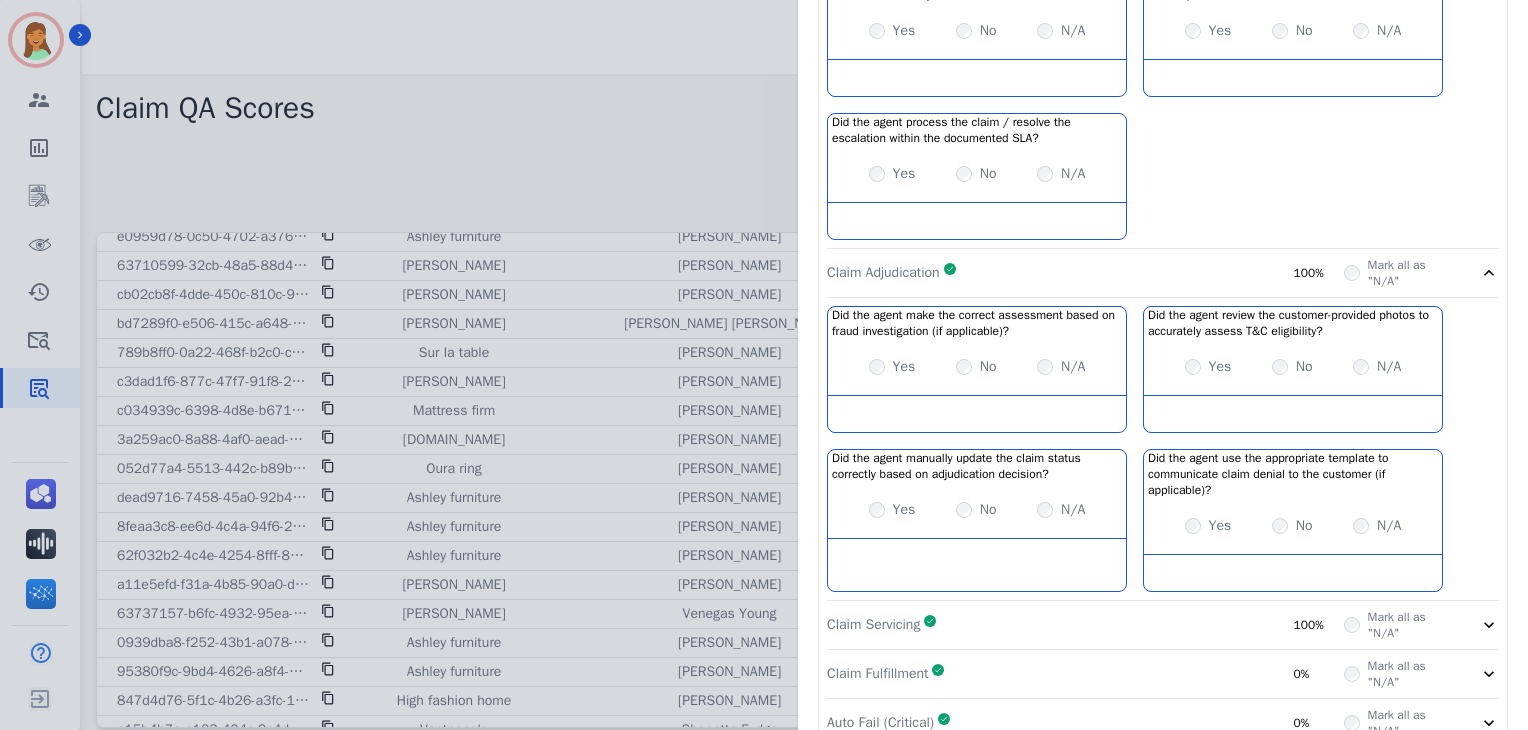 scroll, scrollTop: 400, scrollLeft: 0, axis: vertical 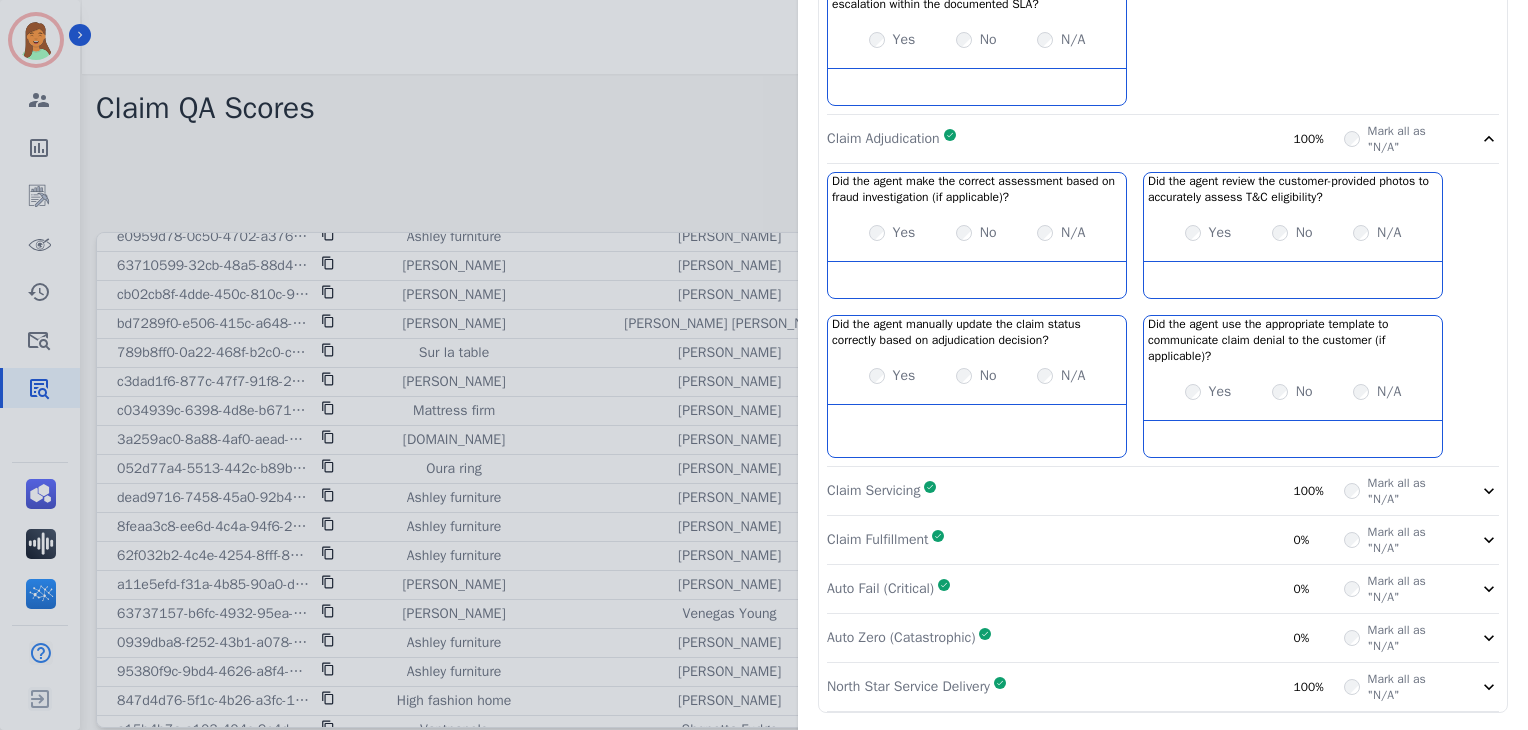 click on "Claim Servicing     Complete       100%" at bounding box center [1085, 491] 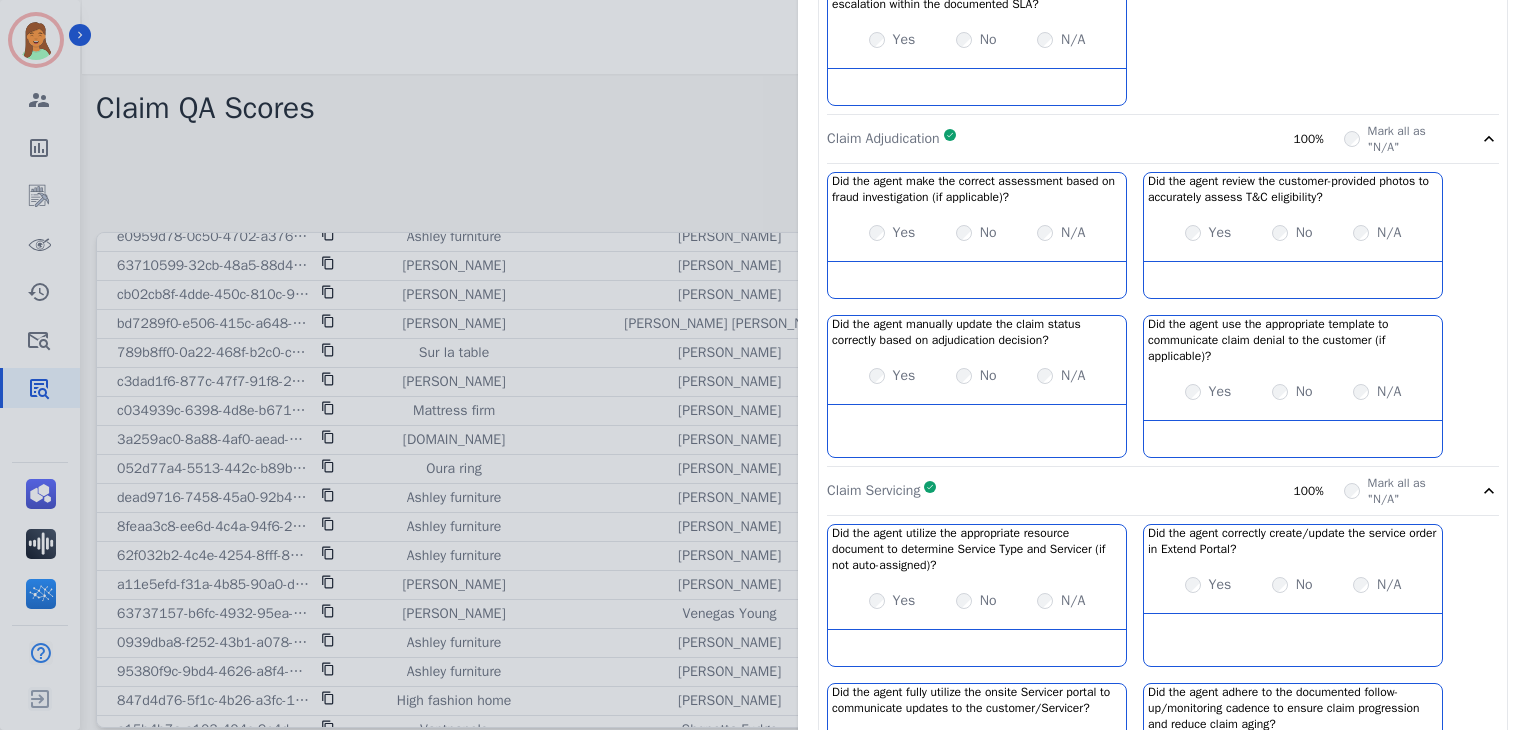 scroll, scrollTop: 666, scrollLeft: 0, axis: vertical 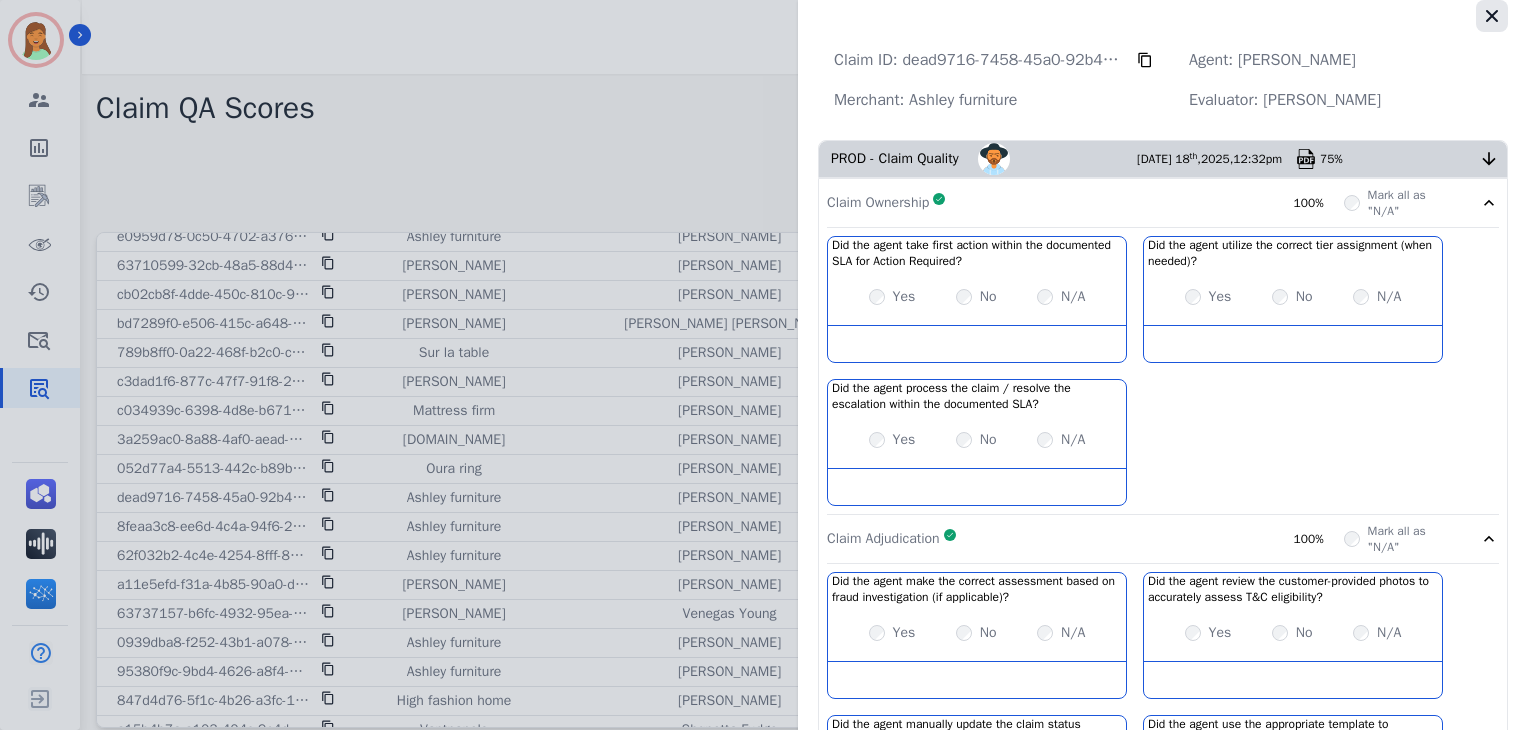 click 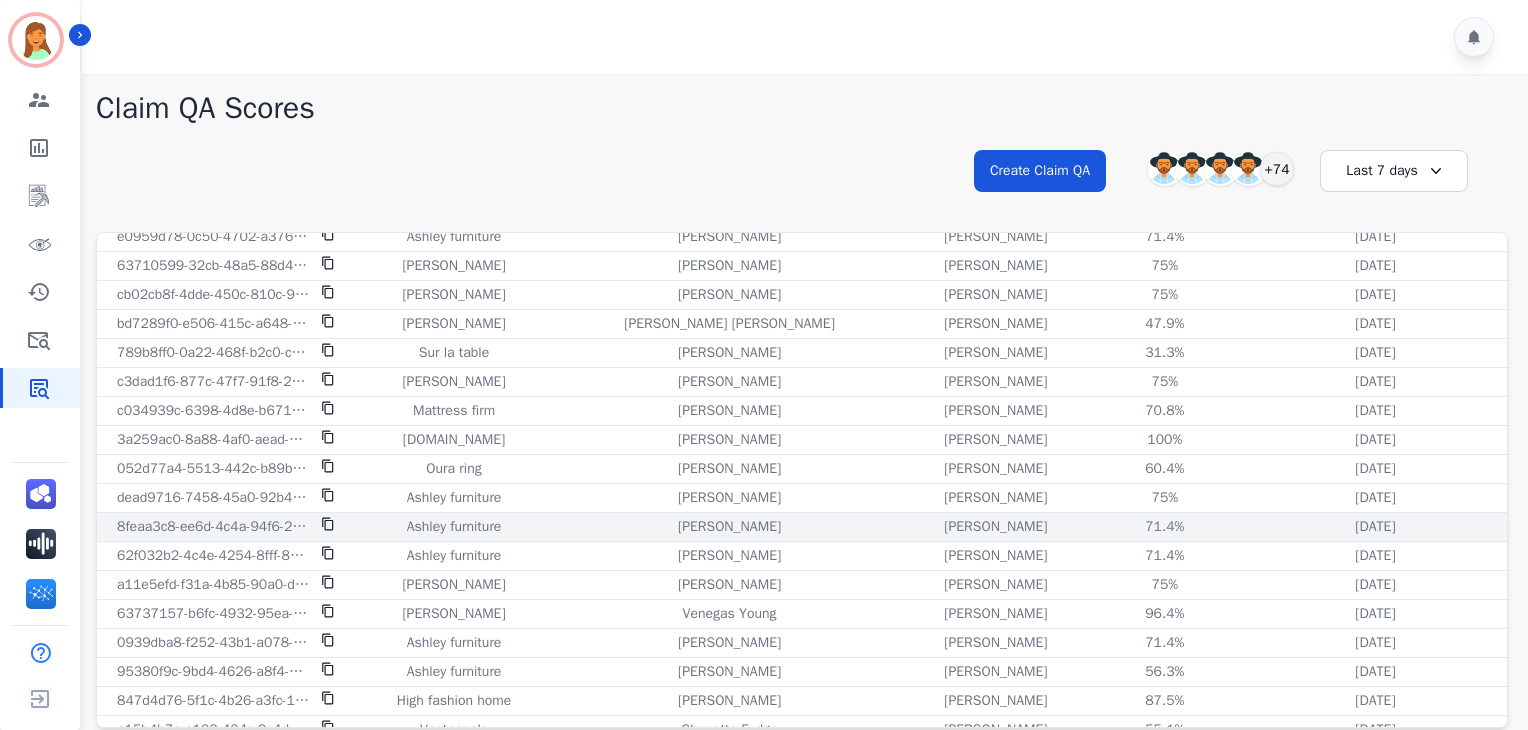 scroll, scrollTop: 372, scrollLeft: 0, axis: vertical 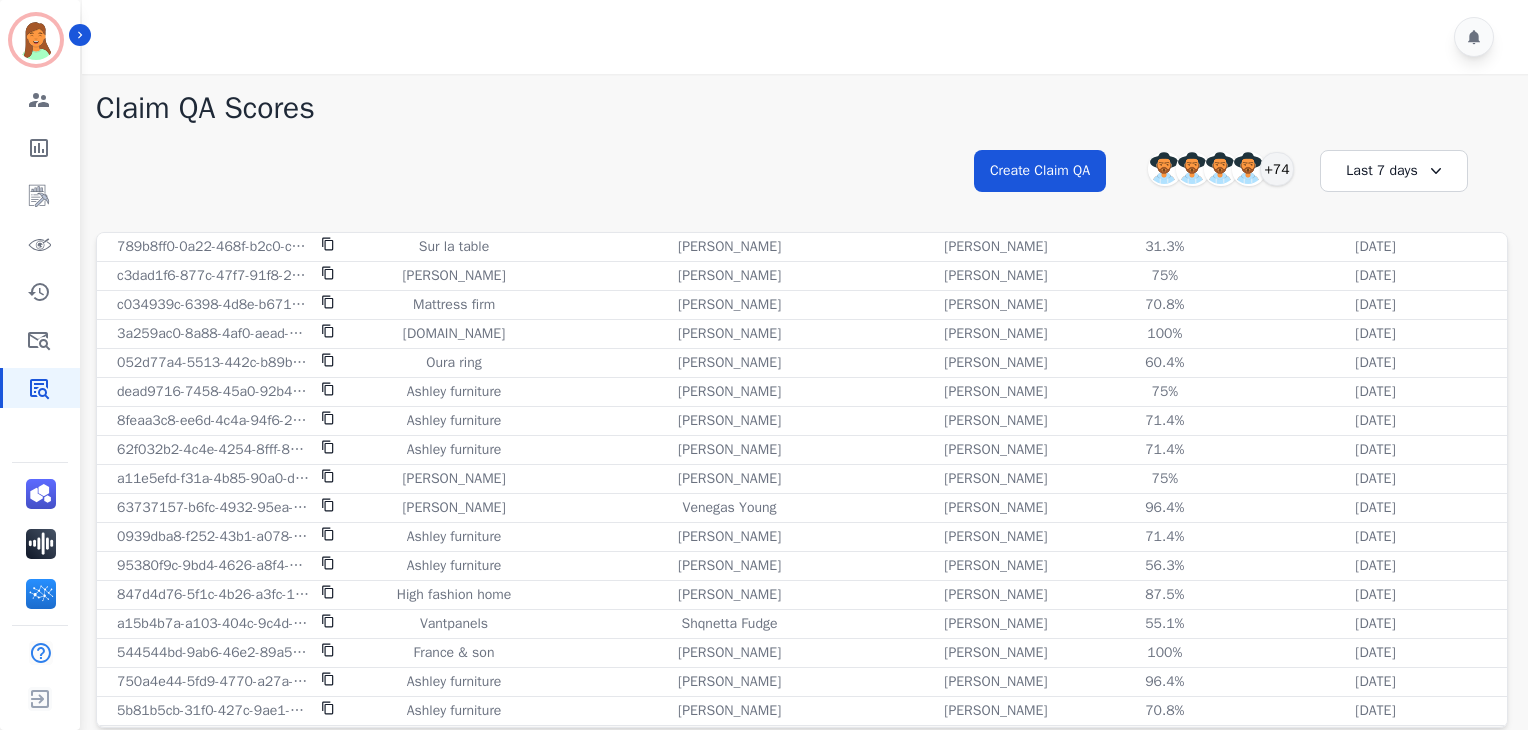 click on "**********" 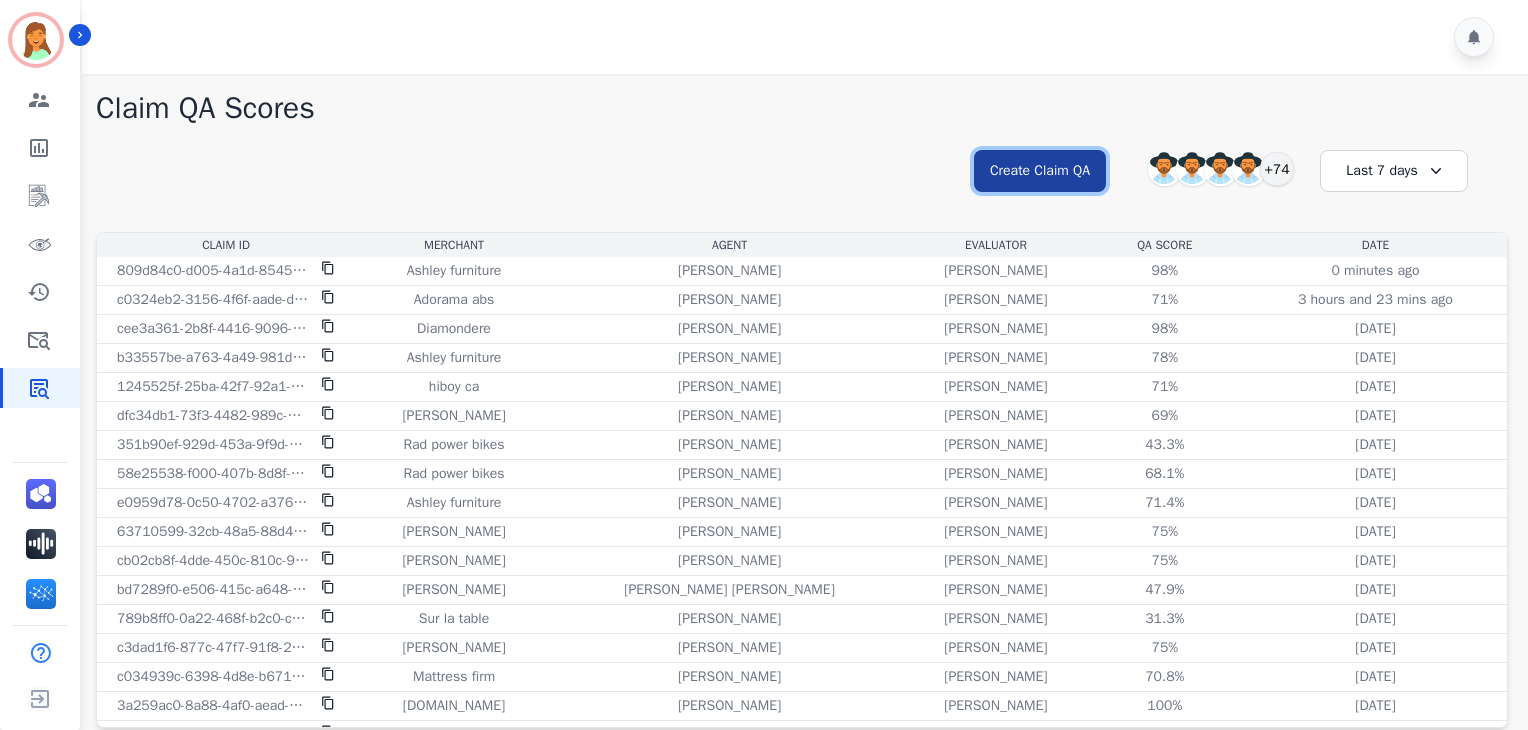 click on "Create Claim QA" at bounding box center (1040, 171) 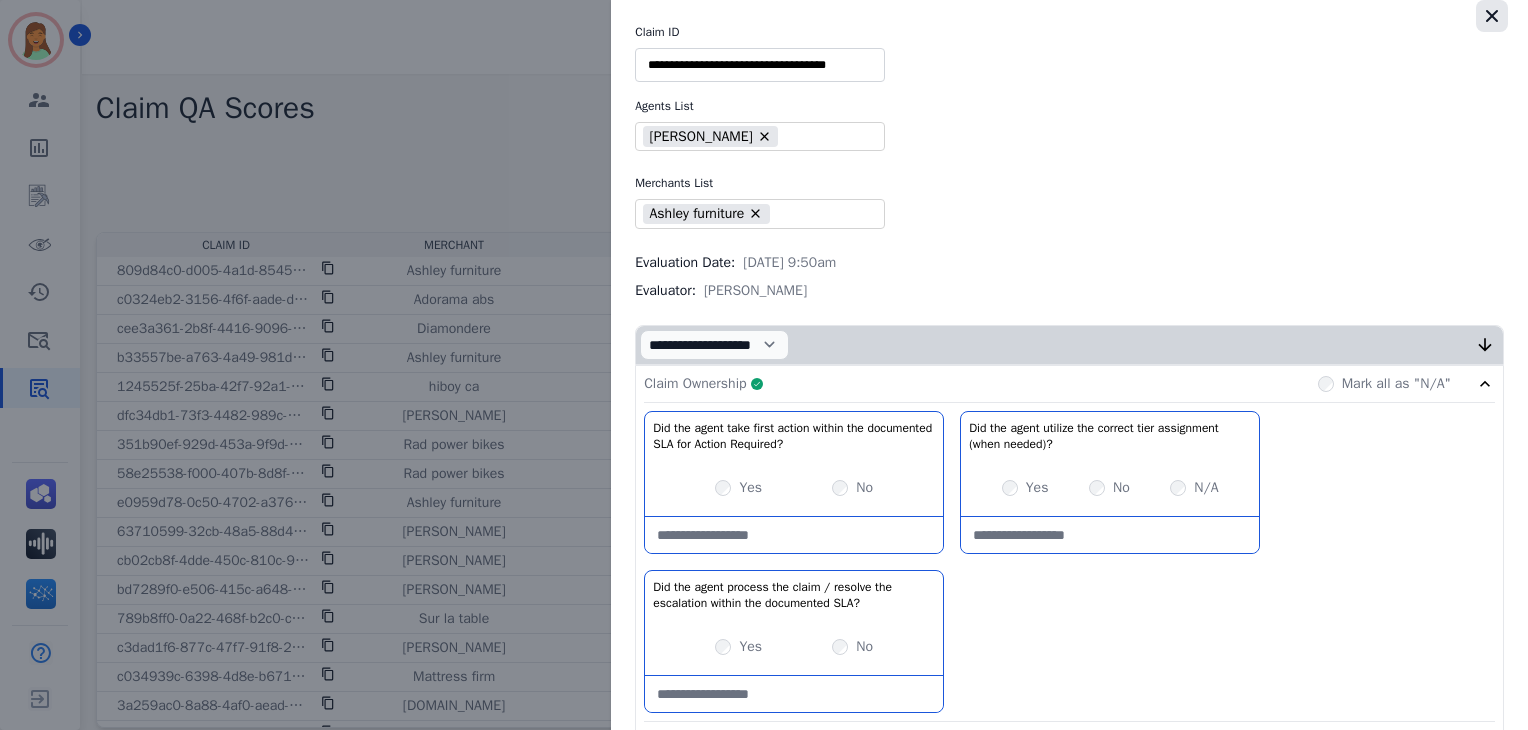 click 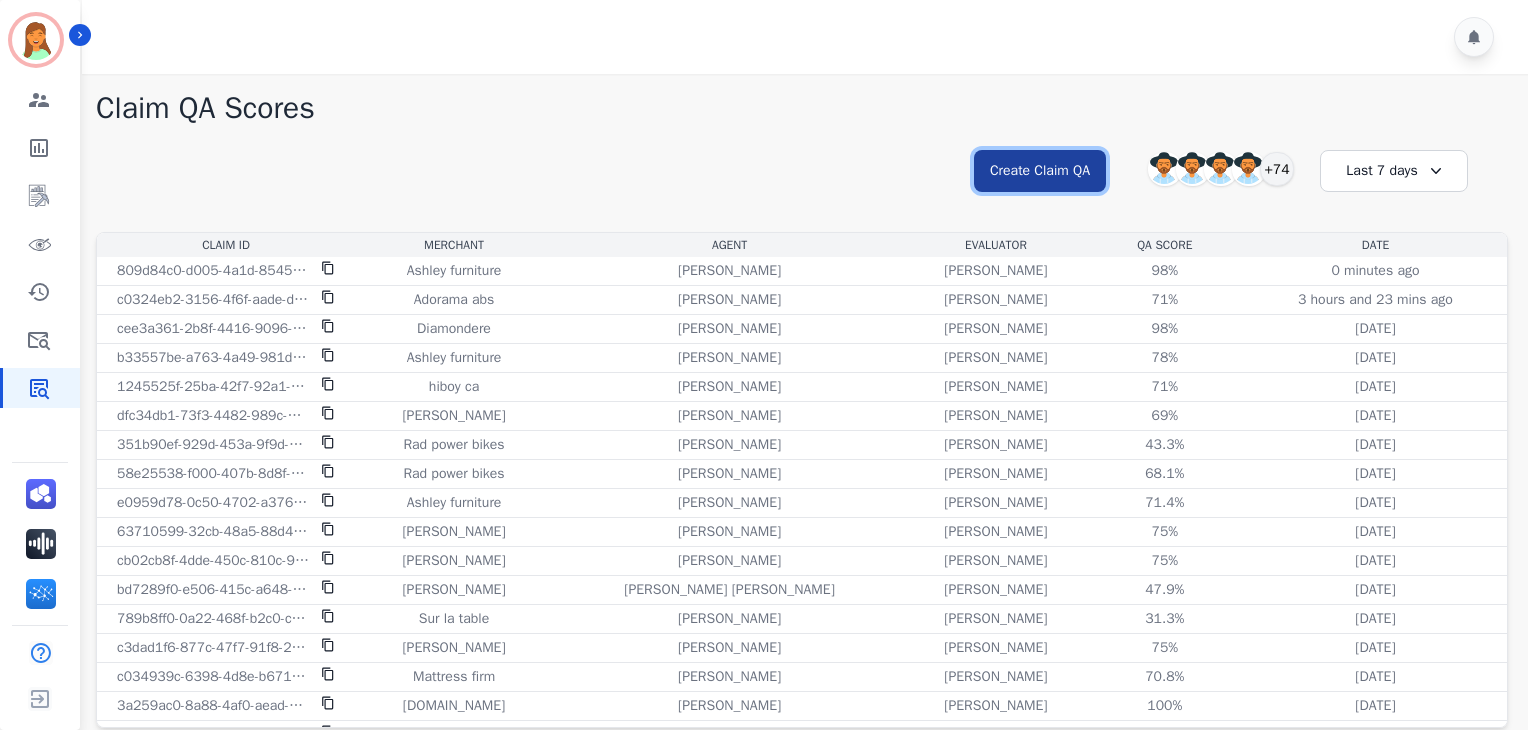 click on "Create Claim QA" at bounding box center (1040, 171) 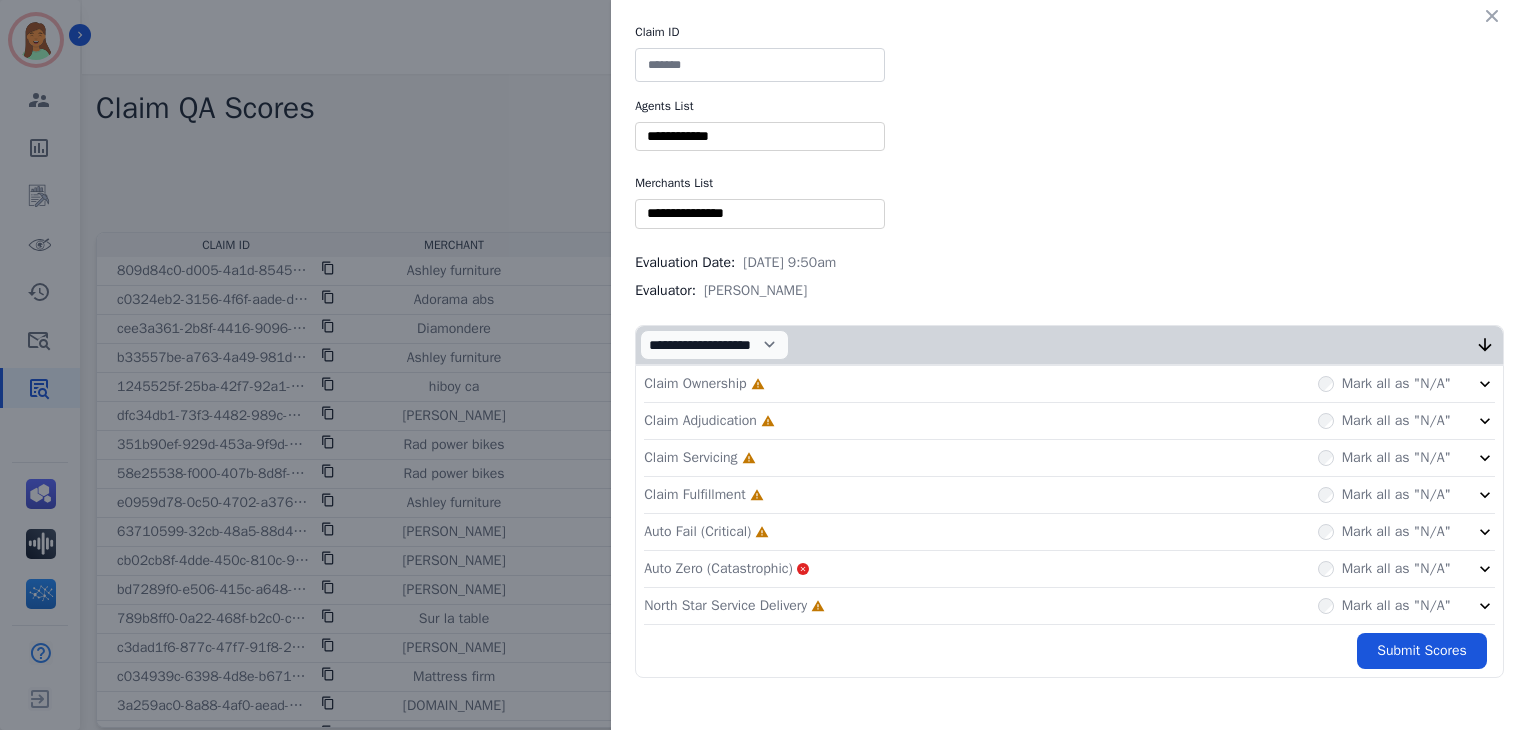 click at bounding box center (760, 65) 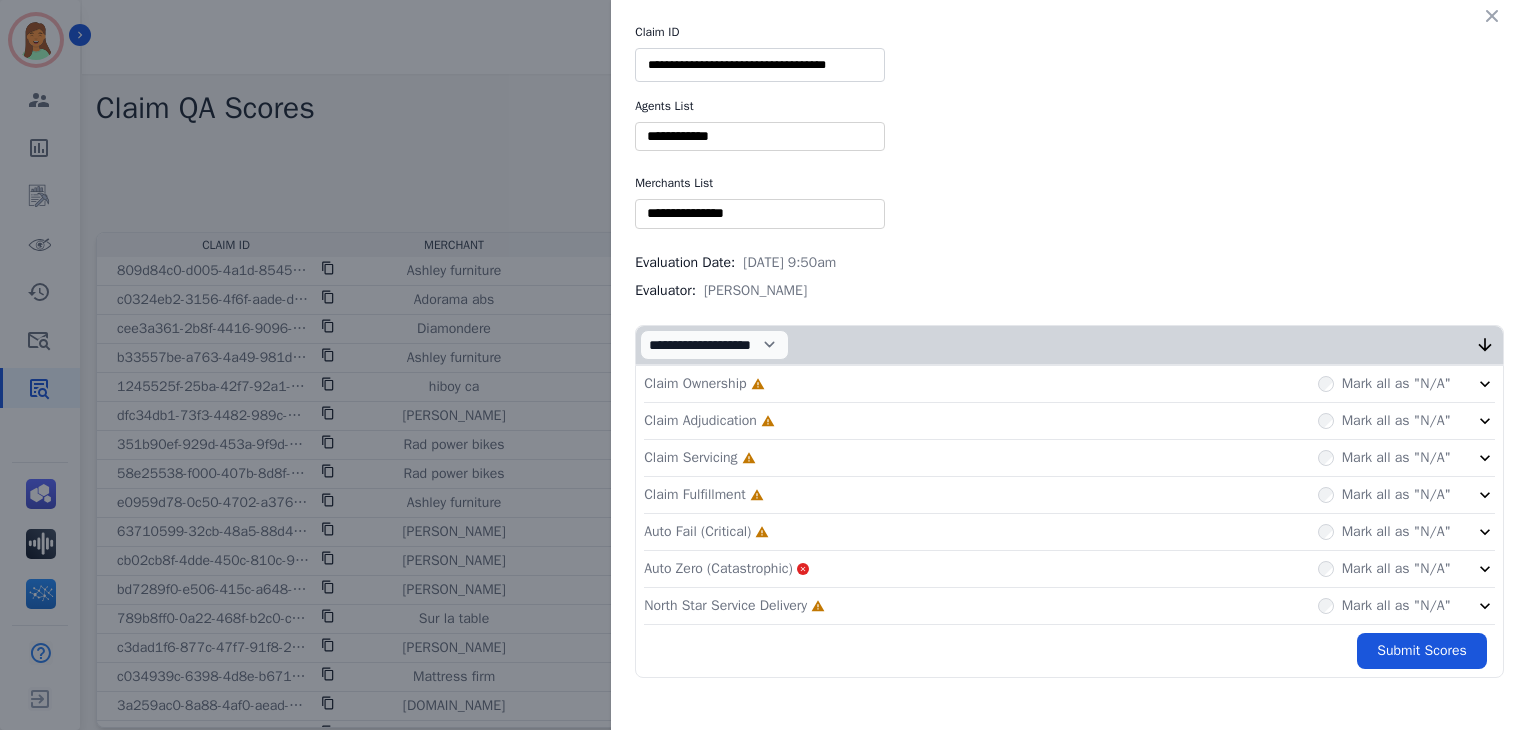 type on "**********" 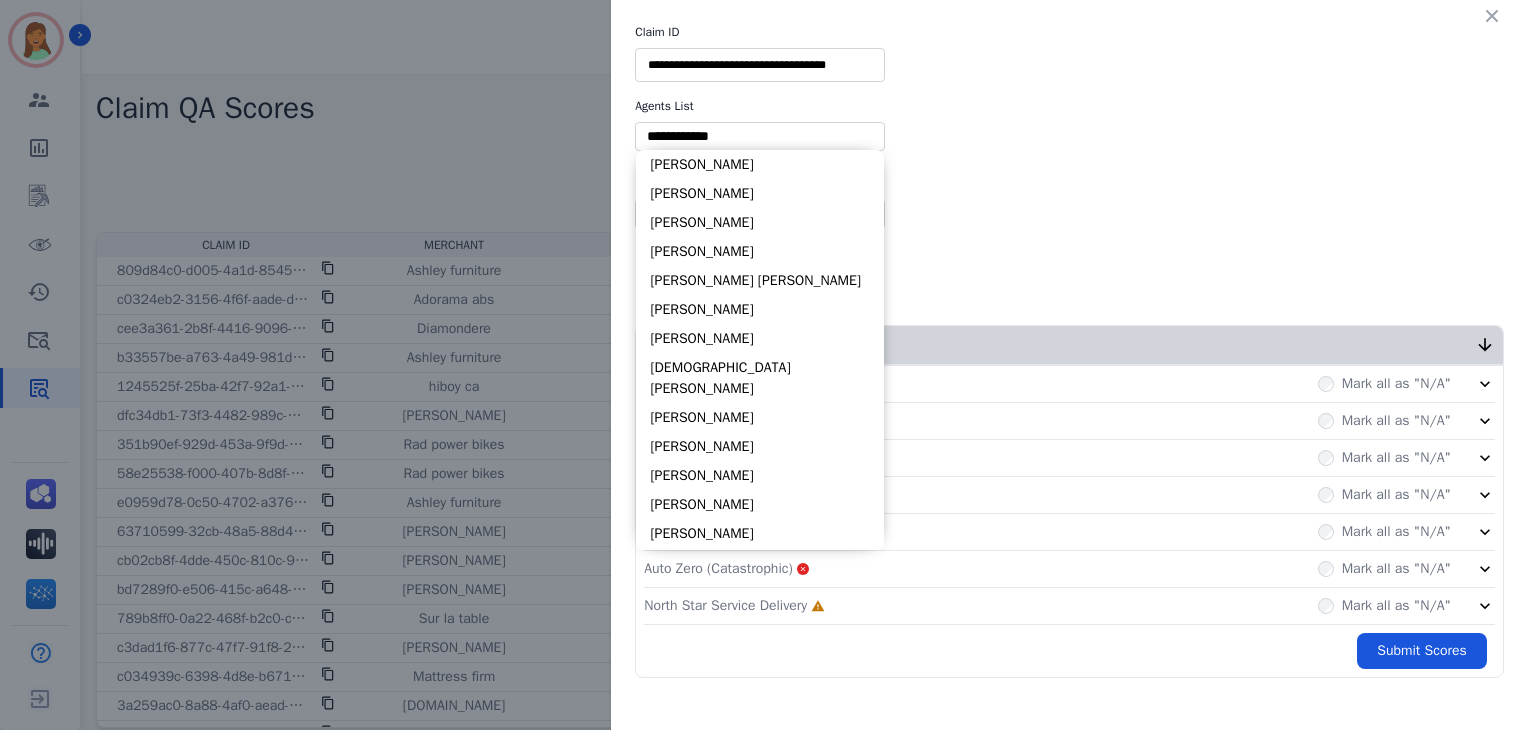click at bounding box center [760, 136] 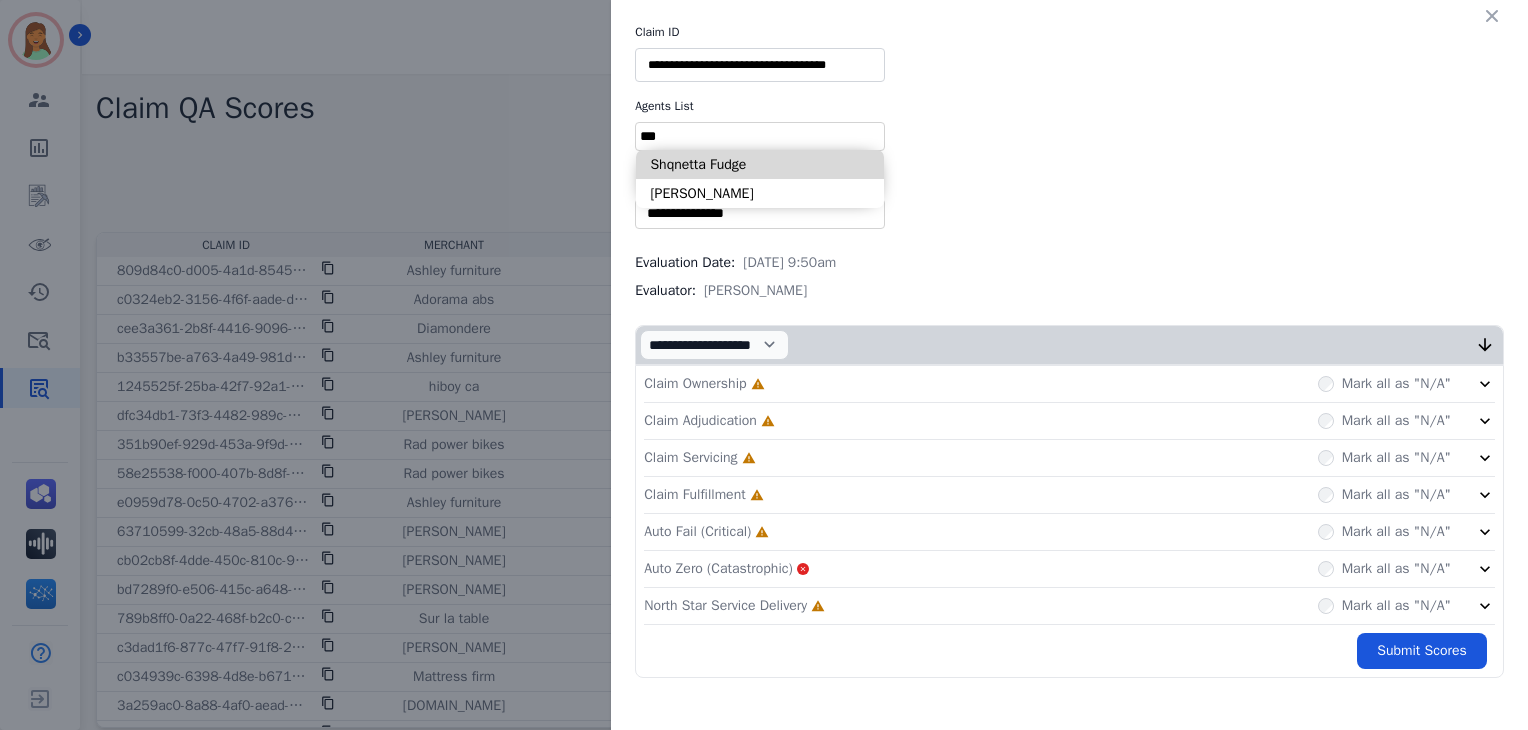 type on "***" 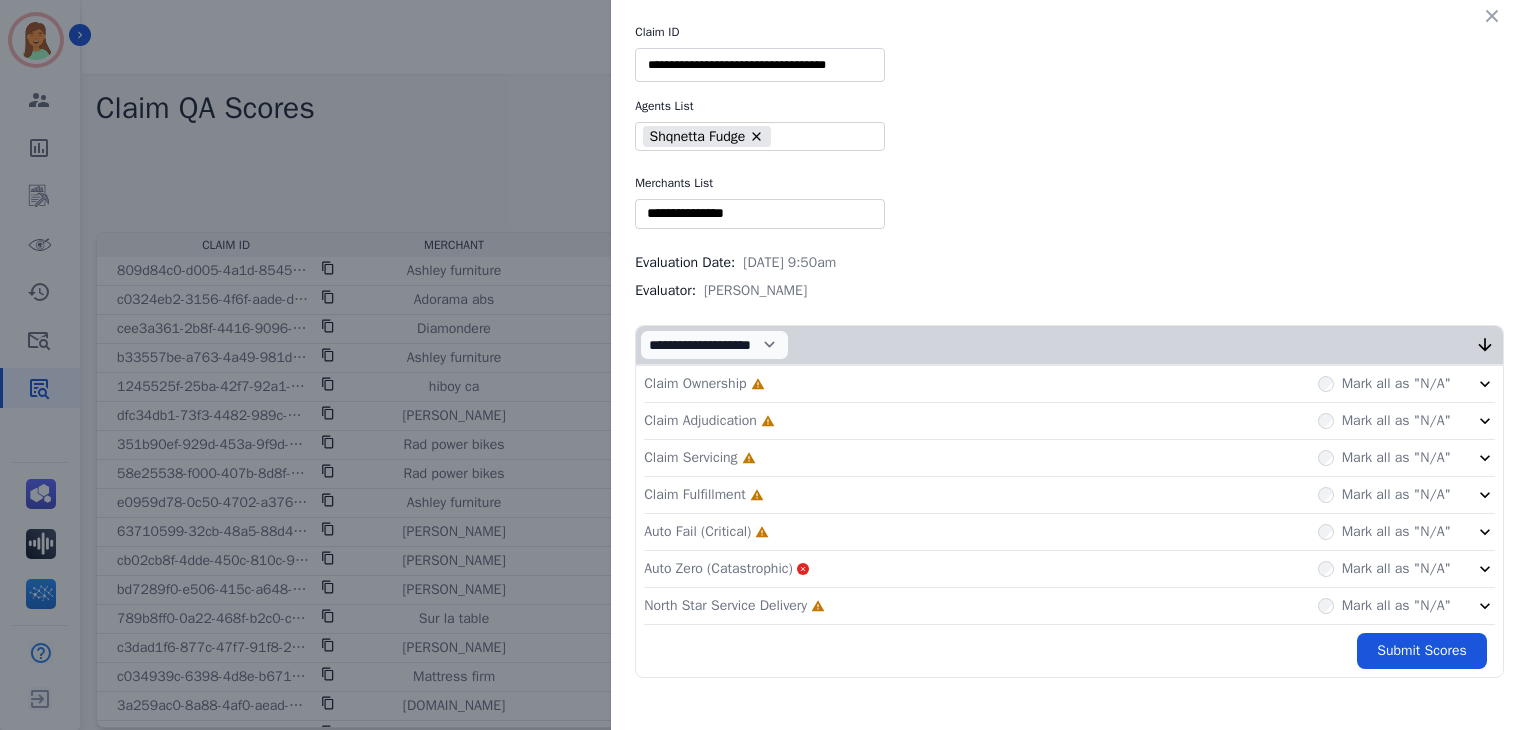 click at bounding box center (760, 213) 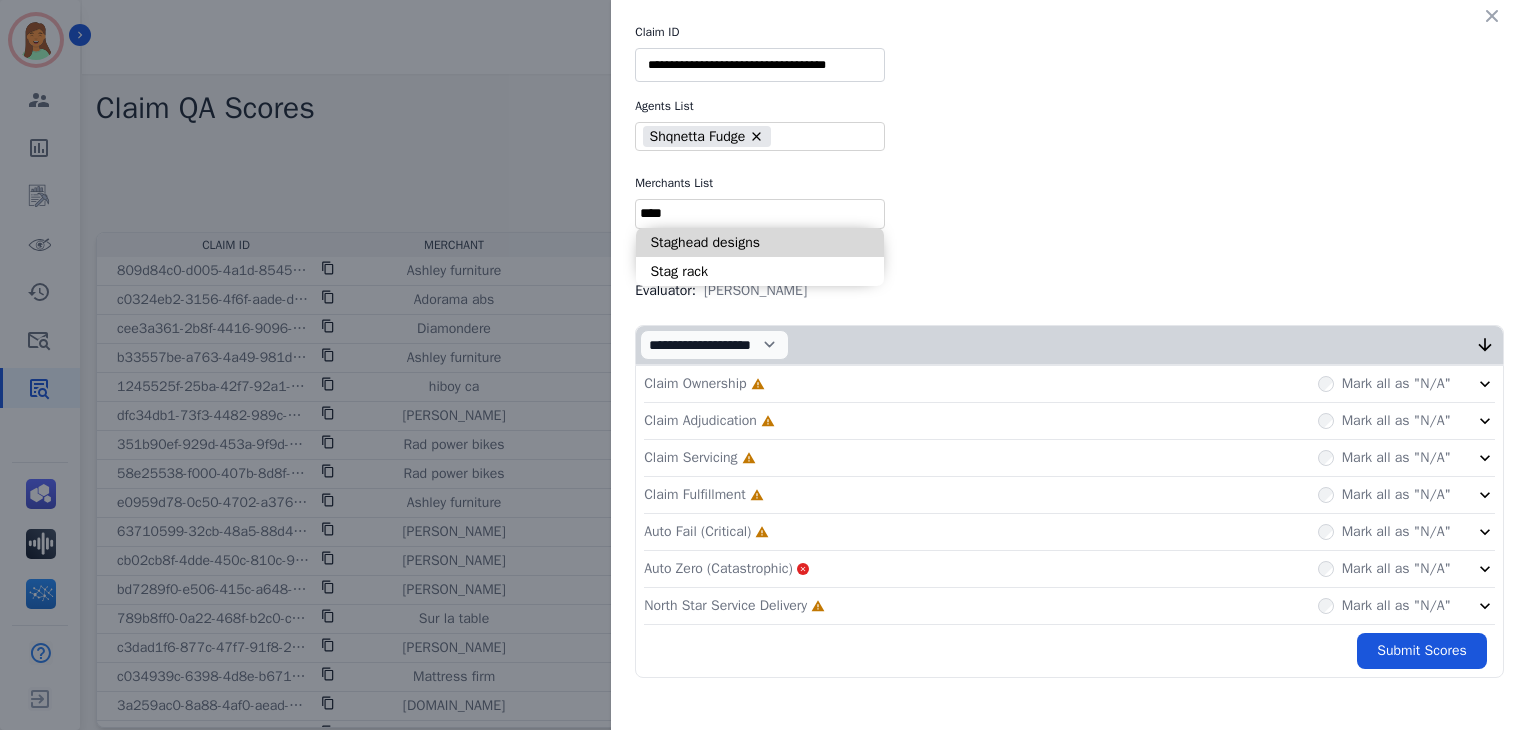 type on "****" 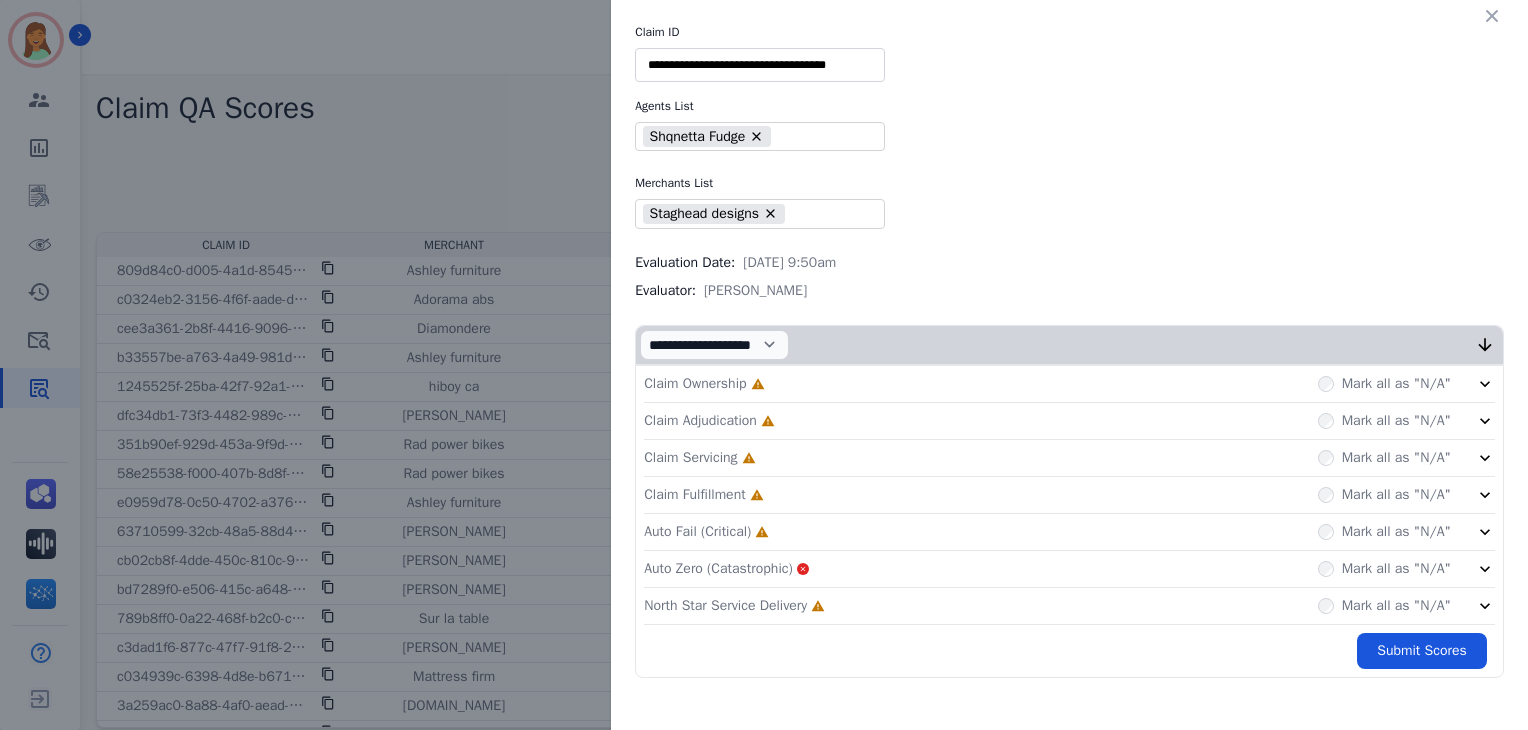 click on "North Star Service Delivery     Incomplete         Mark all as "N/A"" 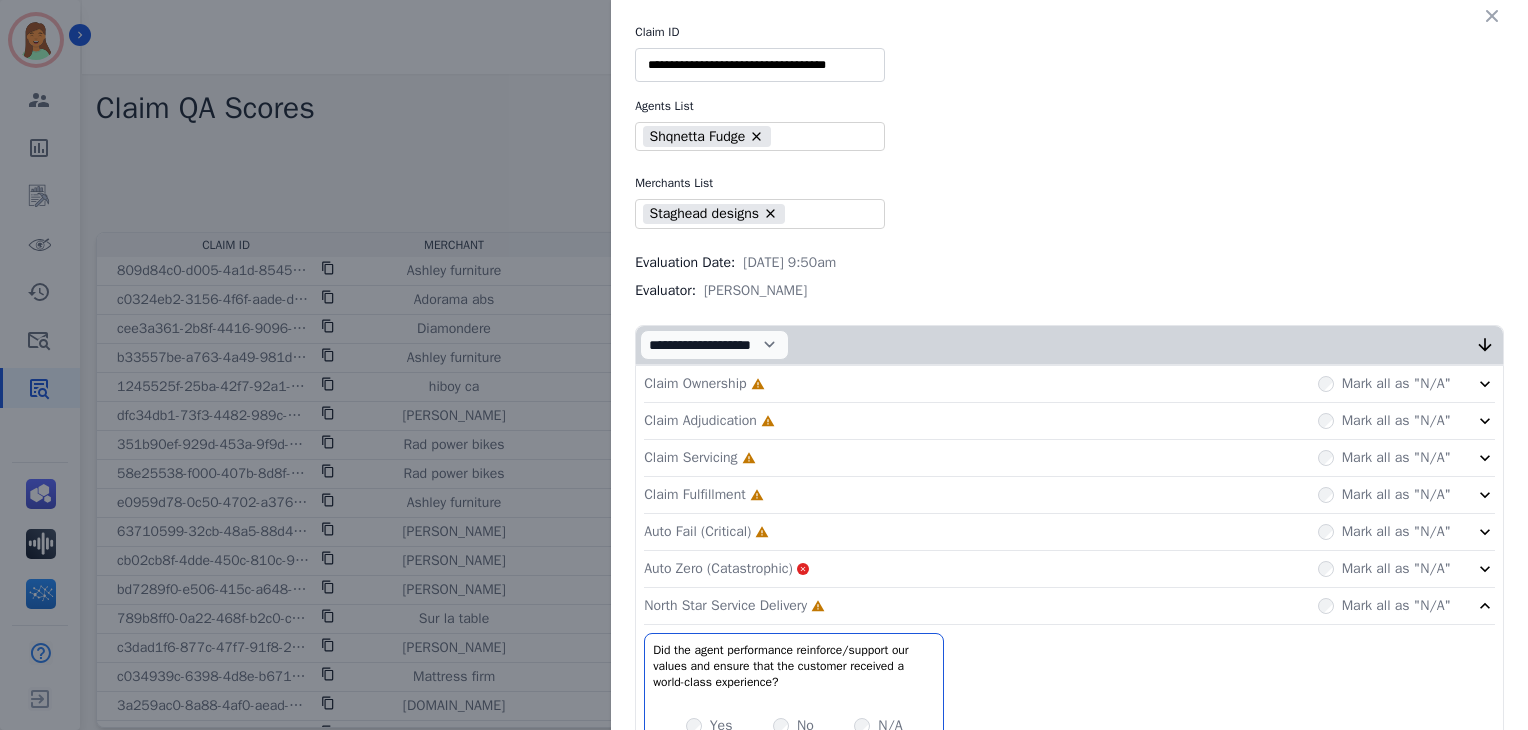 click on "Auto Fail (Critical)     Incomplete         Mark all as "N/A"" 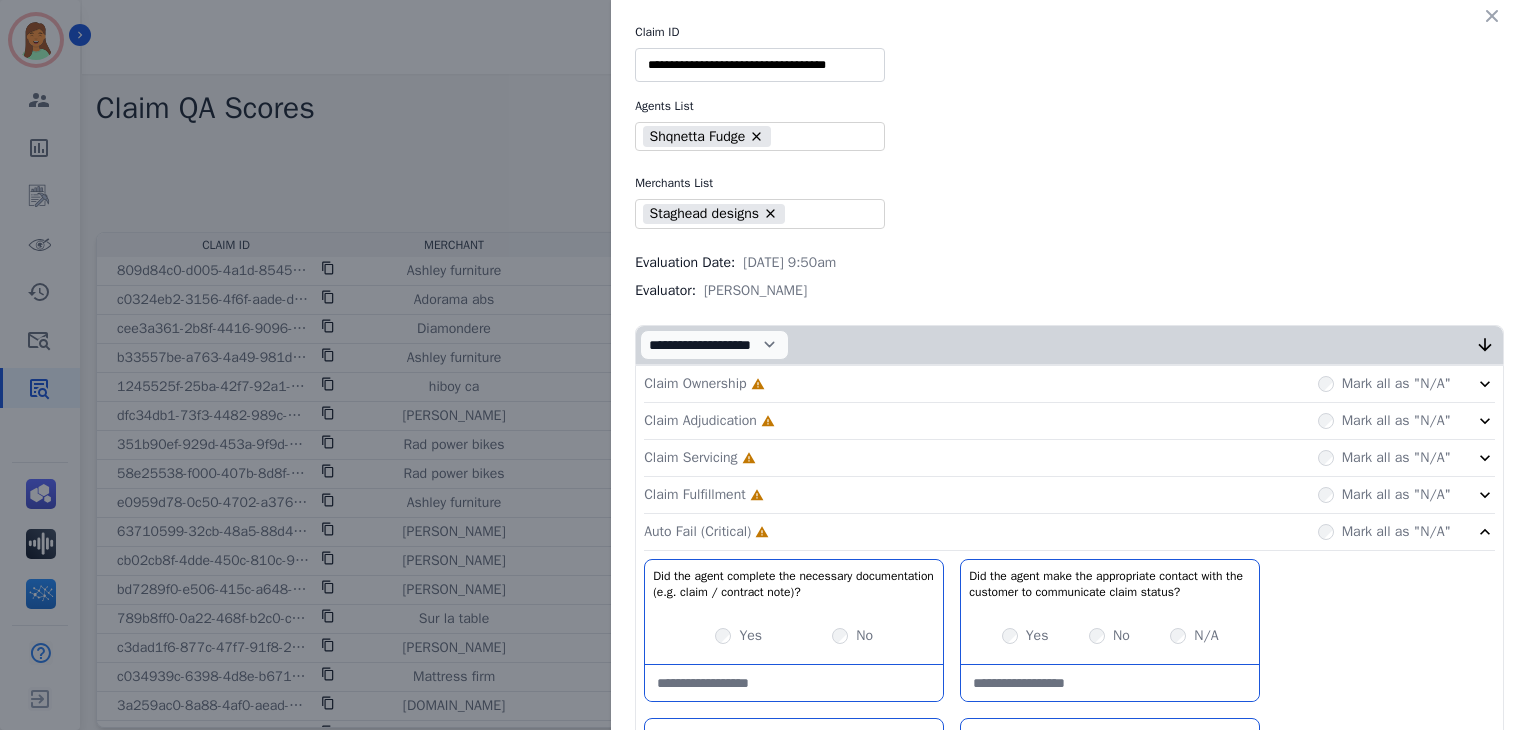 drag, startPoint x: 849, startPoint y: 494, endPoint x: 844, endPoint y: 474, distance: 20.615528 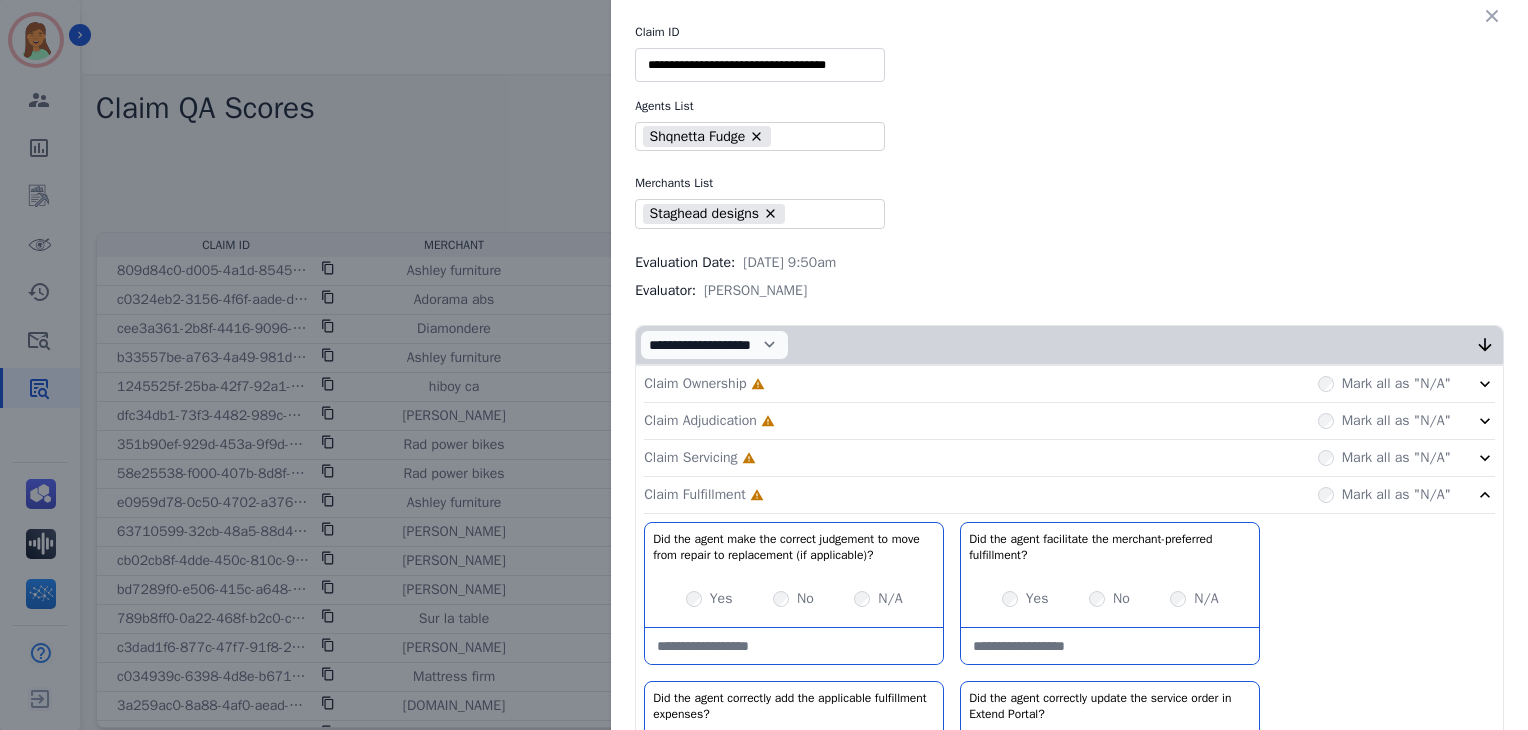 drag, startPoint x: 844, startPoint y: 443, endPoint x: 843, endPoint y: 433, distance: 10.049875 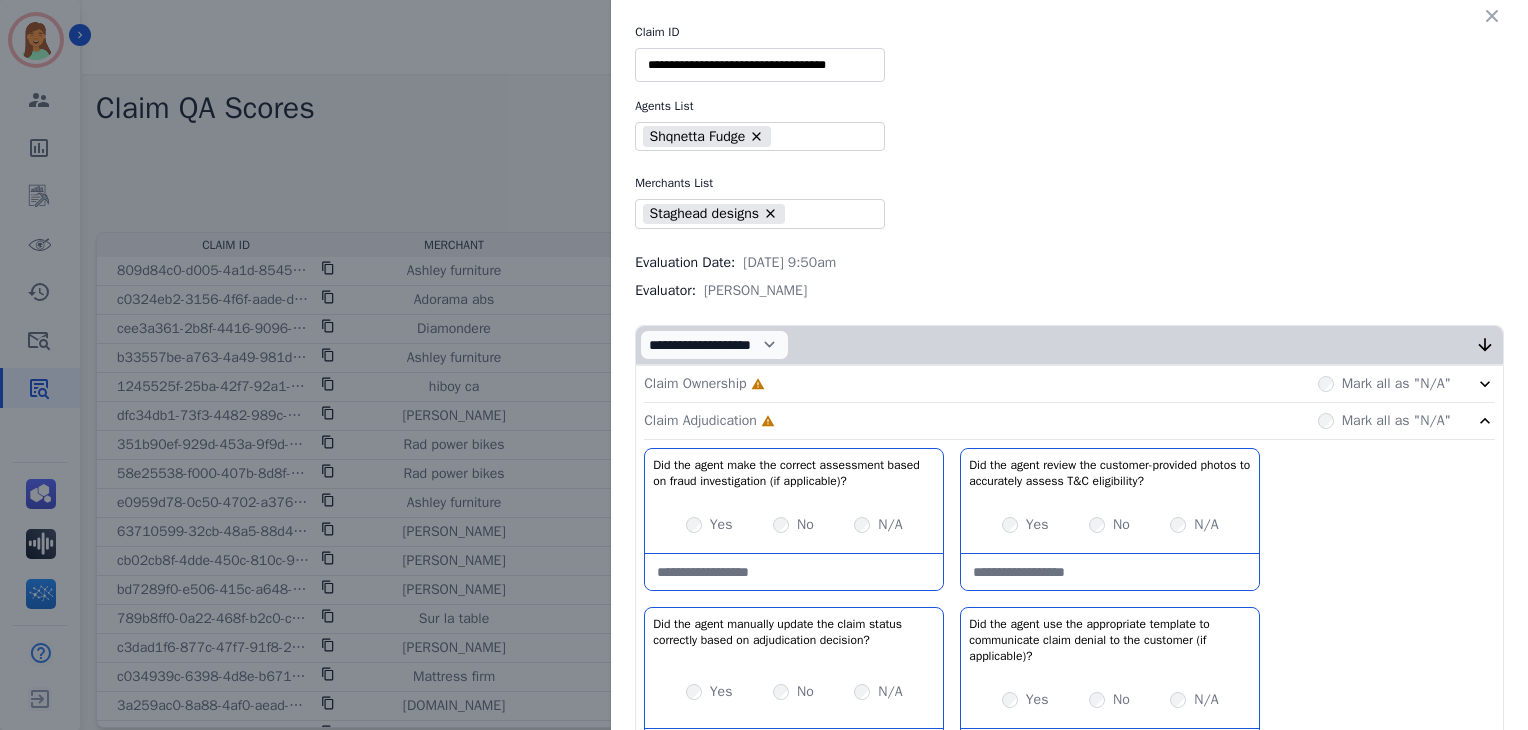 click on "Claim Ownership     Incomplete         Mark all as "N/A"" at bounding box center [1069, 384] 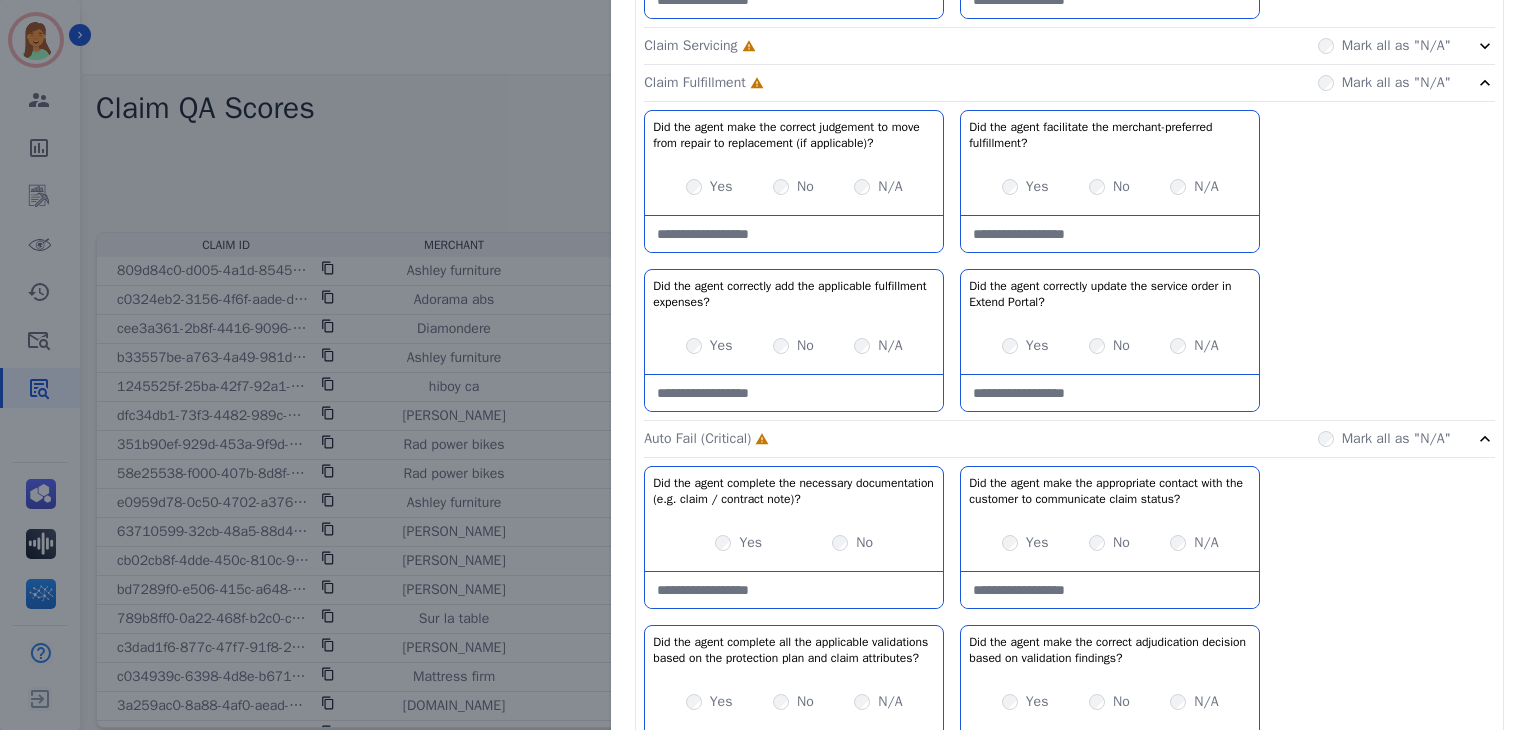 scroll, scrollTop: 933, scrollLeft: 0, axis: vertical 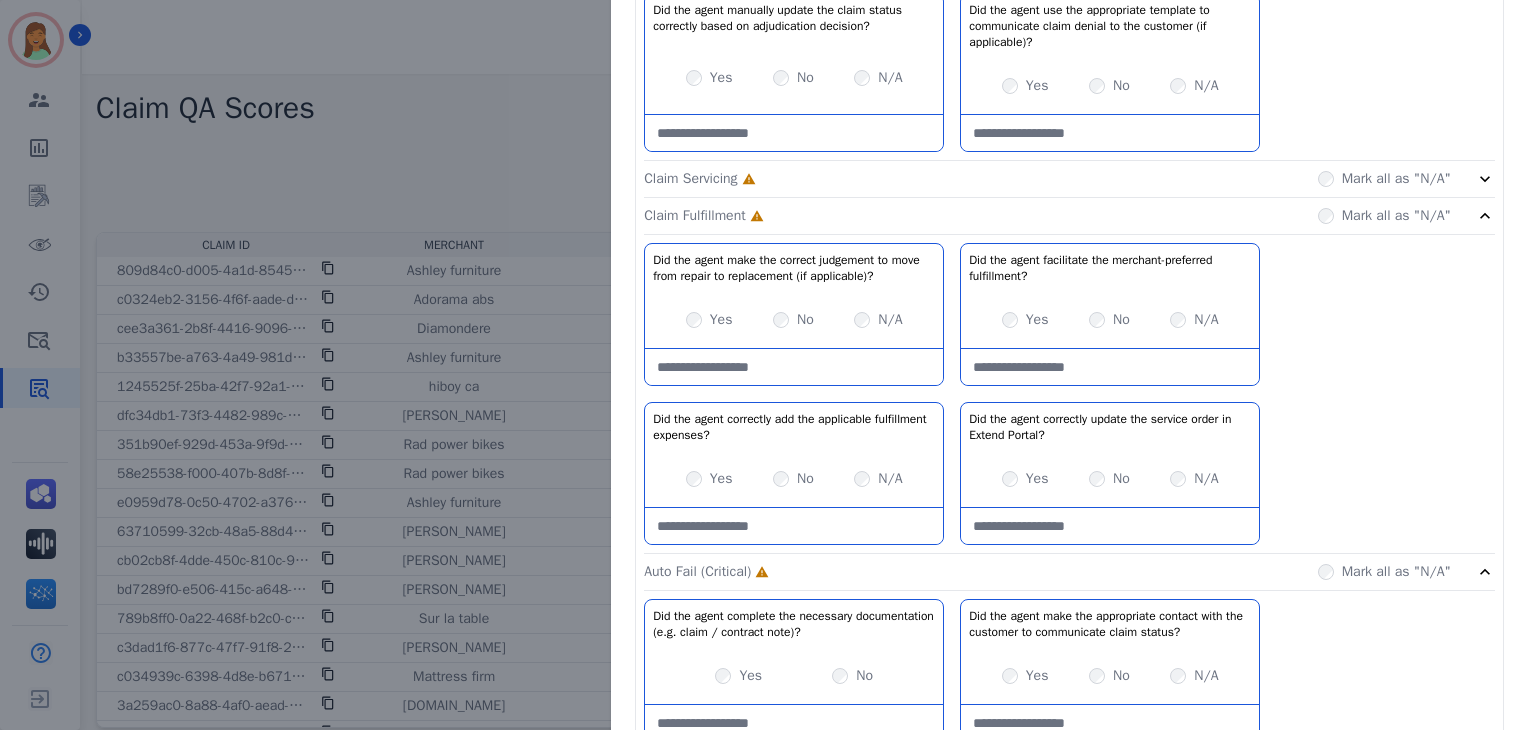 click on "Claim Servicing     Incomplete         Mark all as "N/A"" 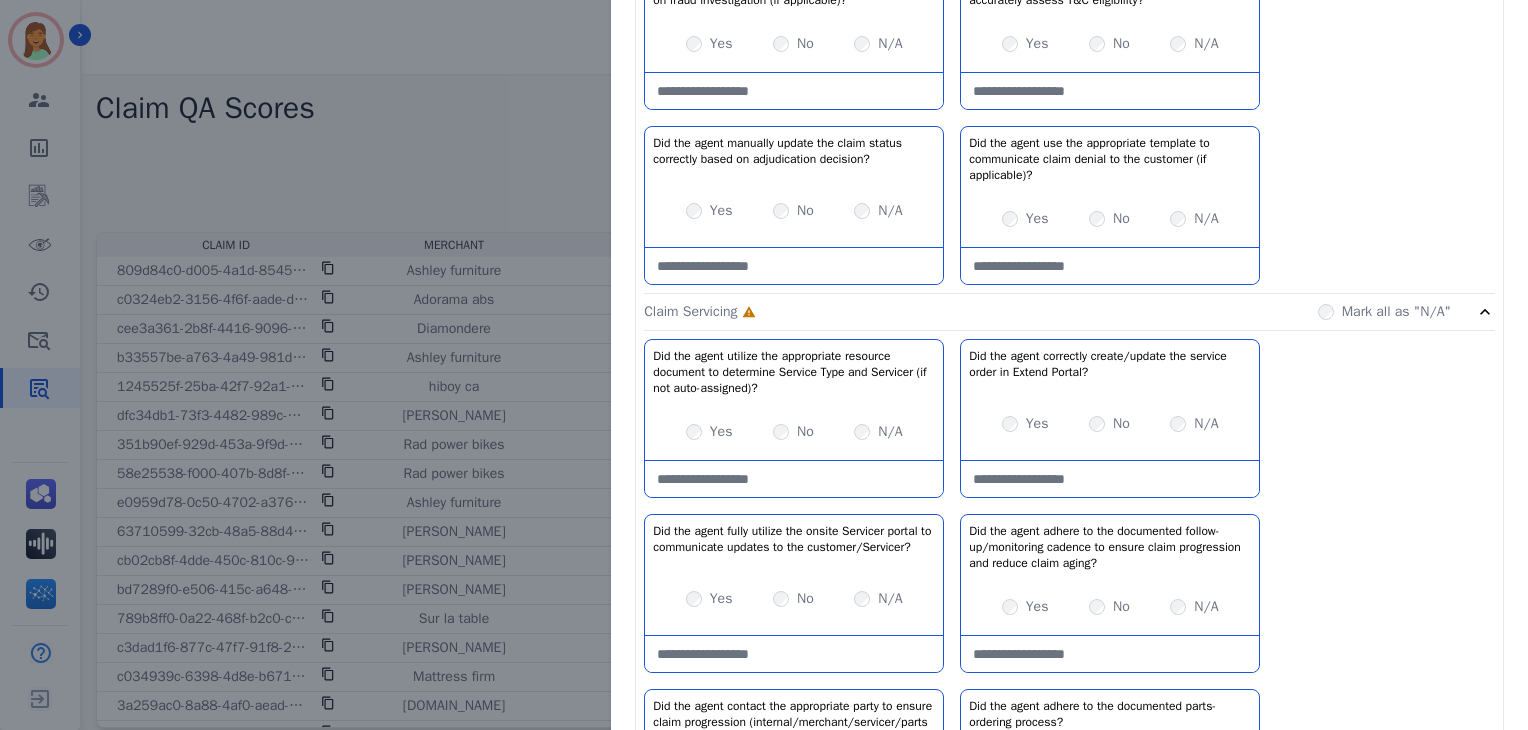 scroll, scrollTop: 1066, scrollLeft: 0, axis: vertical 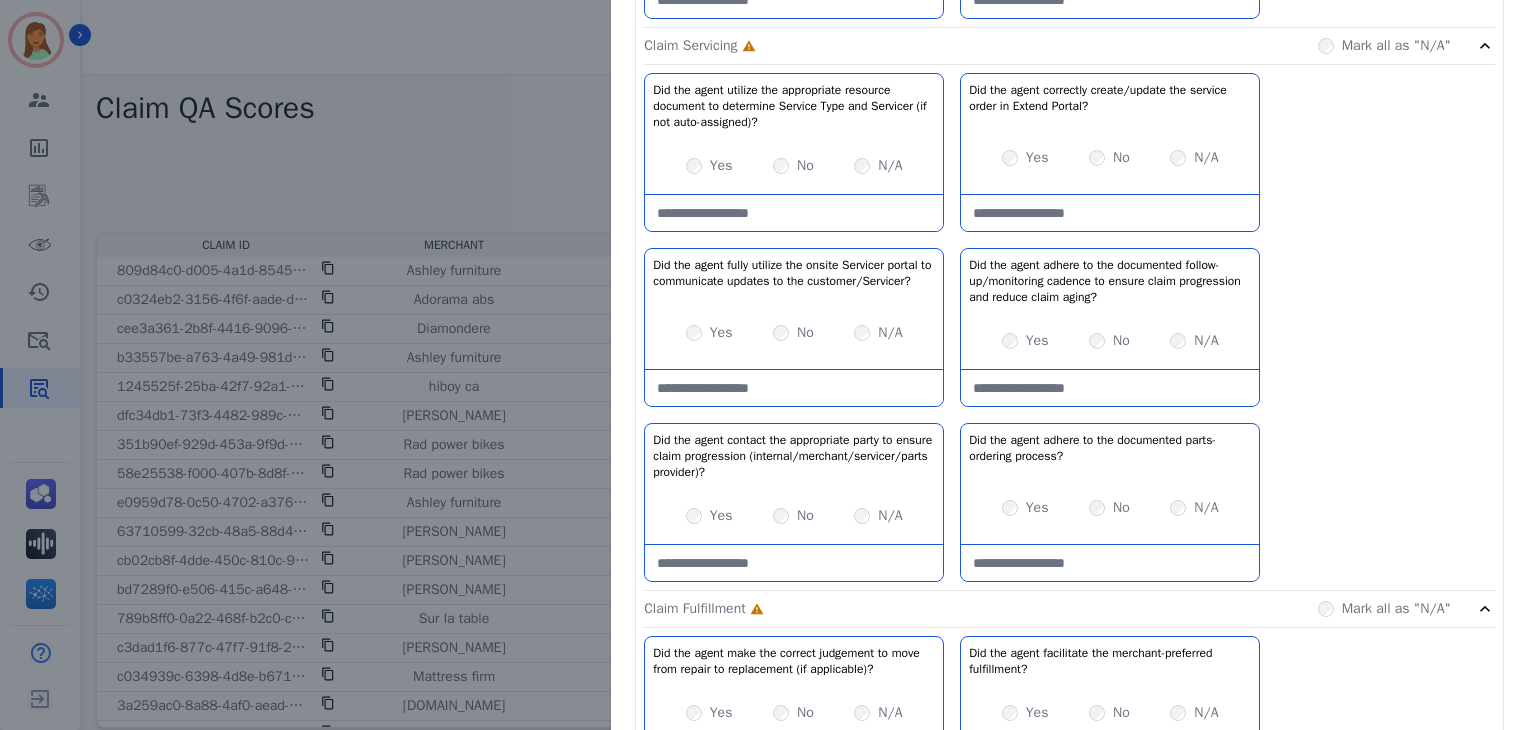 click at bounding box center (1110, 388) 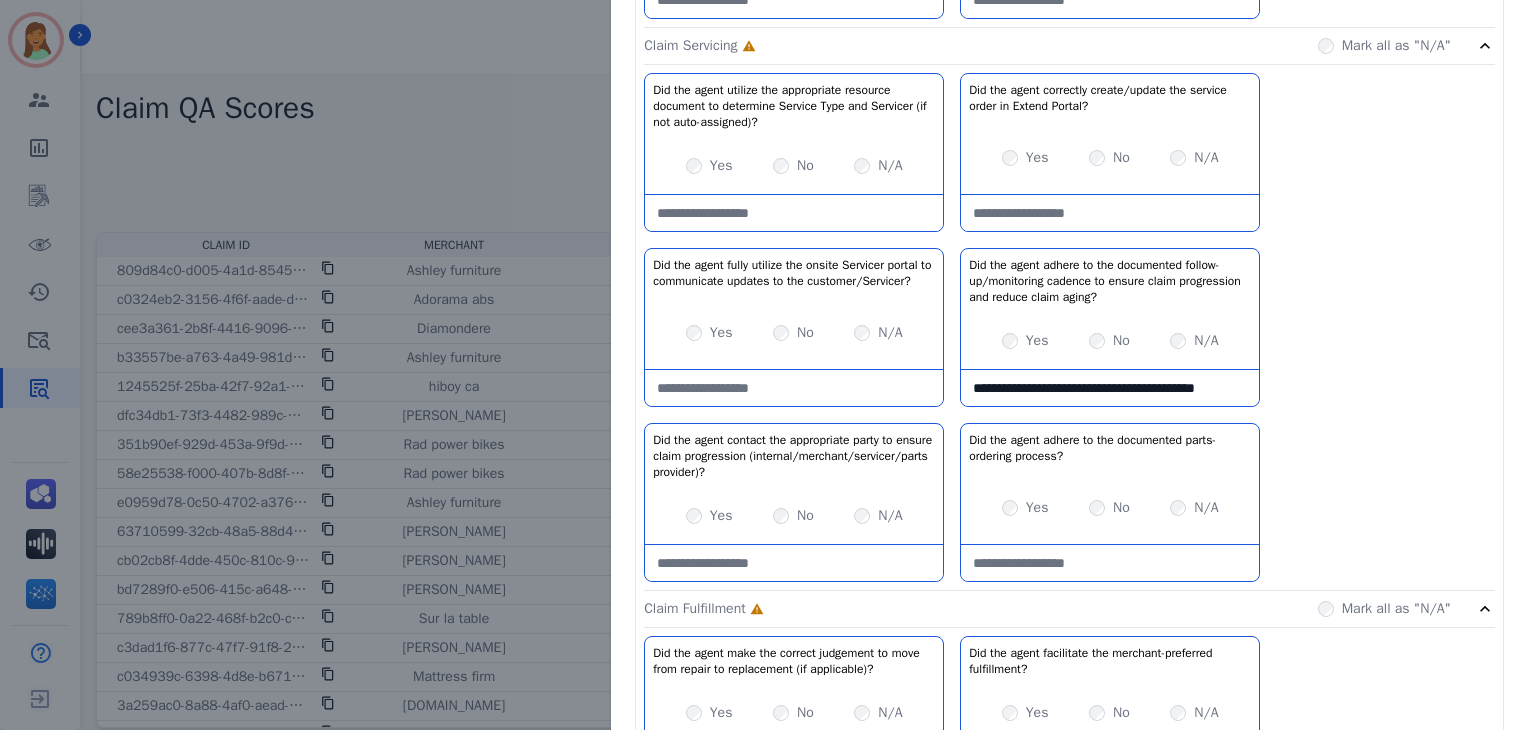 scroll, scrollTop: 11, scrollLeft: 0, axis: vertical 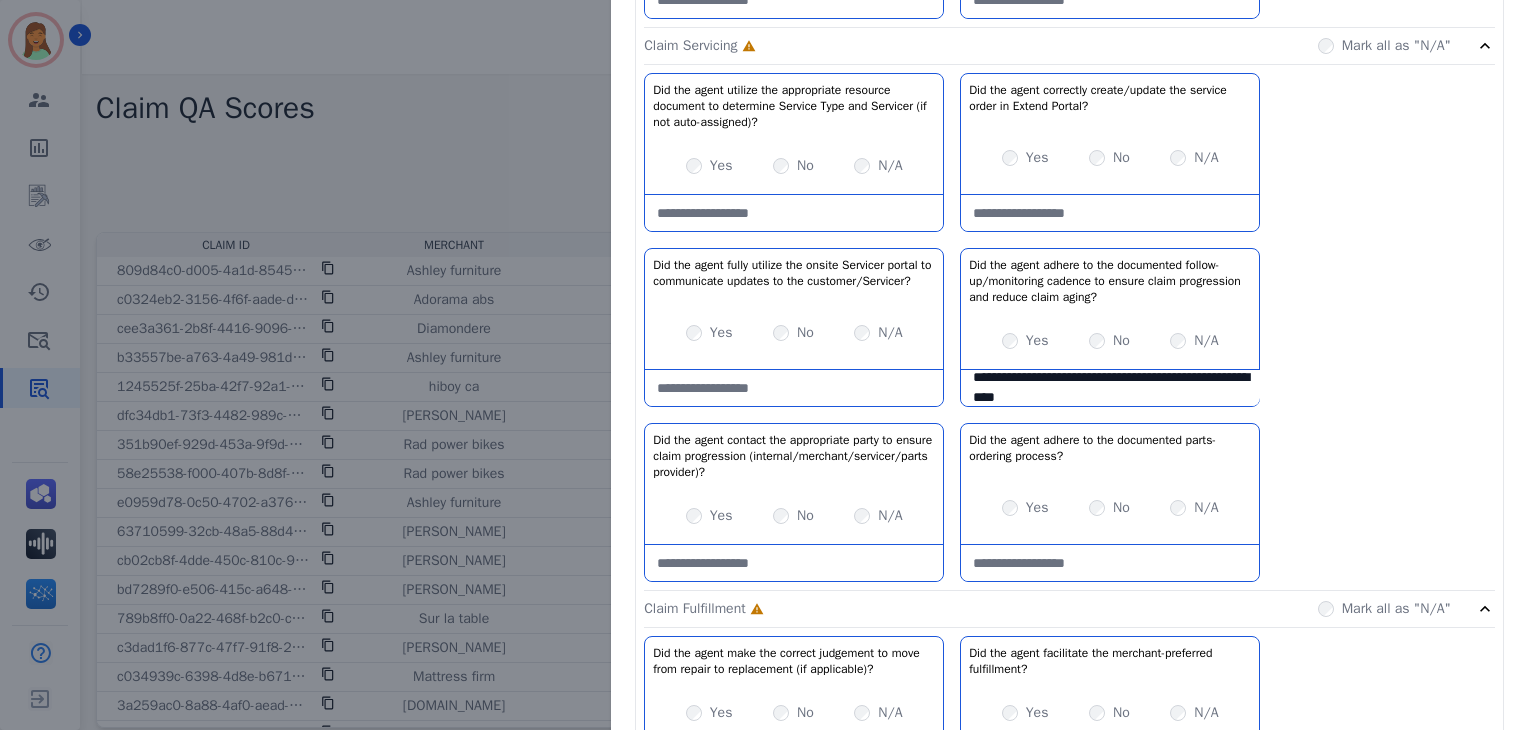 type on "**********" 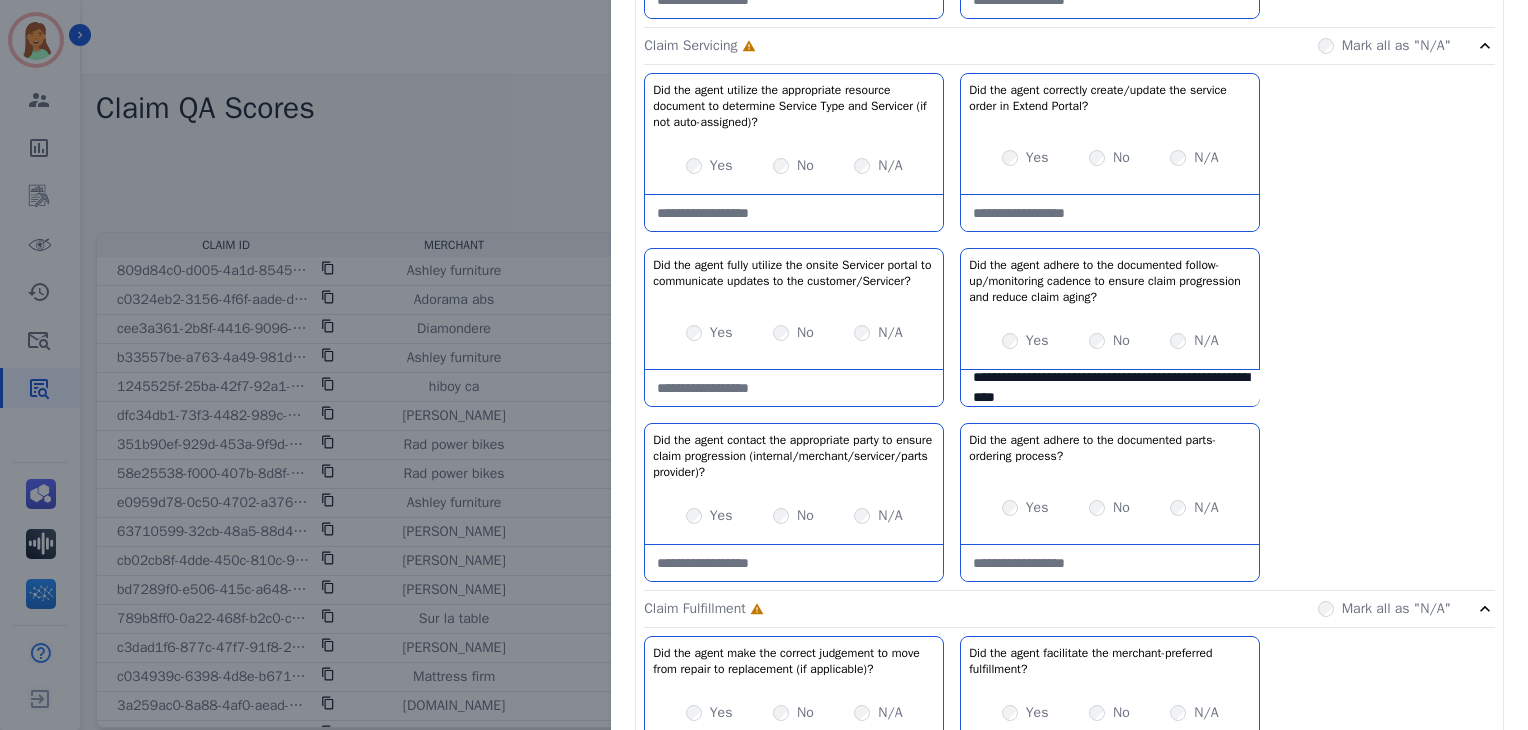 drag, startPoint x: 988, startPoint y: 480, endPoint x: 992, endPoint y: 491, distance: 11.7046995 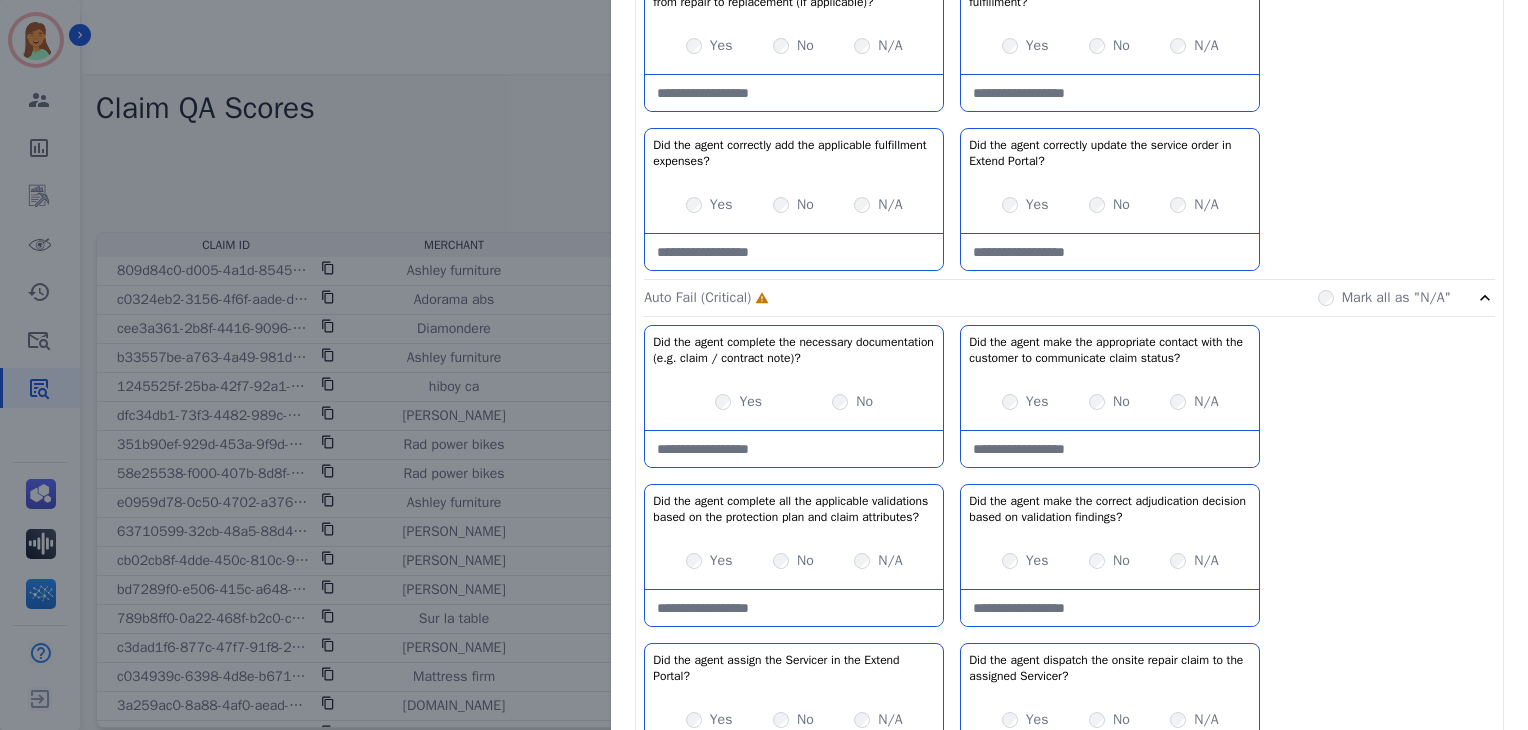 scroll, scrollTop: 1466, scrollLeft: 0, axis: vertical 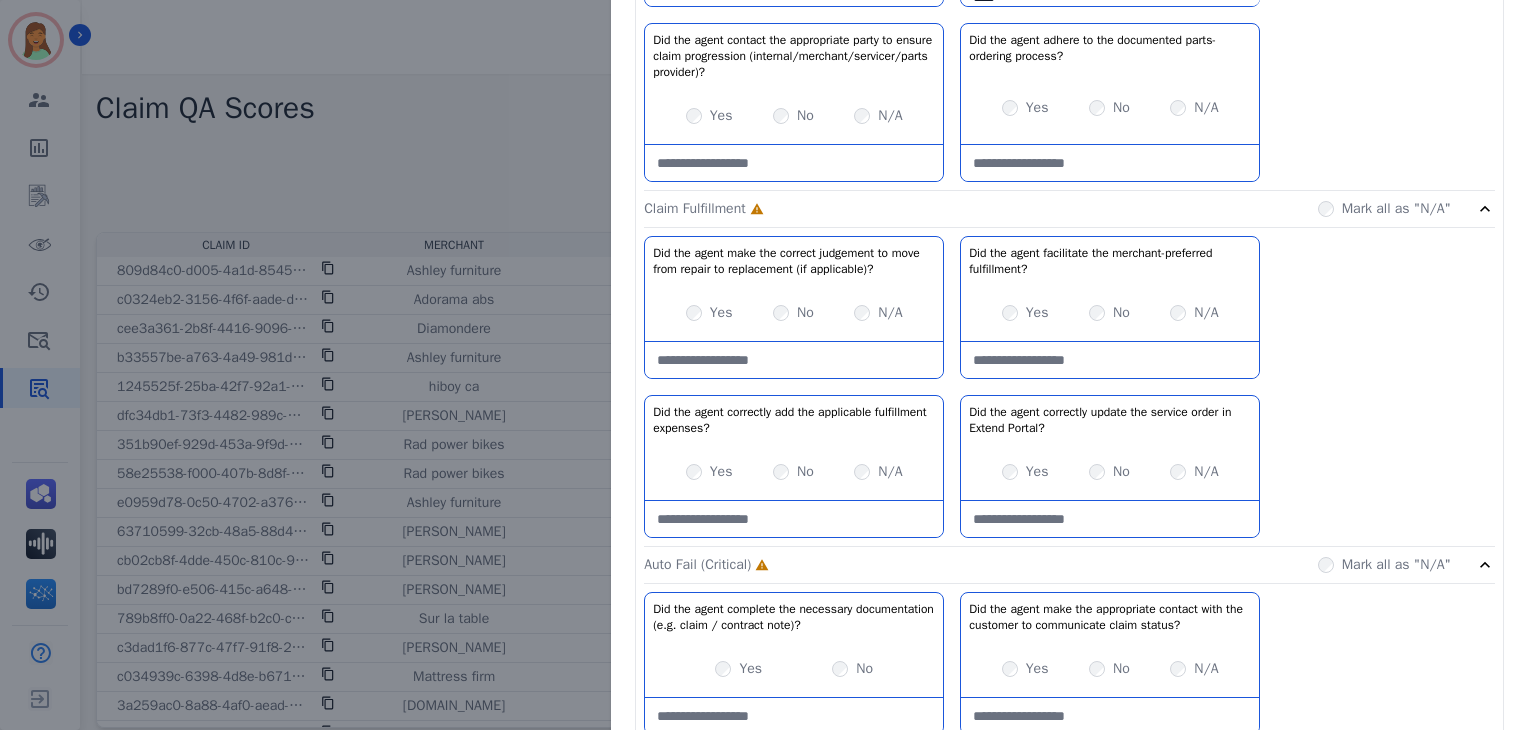 click on "Yes" at bounding box center (1025, 472) 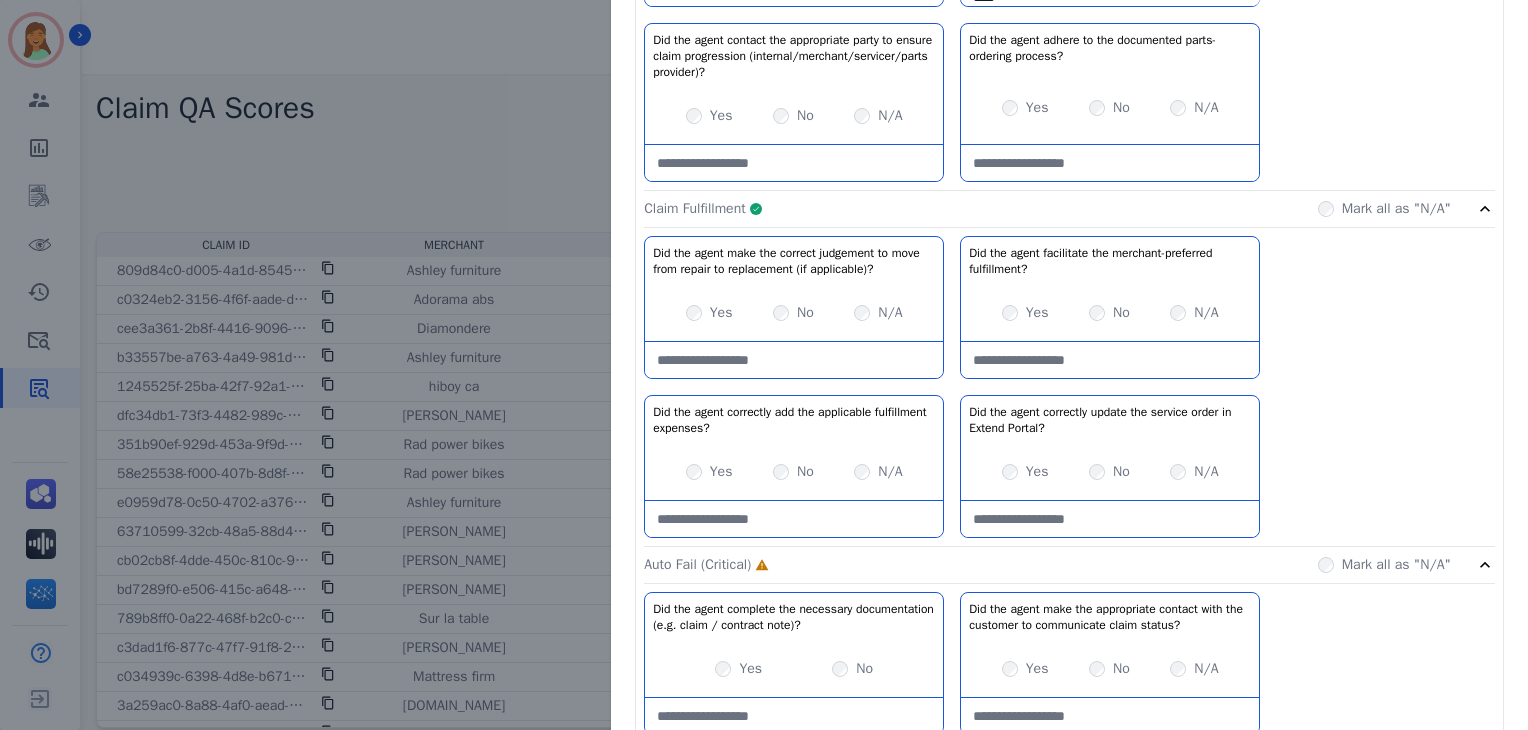 click on "Claim Fulfillment     Complete         Mark all as "N/A"" 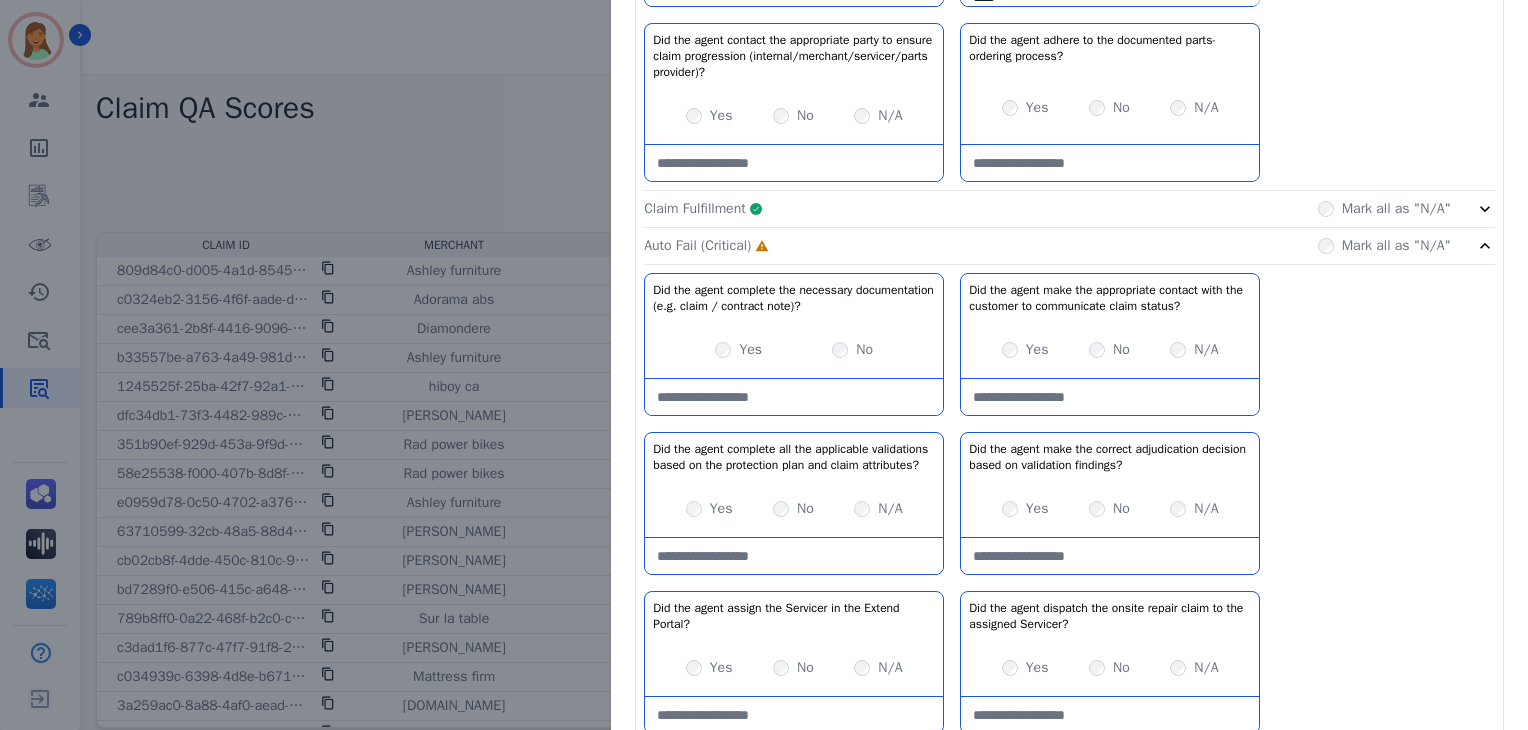click at bounding box center [1110, 397] 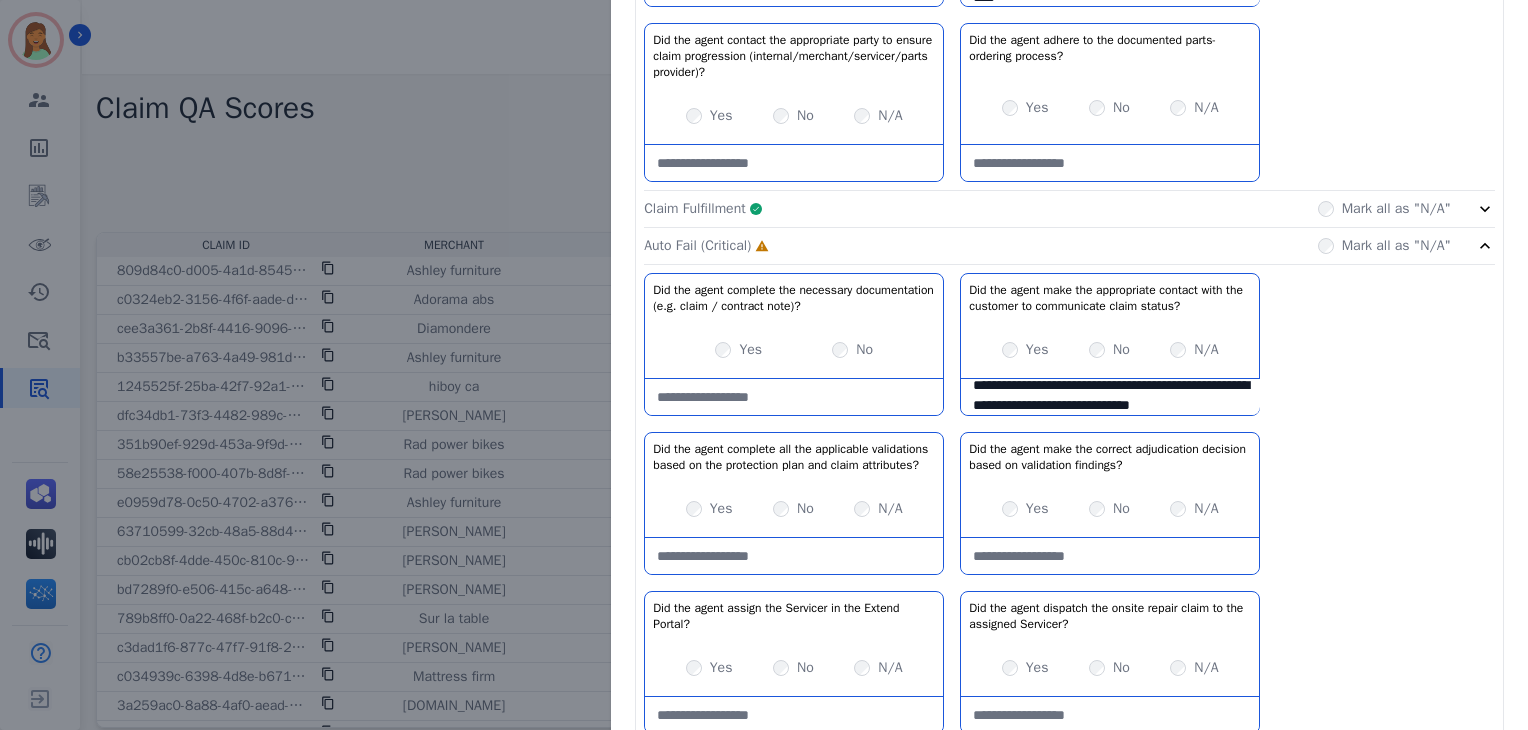 scroll, scrollTop: 32, scrollLeft: 0, axis: vertical 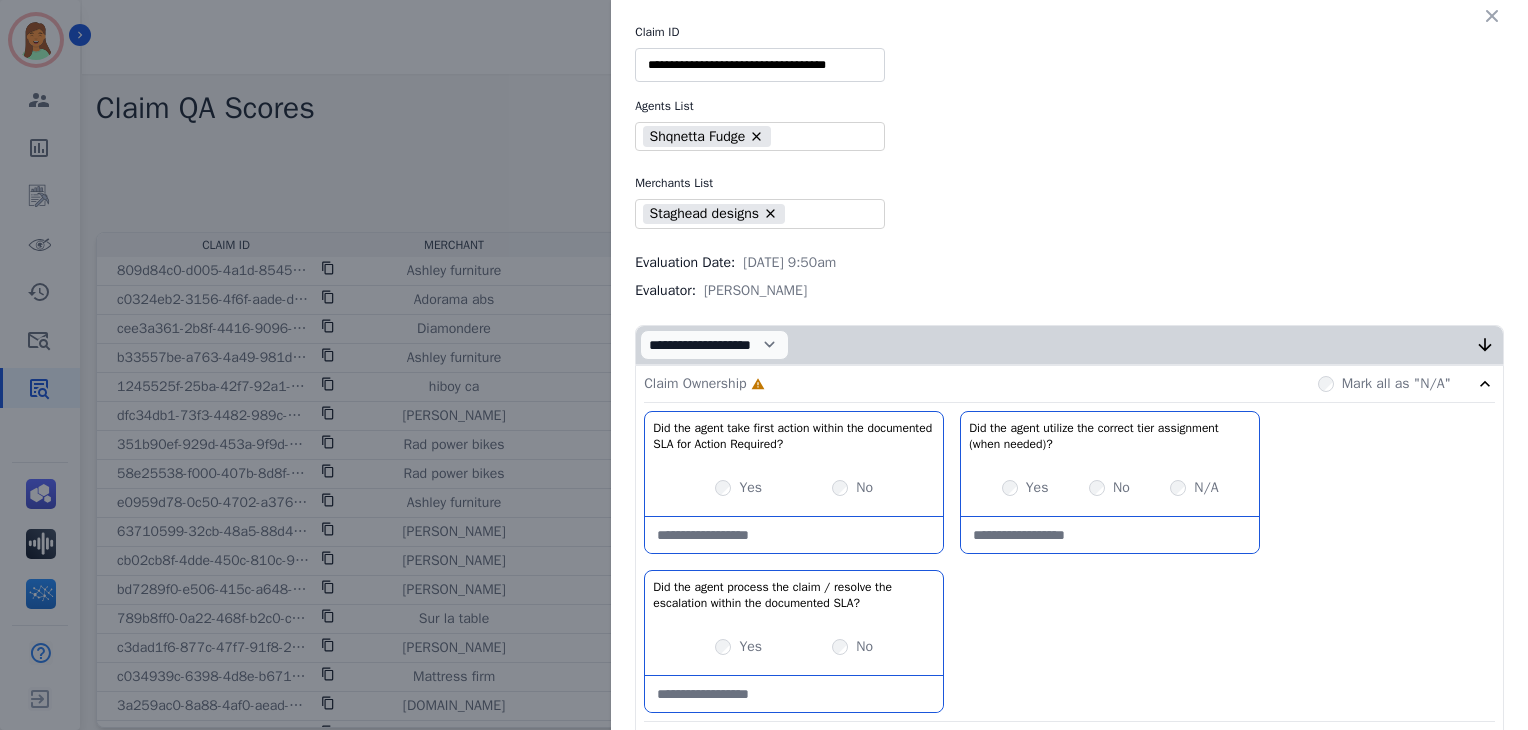type on "**********" 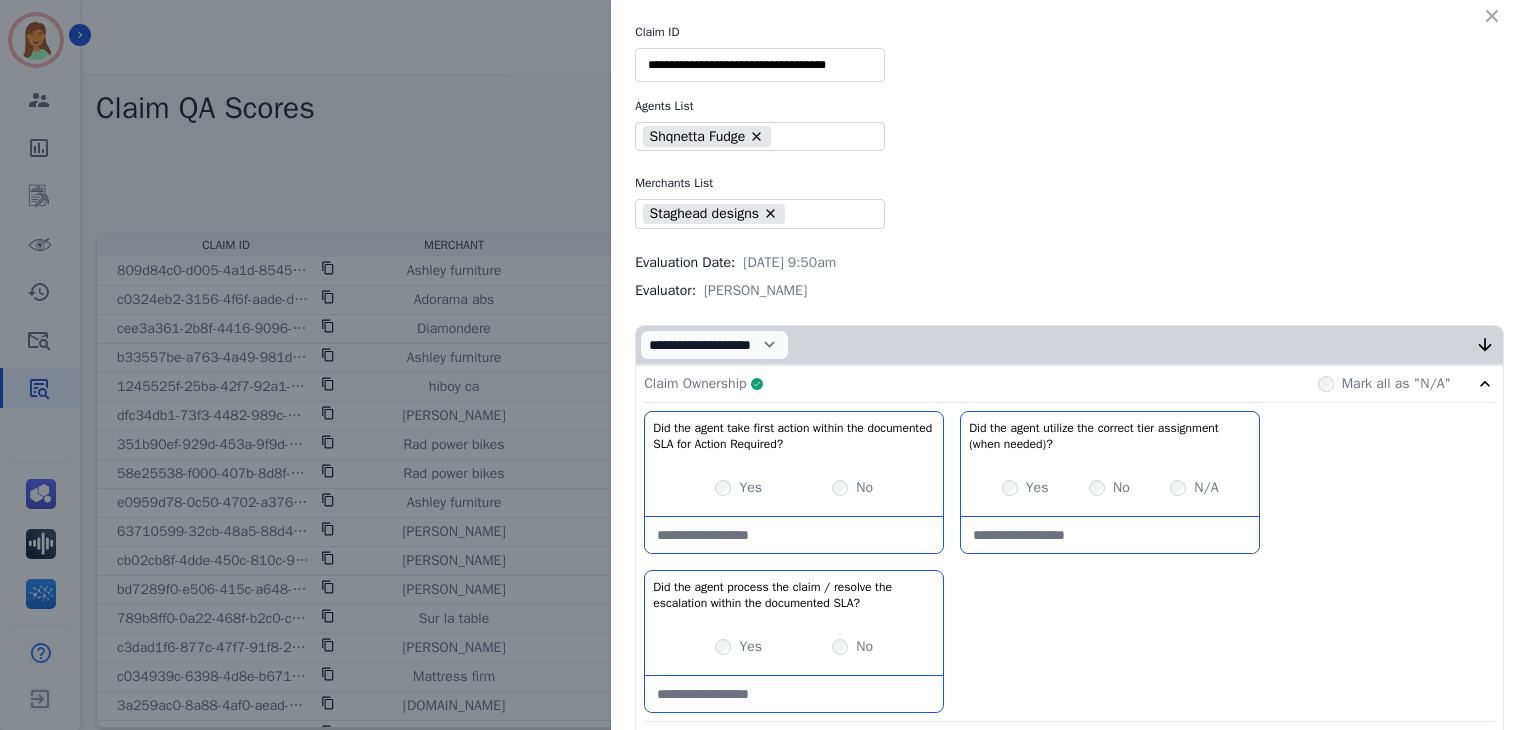 click on "Claim Ownership     Complete         Mark all as "N/A"" at bounding box center [1069, 384] 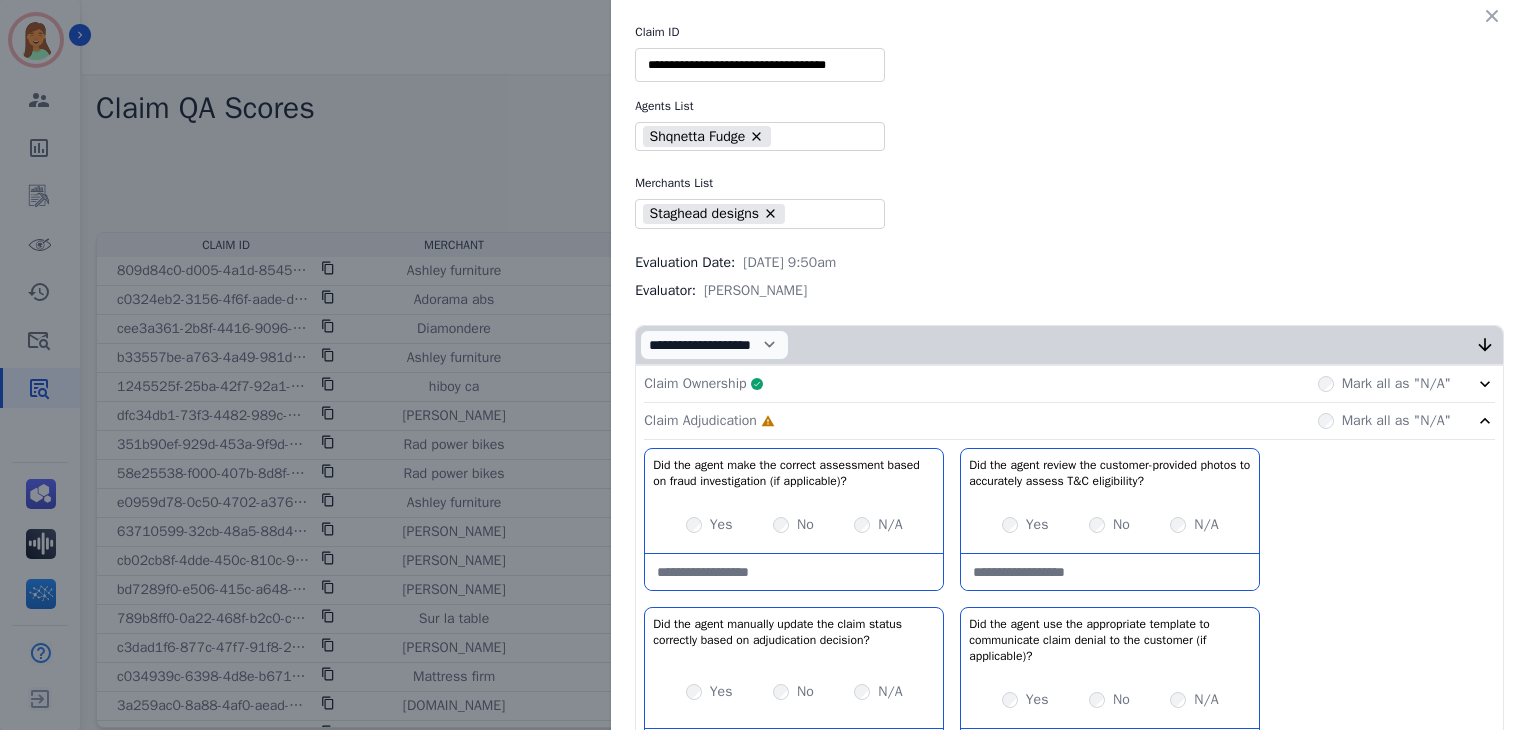 scroll, scrollTop: 133, scrollLeft: 0, axis: vertical 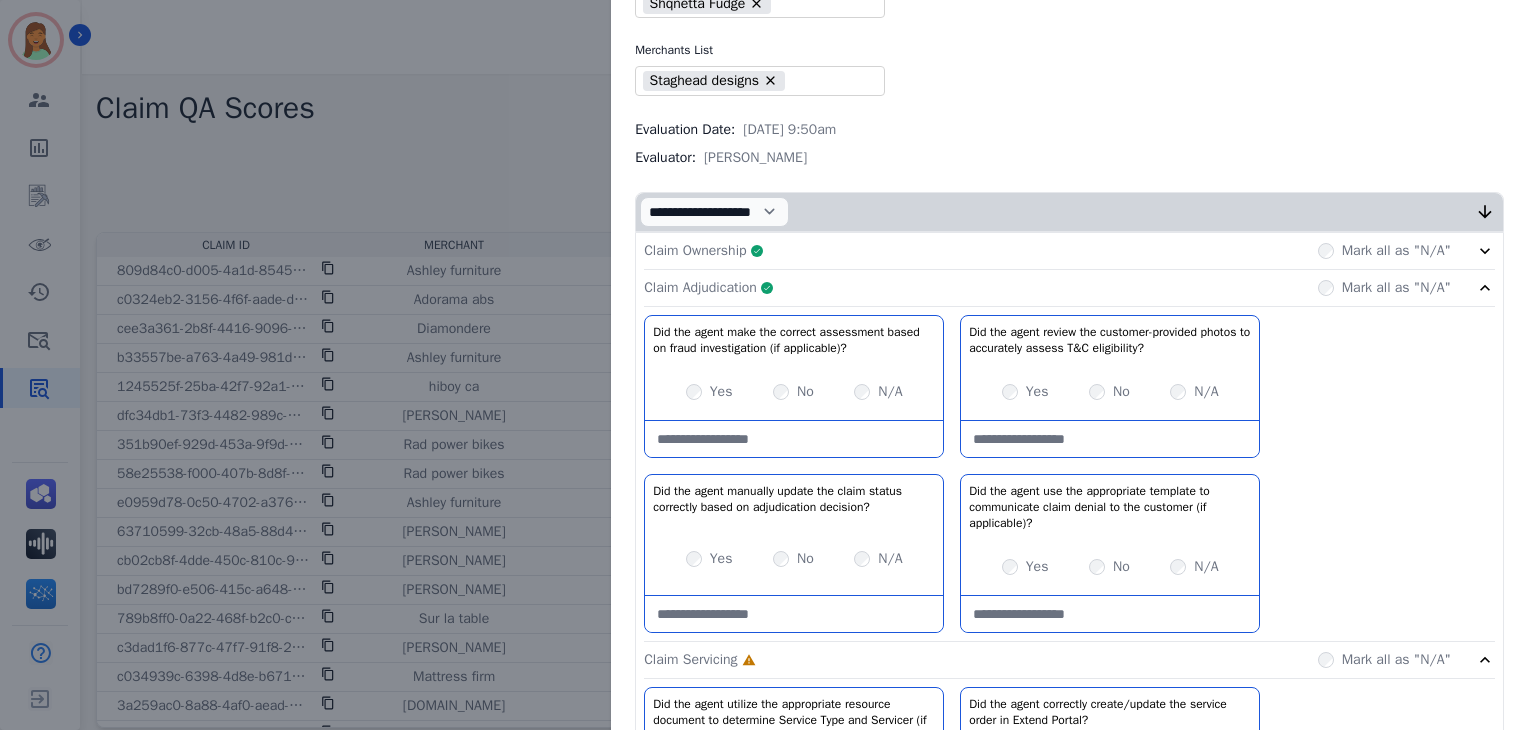 click on "Claim Adjudication     Complete         Mark all as "N/A"" 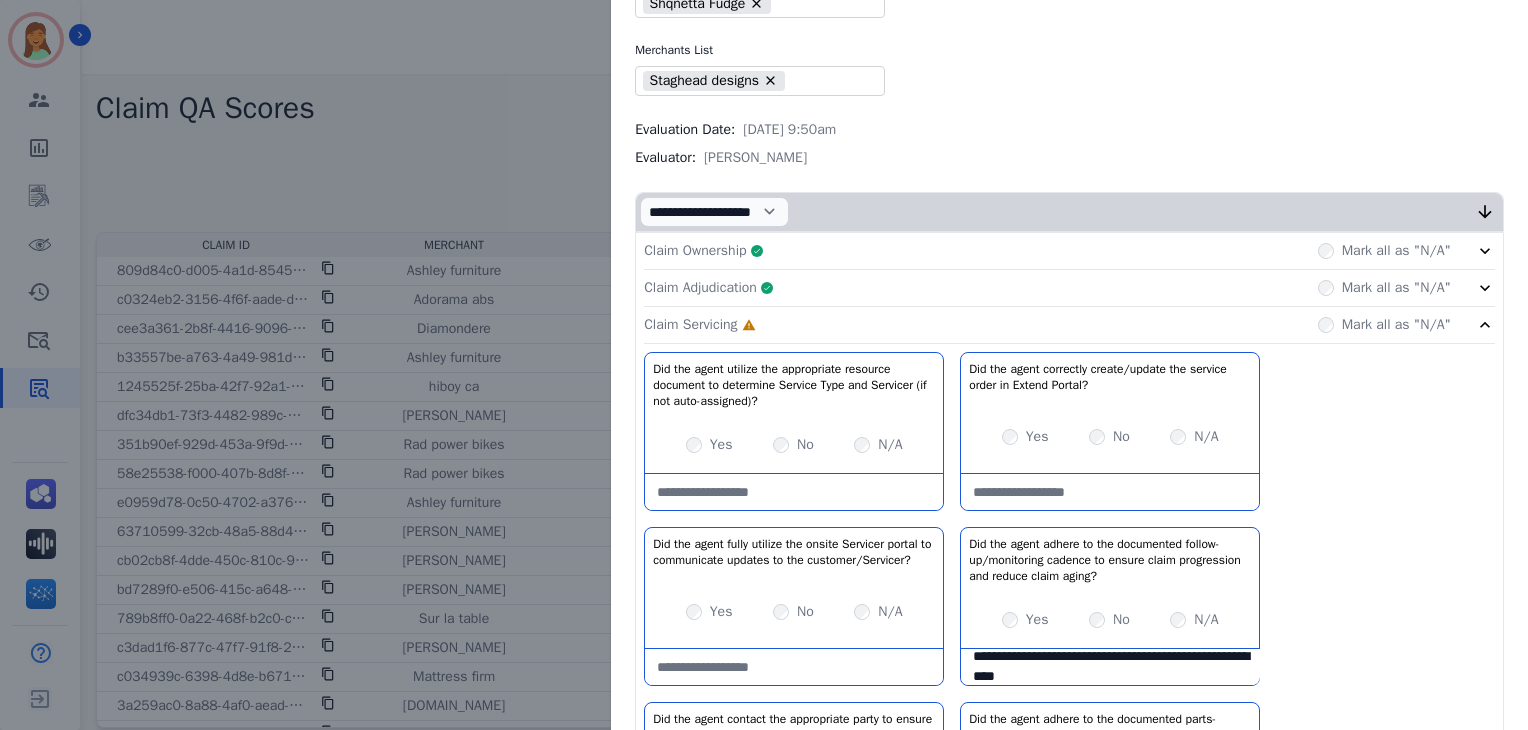 scroll, scrollTop: 266, scrollLeft: 0, axis: vertical 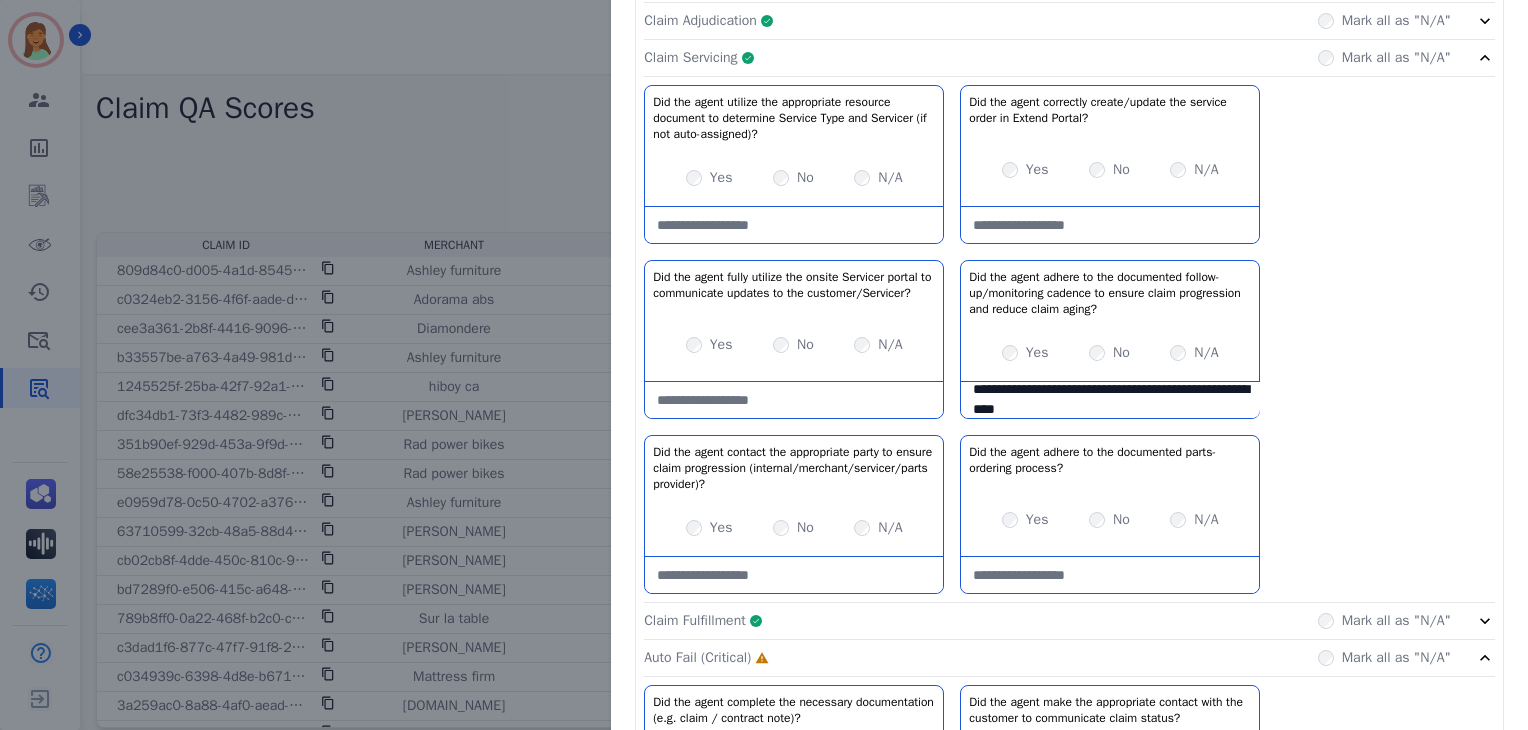 click on "Claim Servicing     Complete         Mark all as "N/A"" 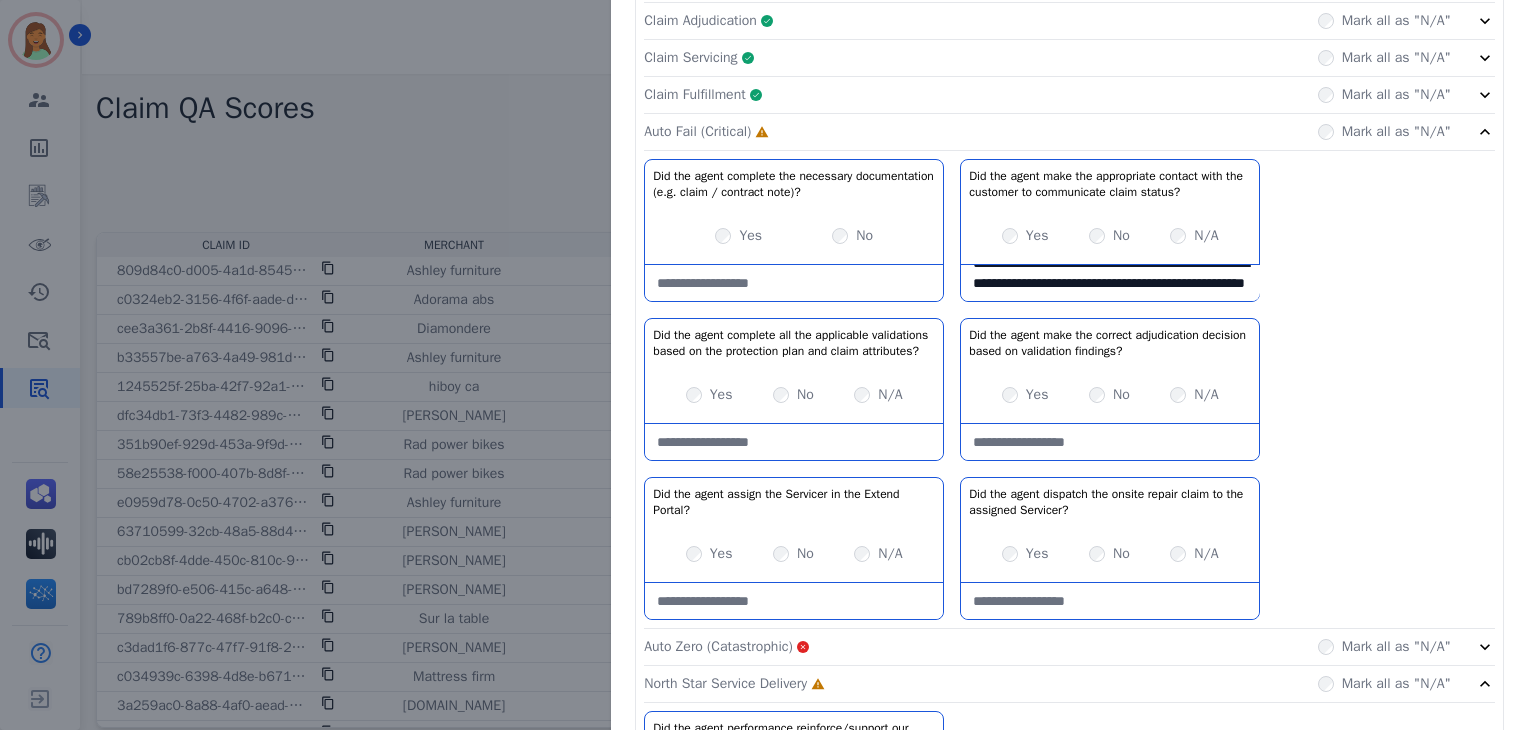 click on "Yes" at bounding box center (1025, 395) 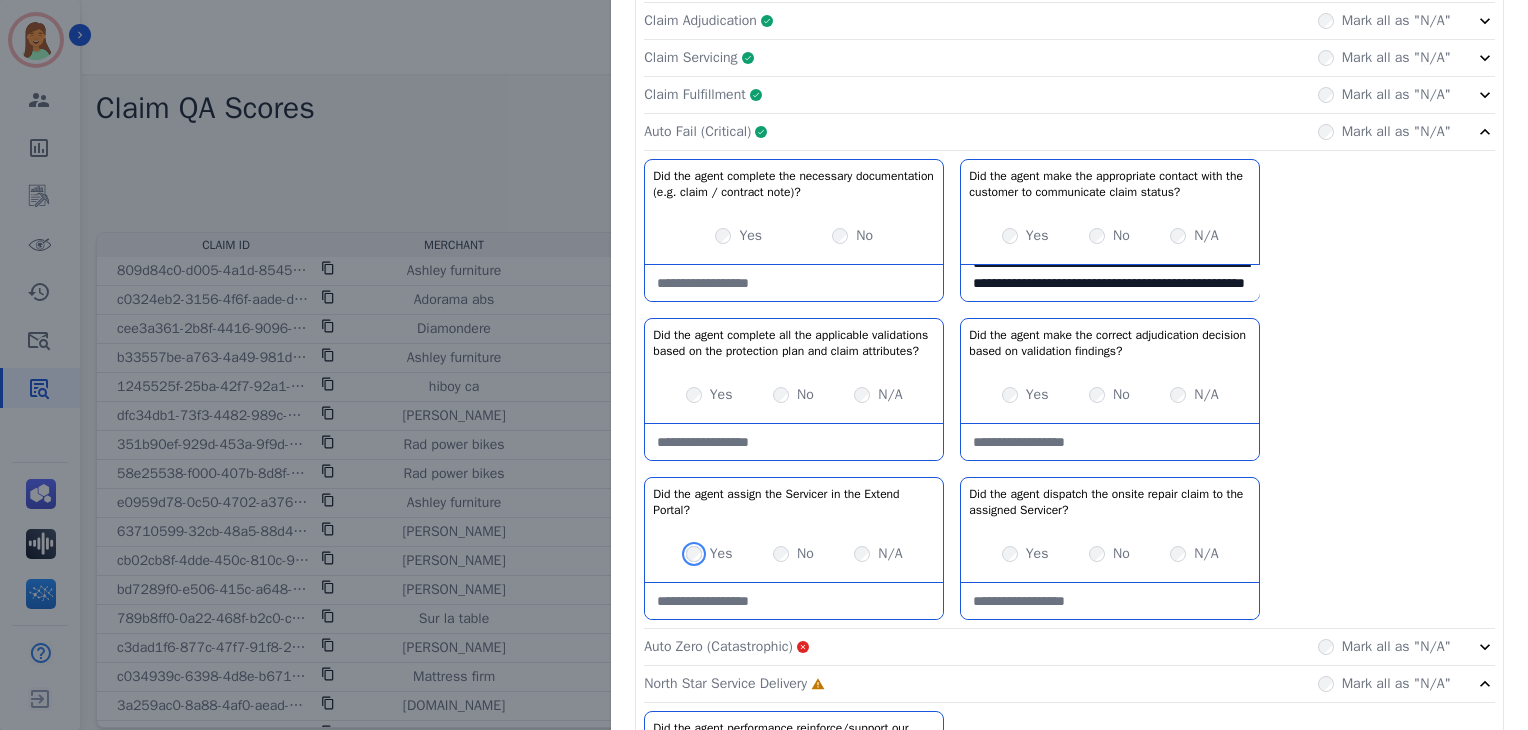 scroll, scrollTop: 636, scrollLeft: 0, axis: vertical 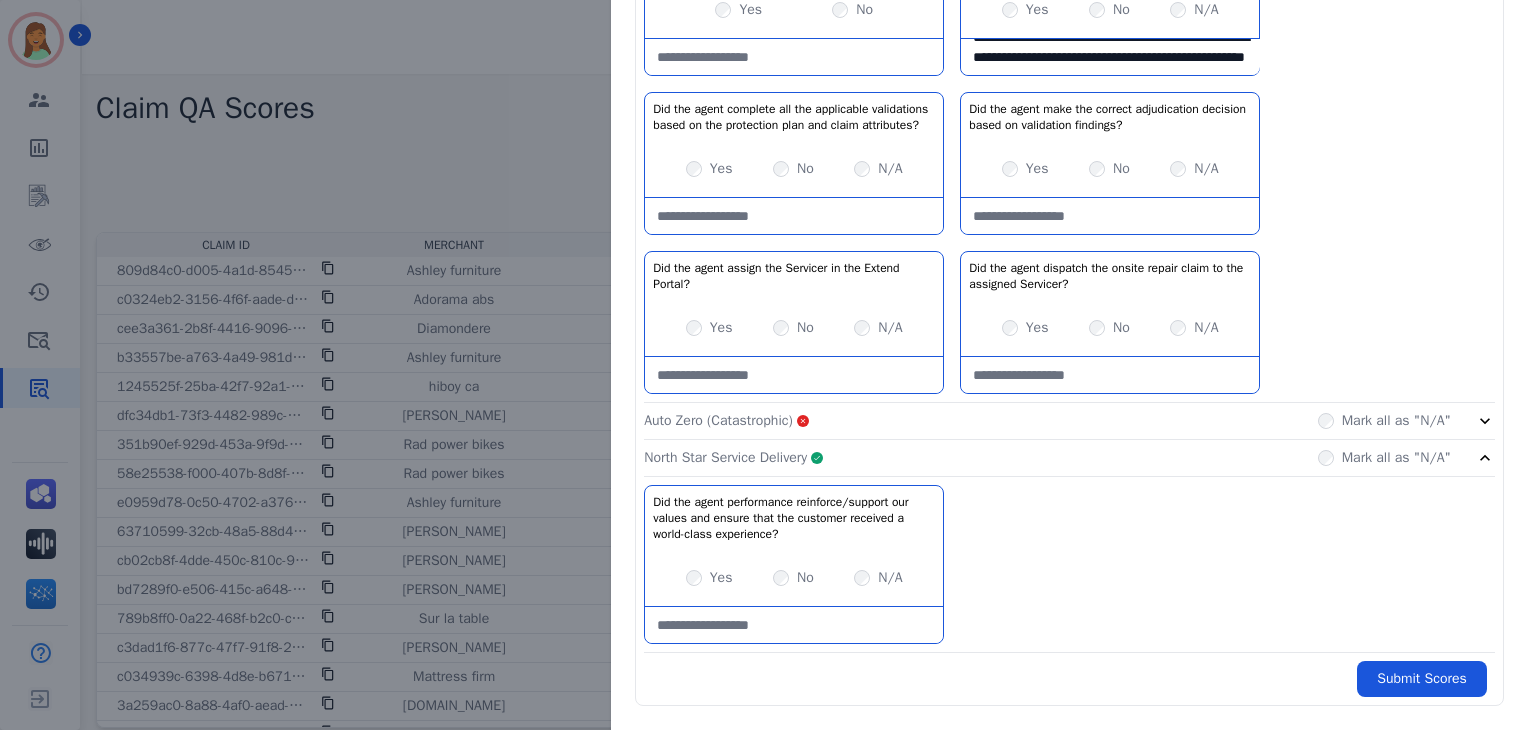 click on "Mark all as "N/A"" at bounding box center [1384, 421] 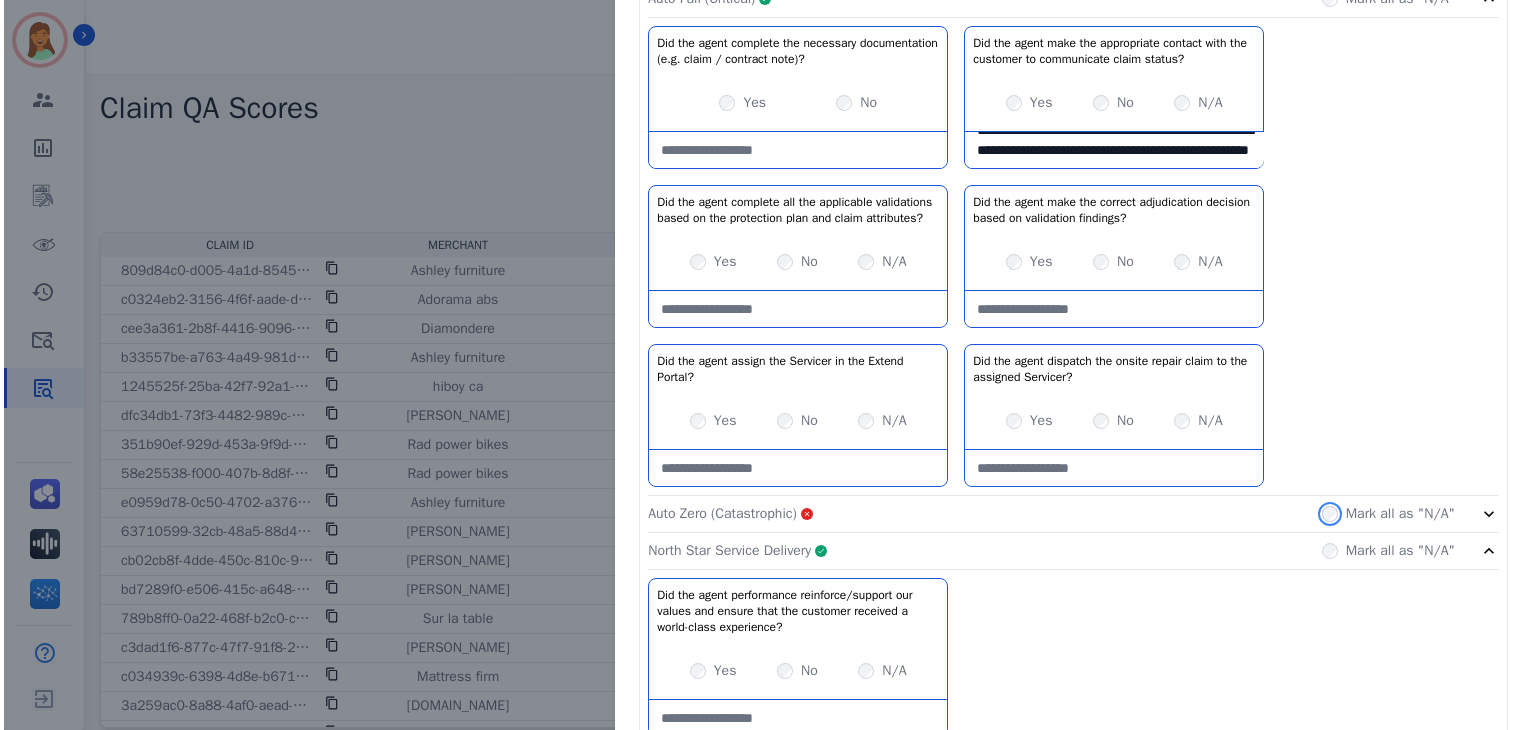 scroll, scrollTop: 636, scrollLeft: 0, axis: vertical 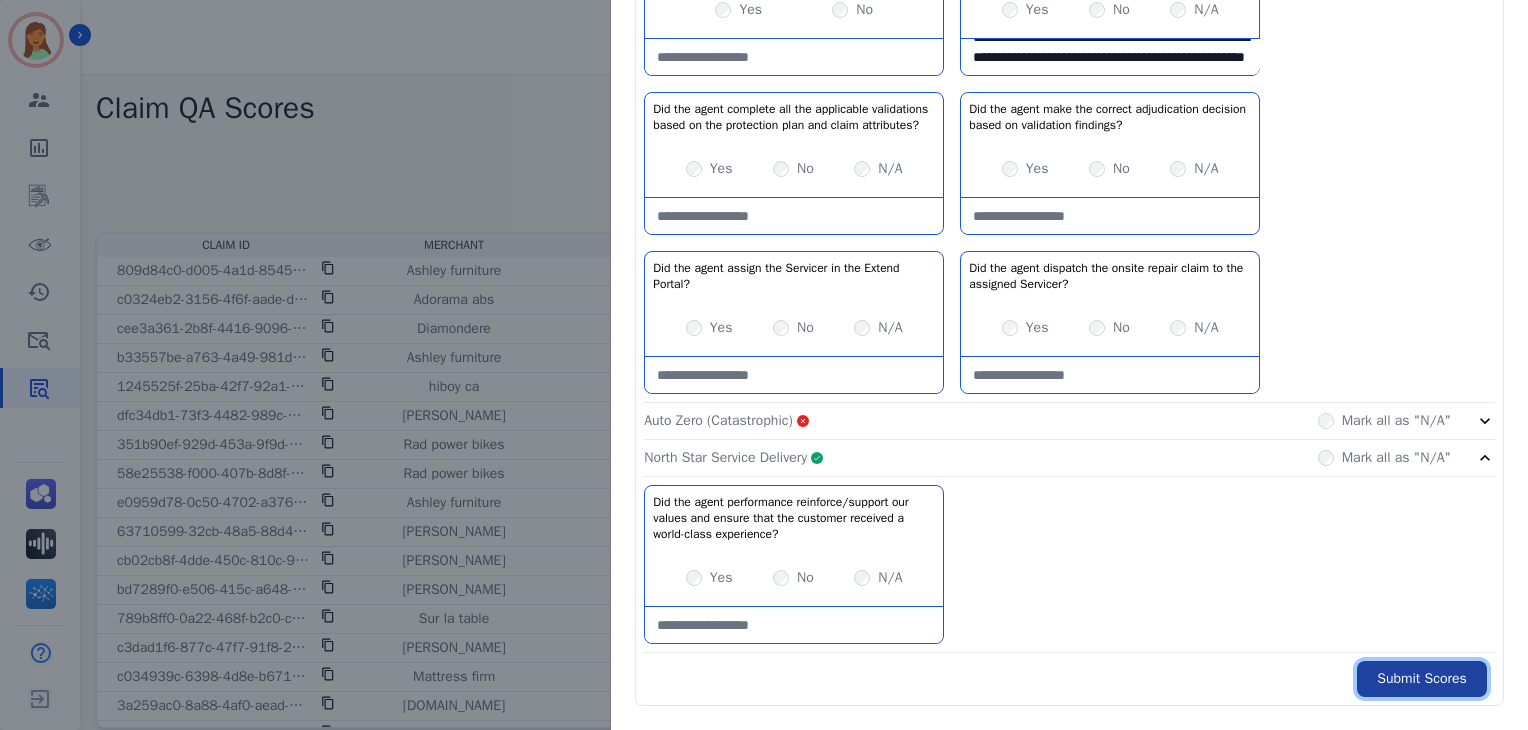 click on "Submit Scores" at bounding box center [1422, 679] 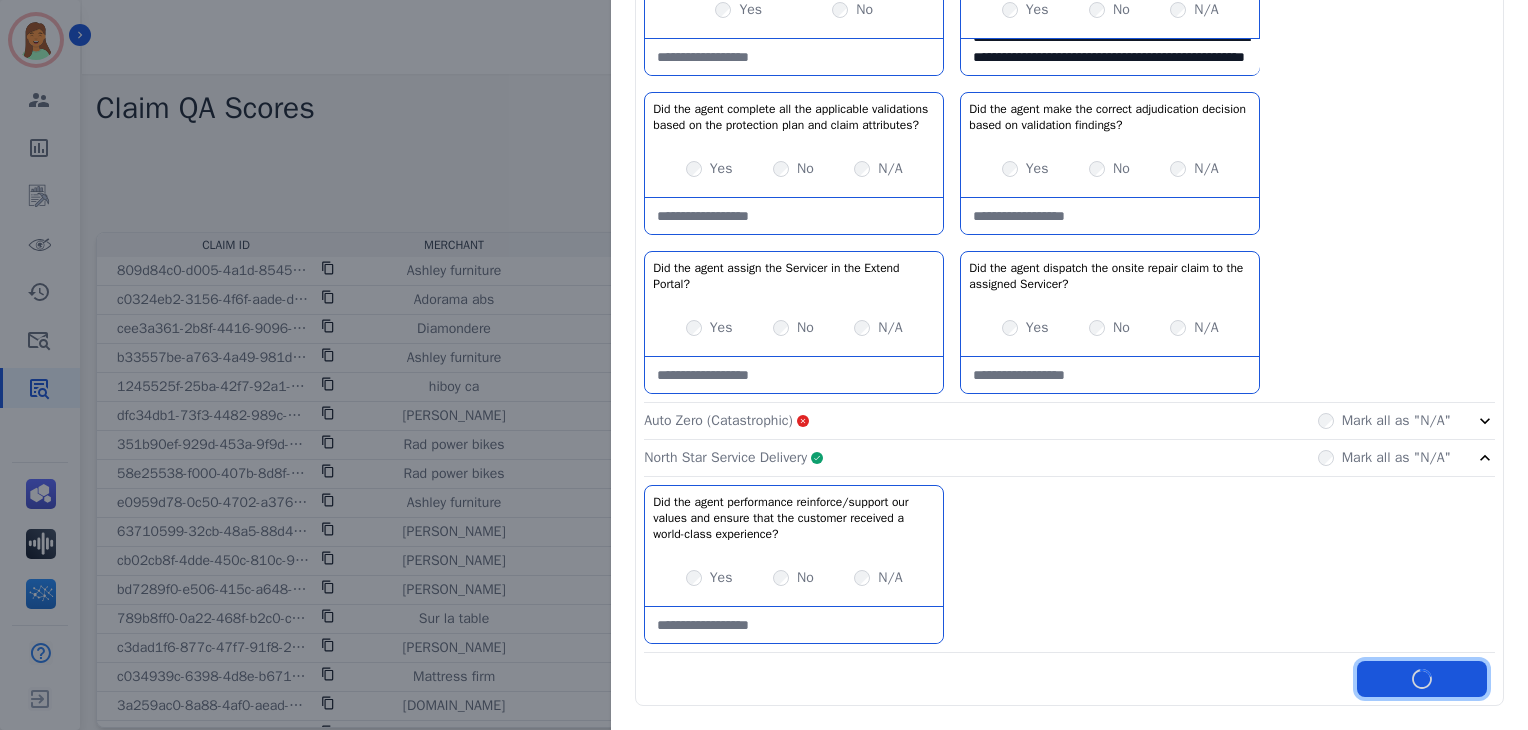 scroll, scrollTop: 748, scrollLeft: 0, axis: vertical 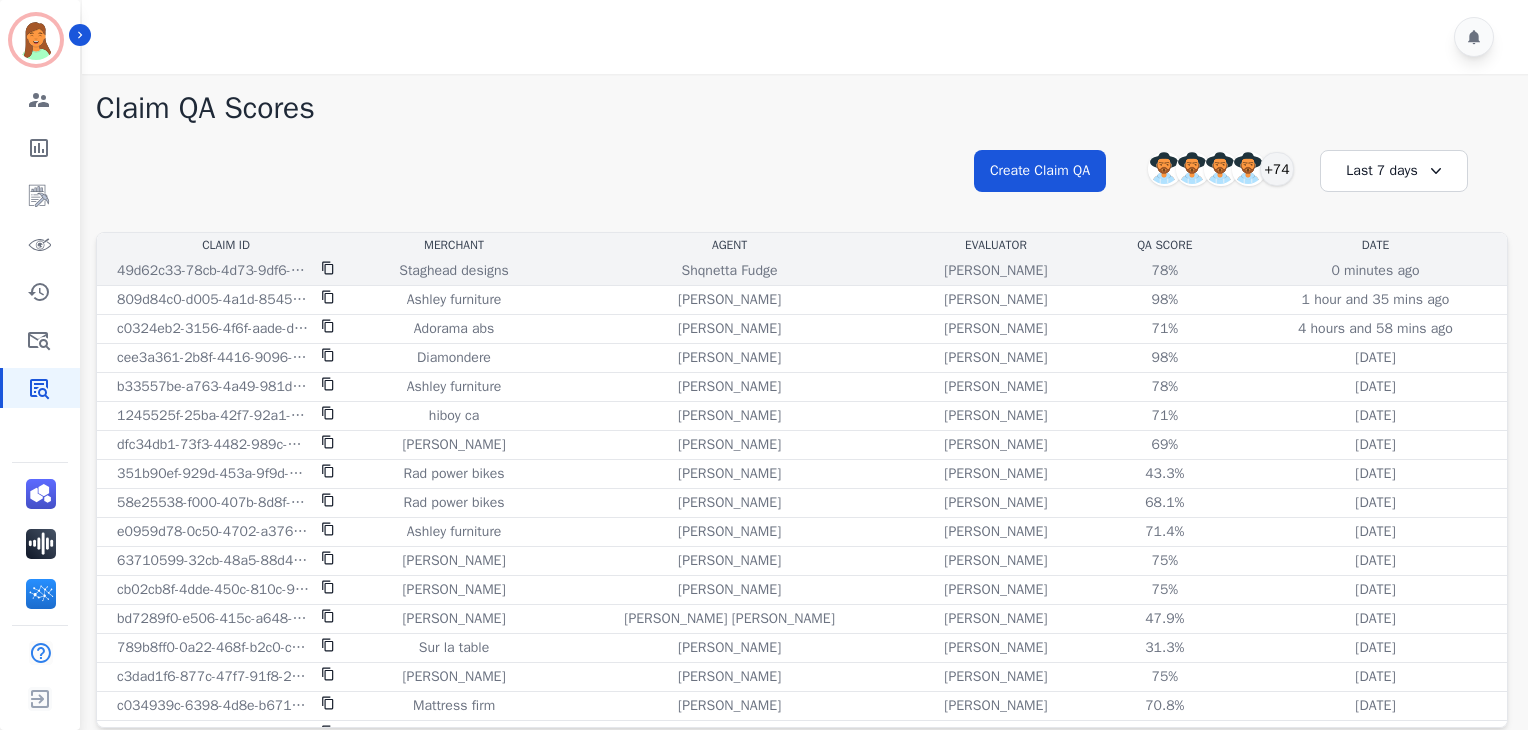 click on "Shqnetta Fudge" at bounding box center [729, 271] 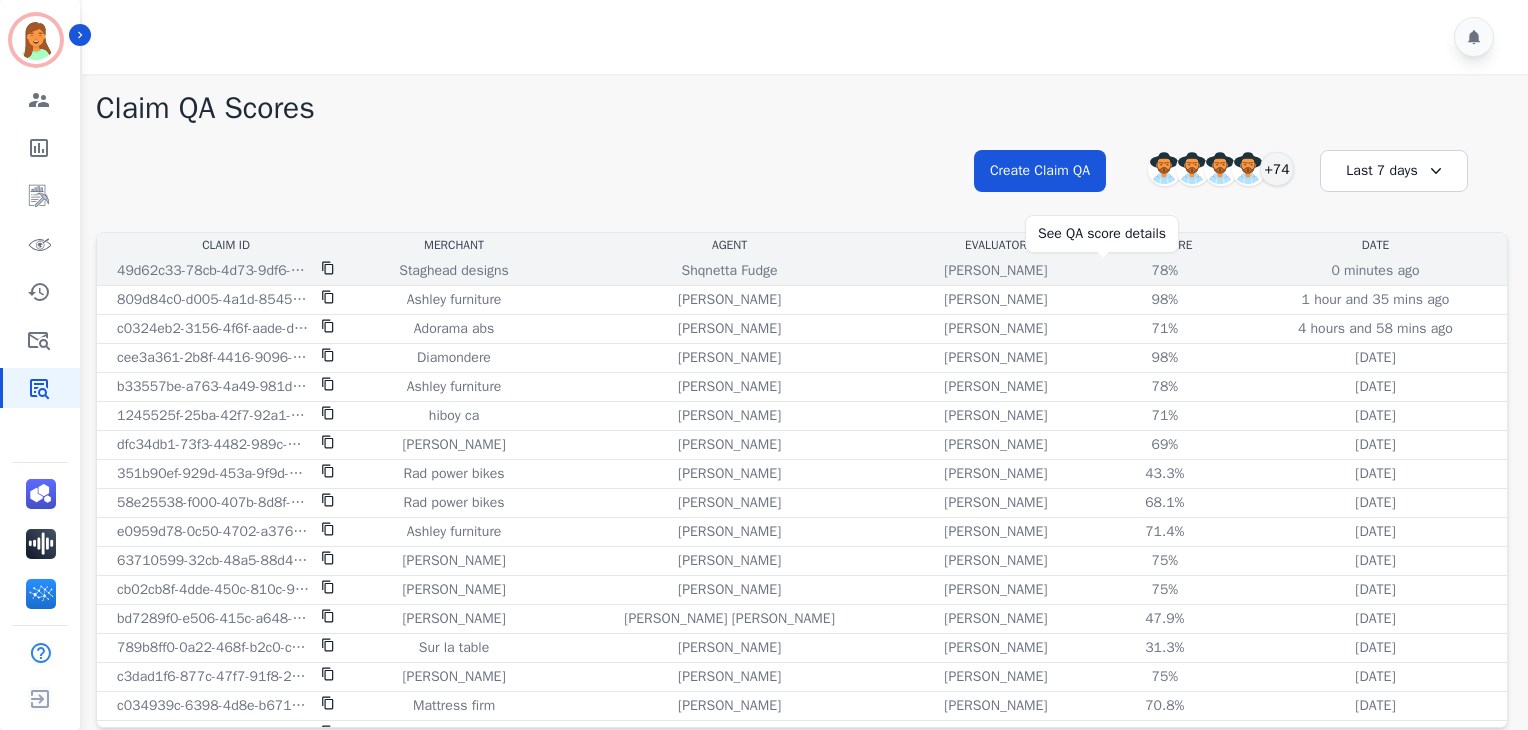 click on "78%" at bounding box center (1165, 271) 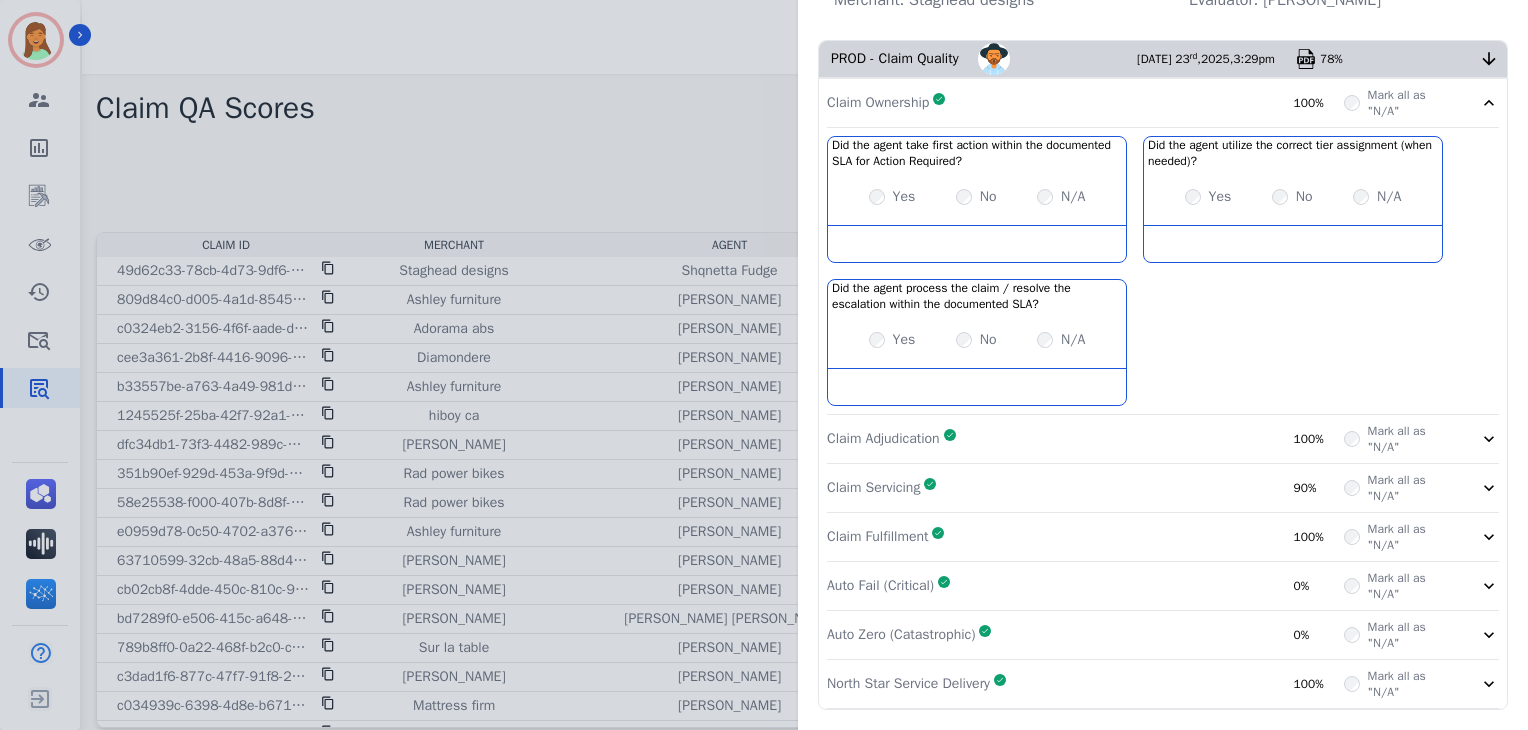 scroll, scrollTop: 153, scrollLeft: 0, axis: vertical 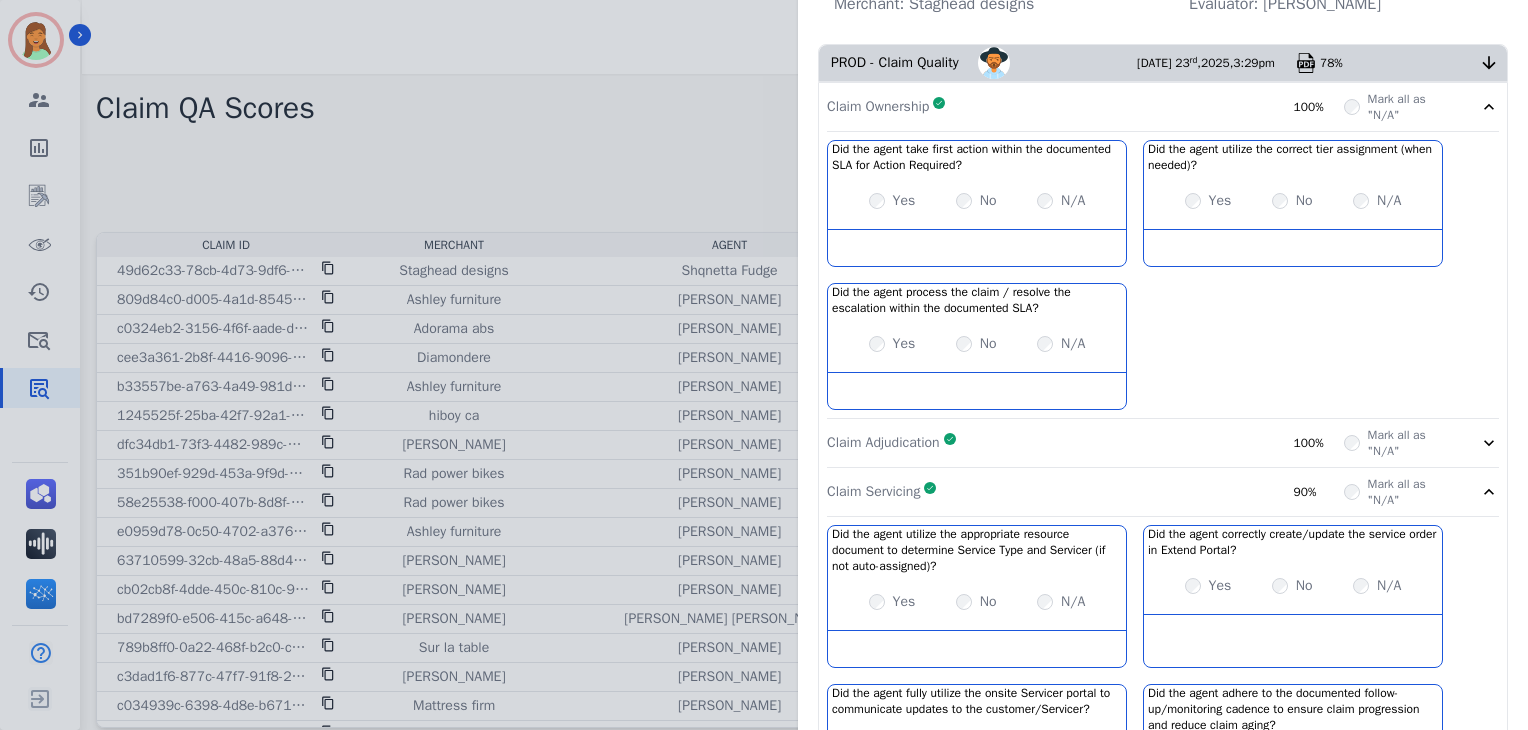 click on "Claim ID:   49d62c33-78cb-4d73-9df6-3335fc5e60df     Agent:   [PERSON_NAME]   Merchant:   Staghead designs   Evaluator:   [PERSON_NAME]   PROD - Claim Quality     [PERSON_NAME]       [DATE]
3:29pm     78%     Claim Ownership     Complete       100%     Mark all as "N/A"     Did the agent take first action within the documented SLA for Action Required?   No description         Yes     No     N/A   Did the agent utilize the correct tier assignment (when needed)?   No description         Yes     No     N/A   Did the agent process the claim / resolve the escalation within the documented SLA?   No description         Yes     No     N/A     Claim Adjudication     Complete       100%     Mark all as "N/A"     Claim Servicing     Complete       90%     Mark all as "N/A"     Did the agent utilize the appropriate resource document to determine Service Type and Servicer (if not auto-assigned)?   No description         Yes     No     N/A     No description         Yes     No" 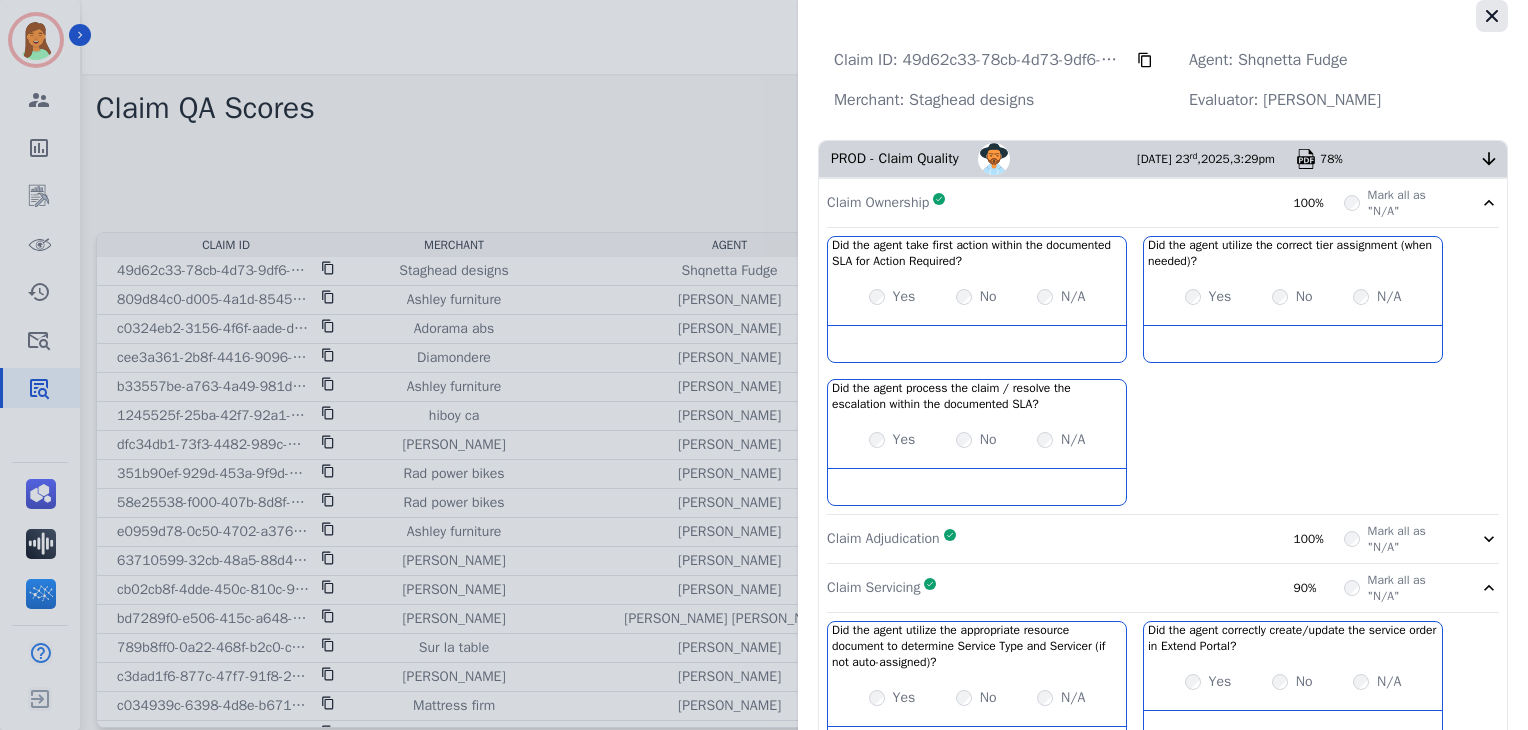 click 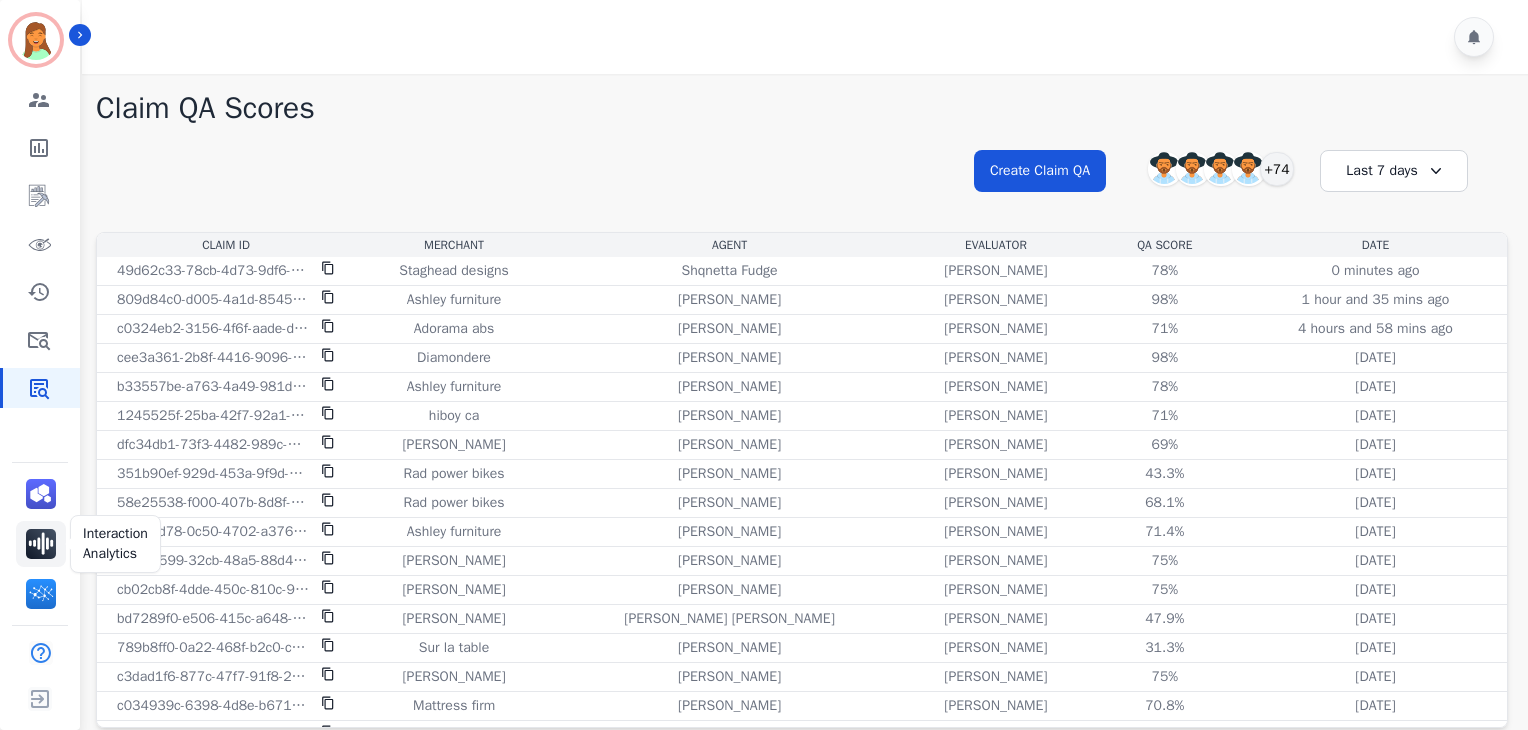 click at bounding box center [41, 544] 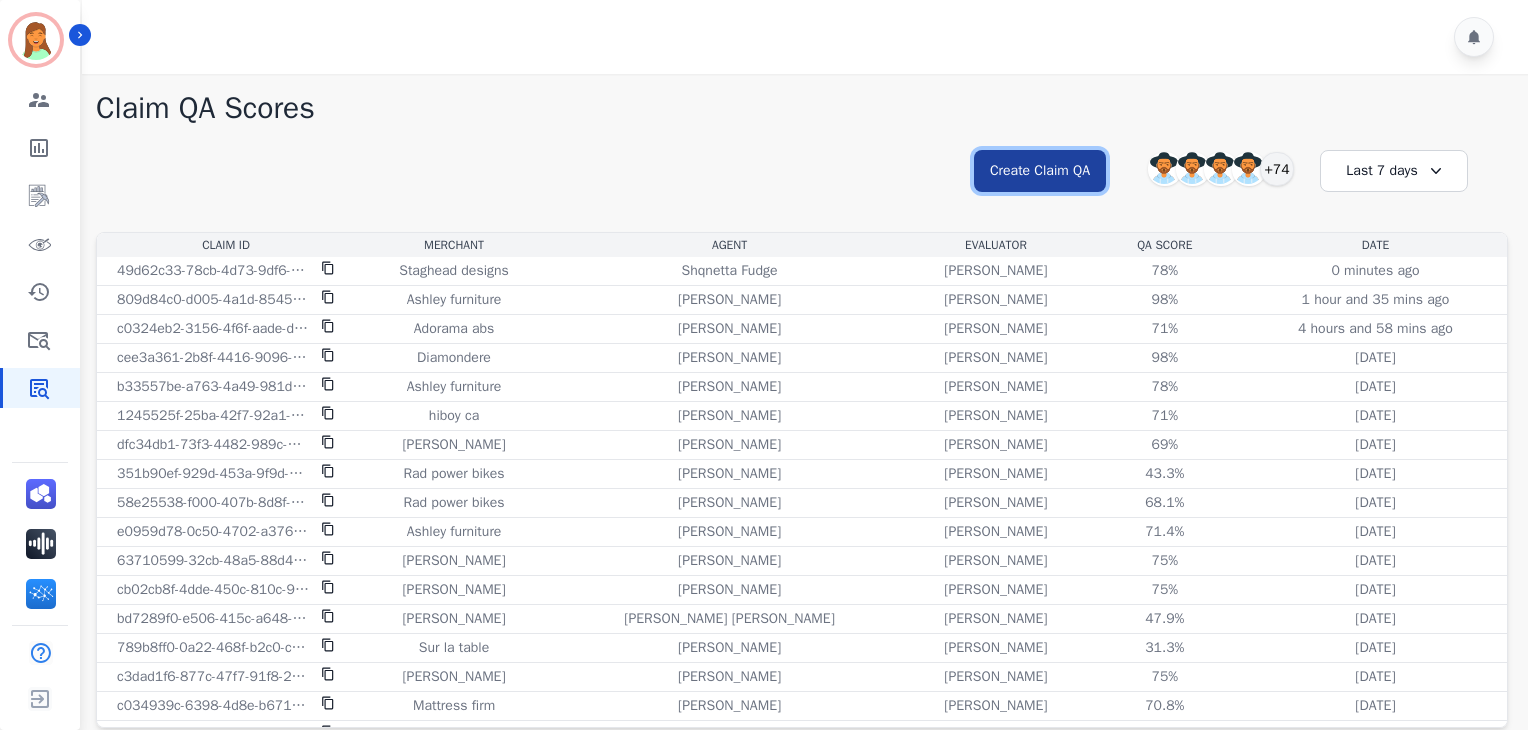 click on "Create Claim QA" at bounding box center (1040, 171) 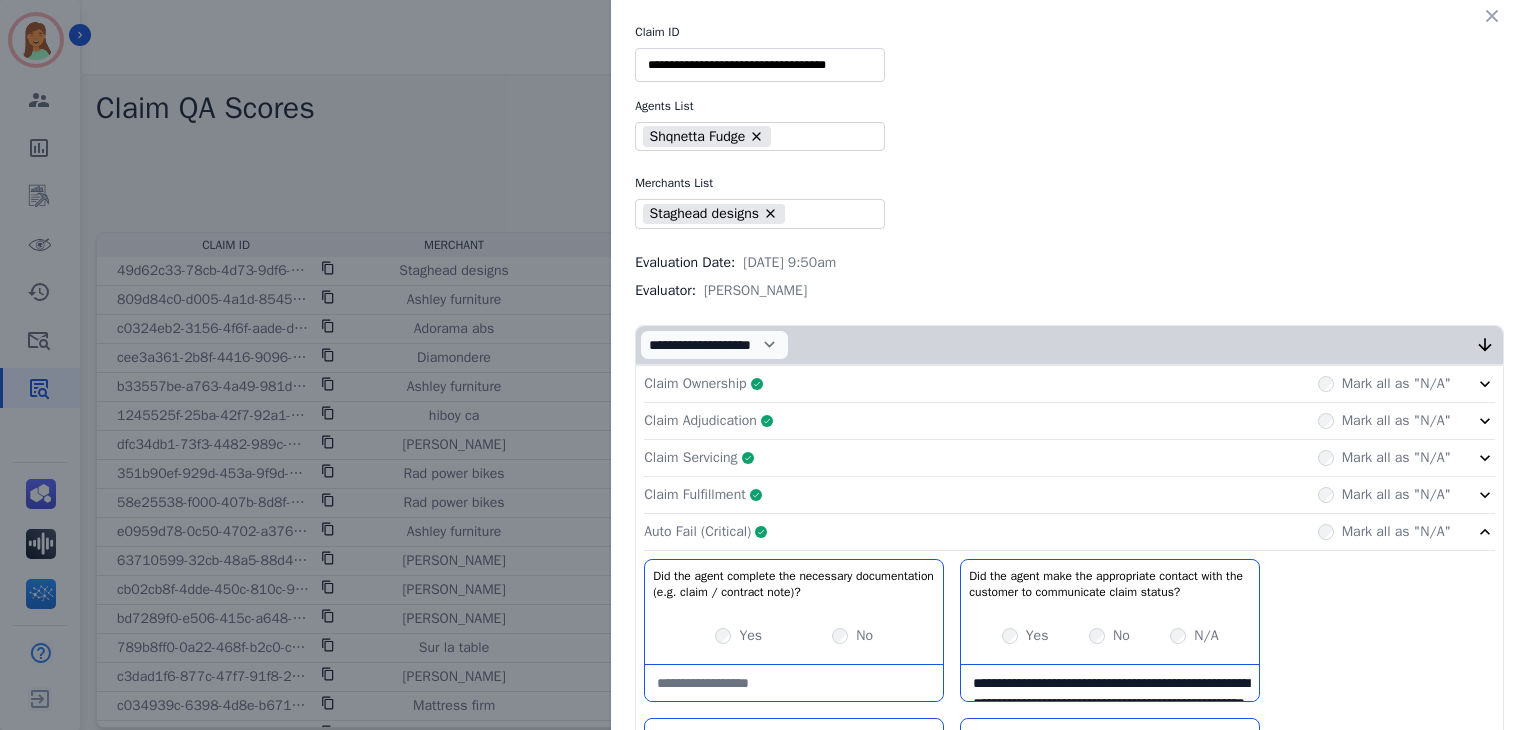 drag, startPoint x: 1492, startPoint y: 25, endPoint x: 1383, endPoint y: 76, distance: 120.34118 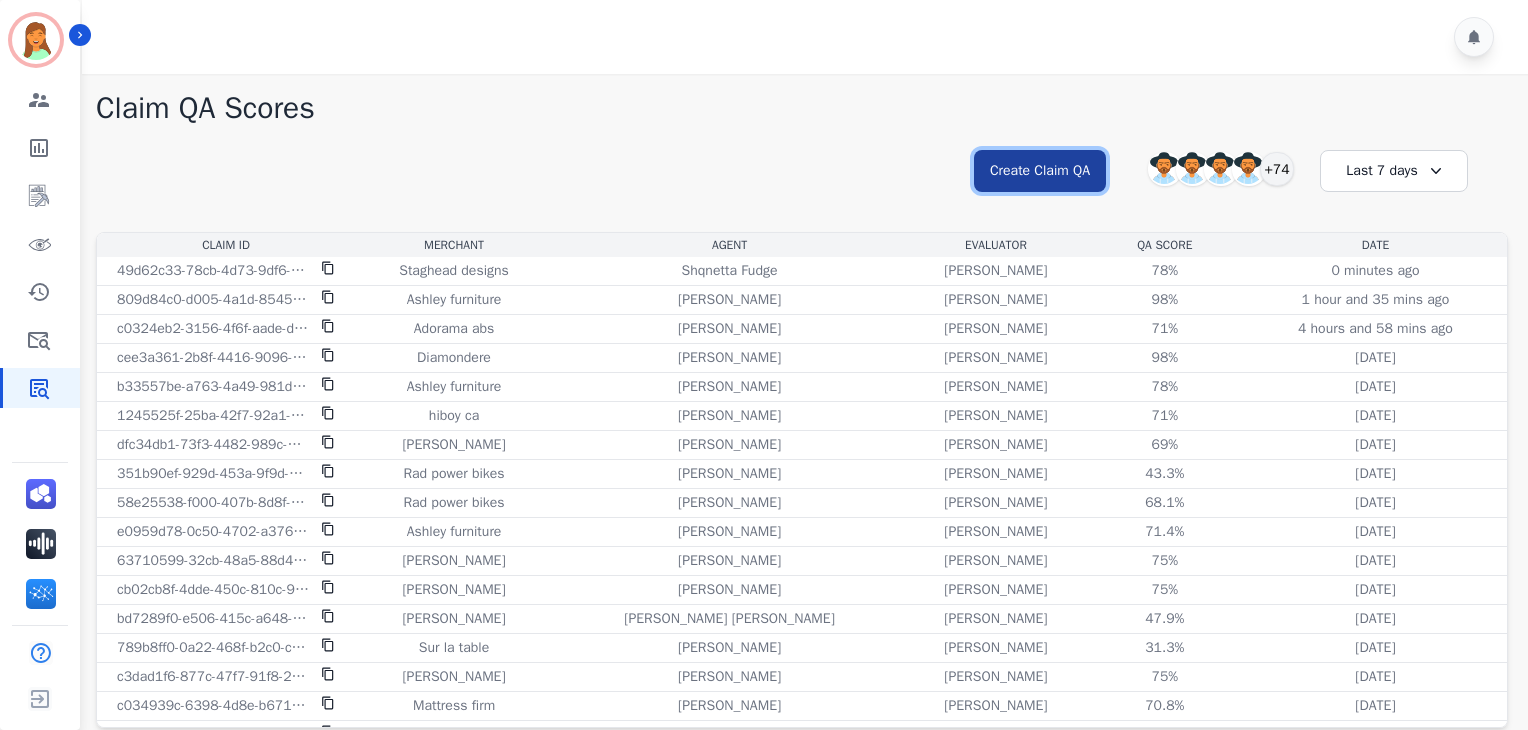 click on "Create Claim QA" at bounding box center [1040, 171] 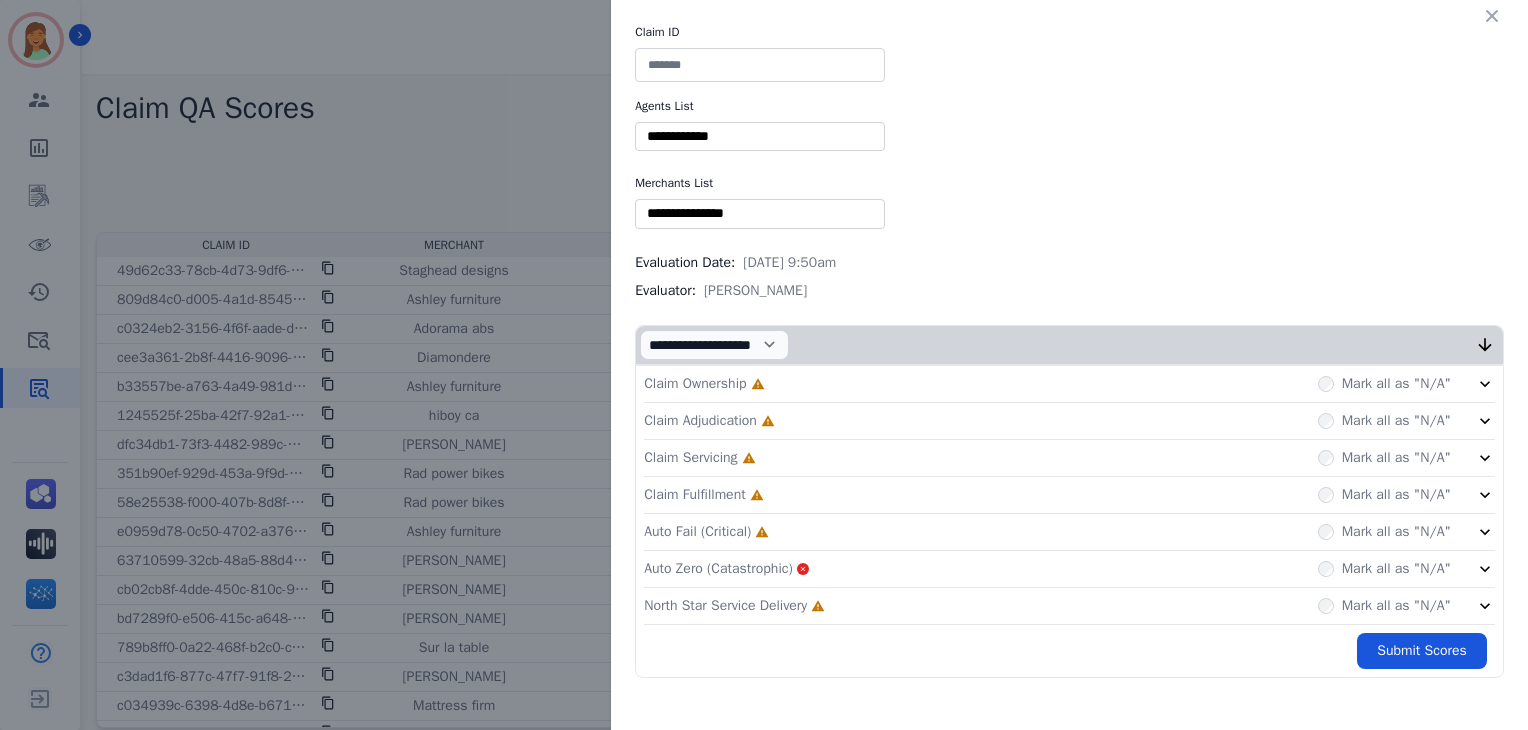click at bounding box center (760, 136) 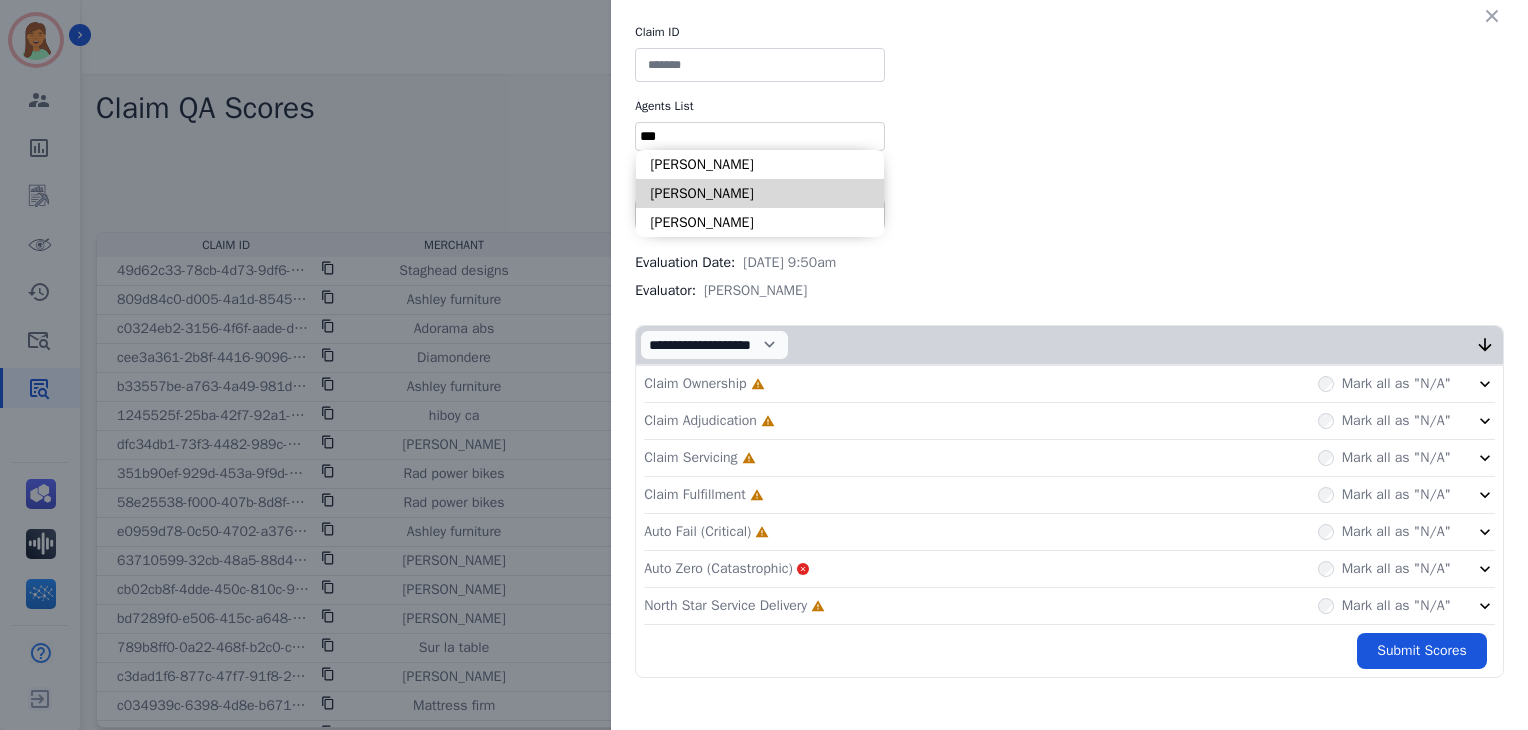 type on "***" 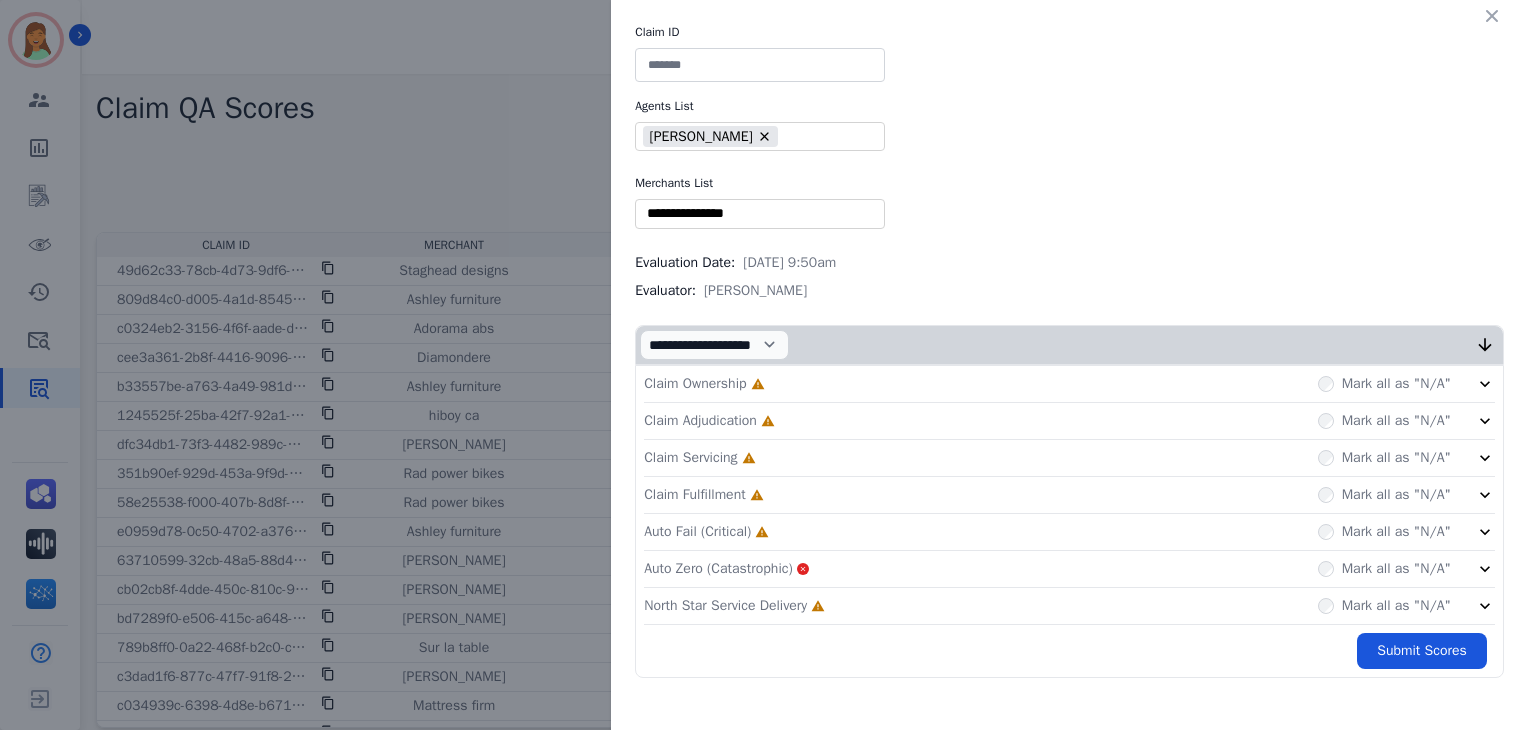 type on "**" 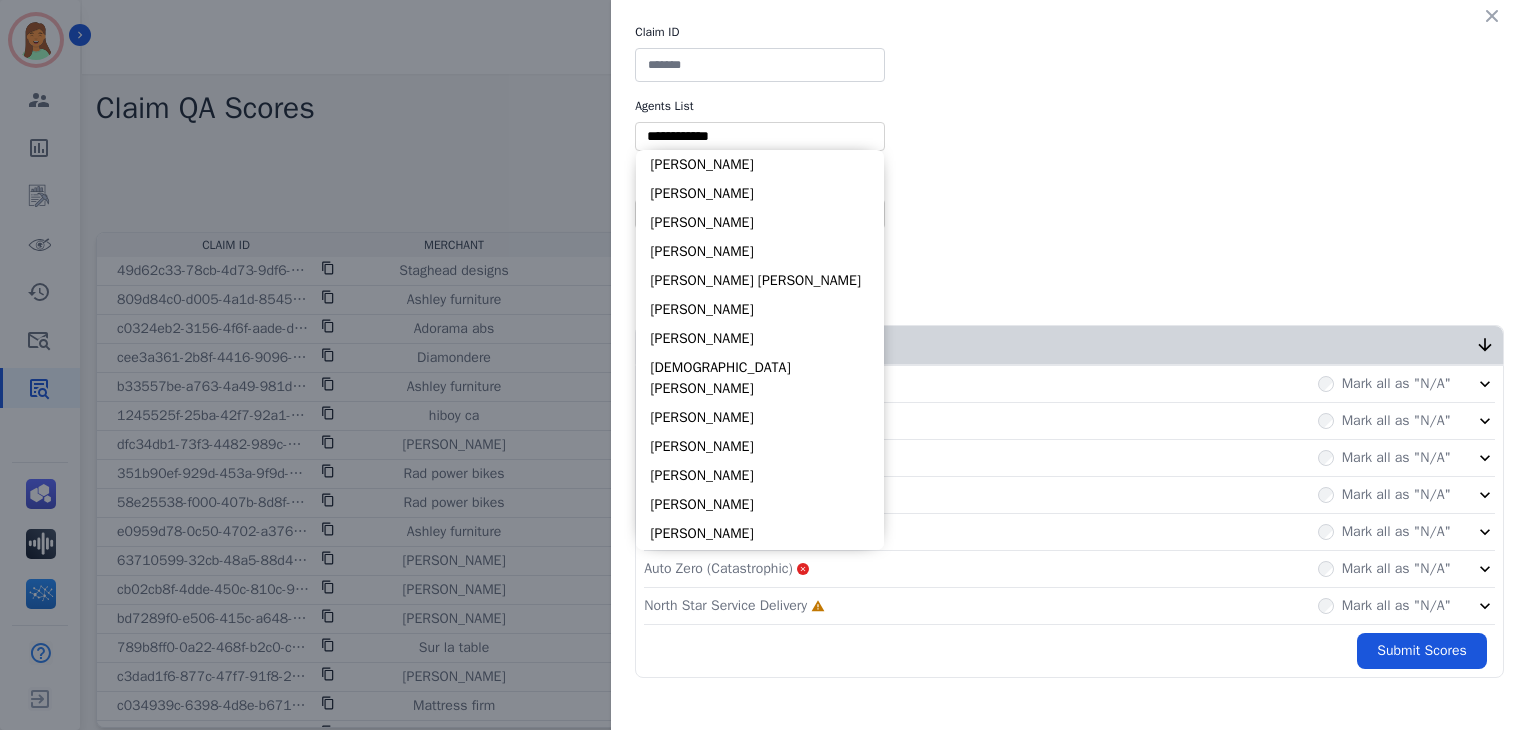 click at bounding box center (760, 136) 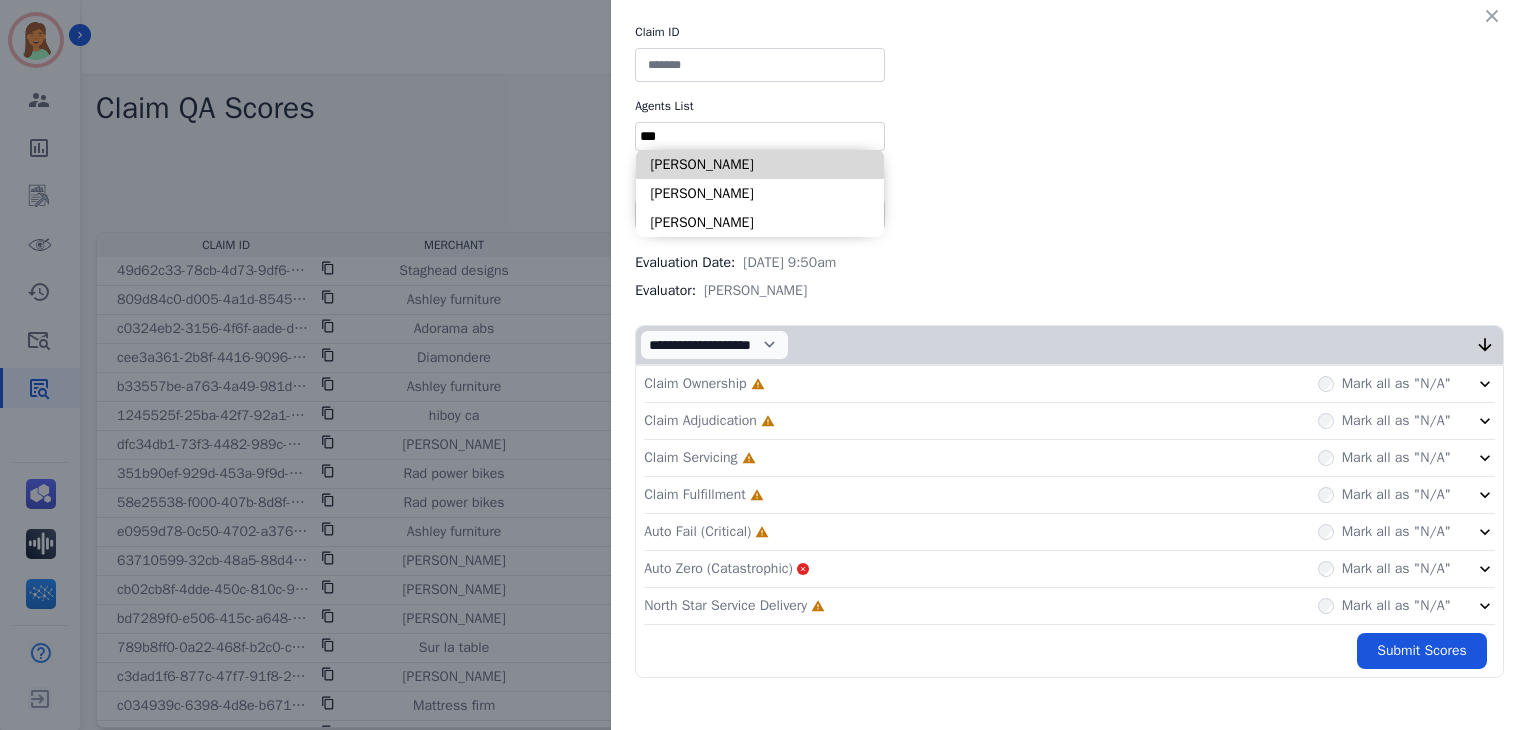 type on "***" 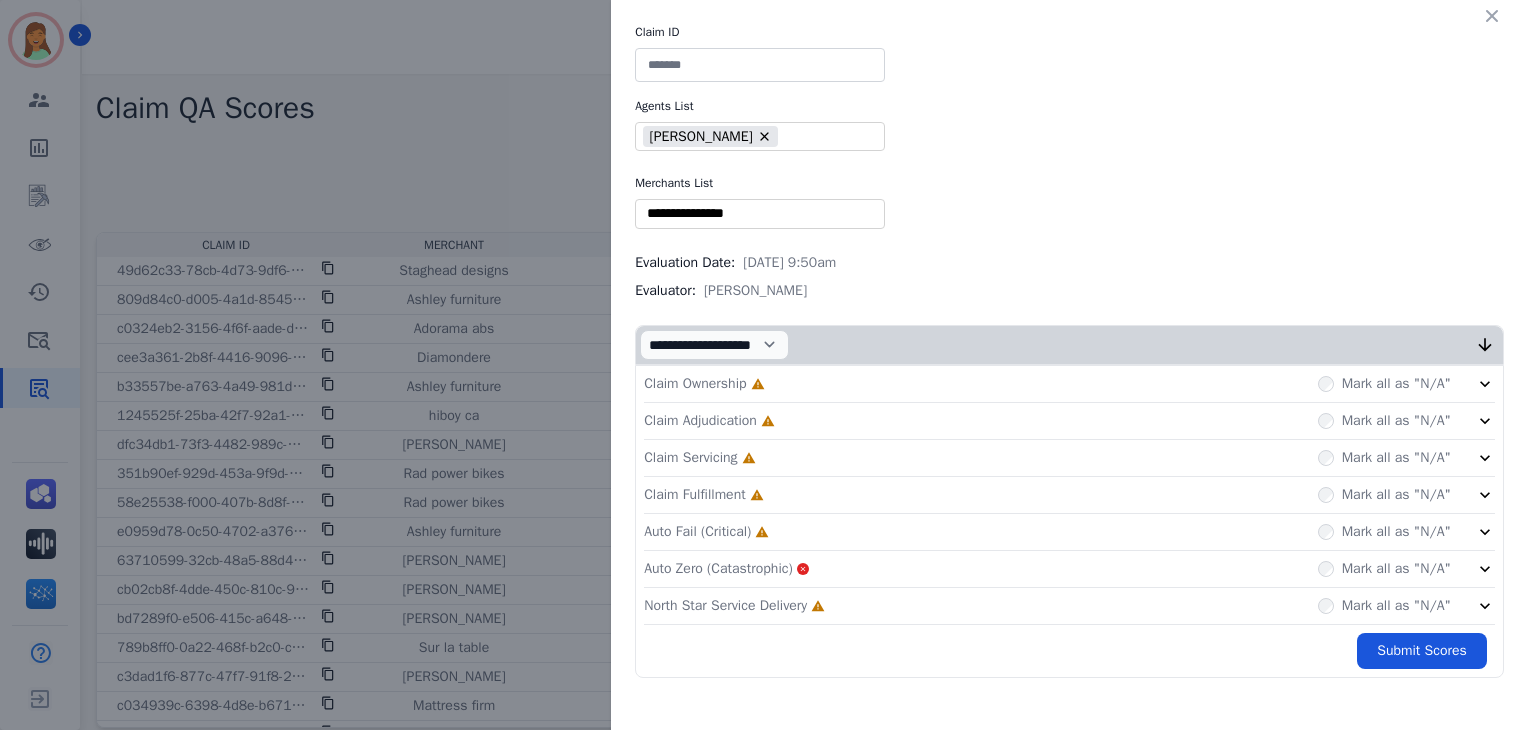 click at bounding box center [760, 213] 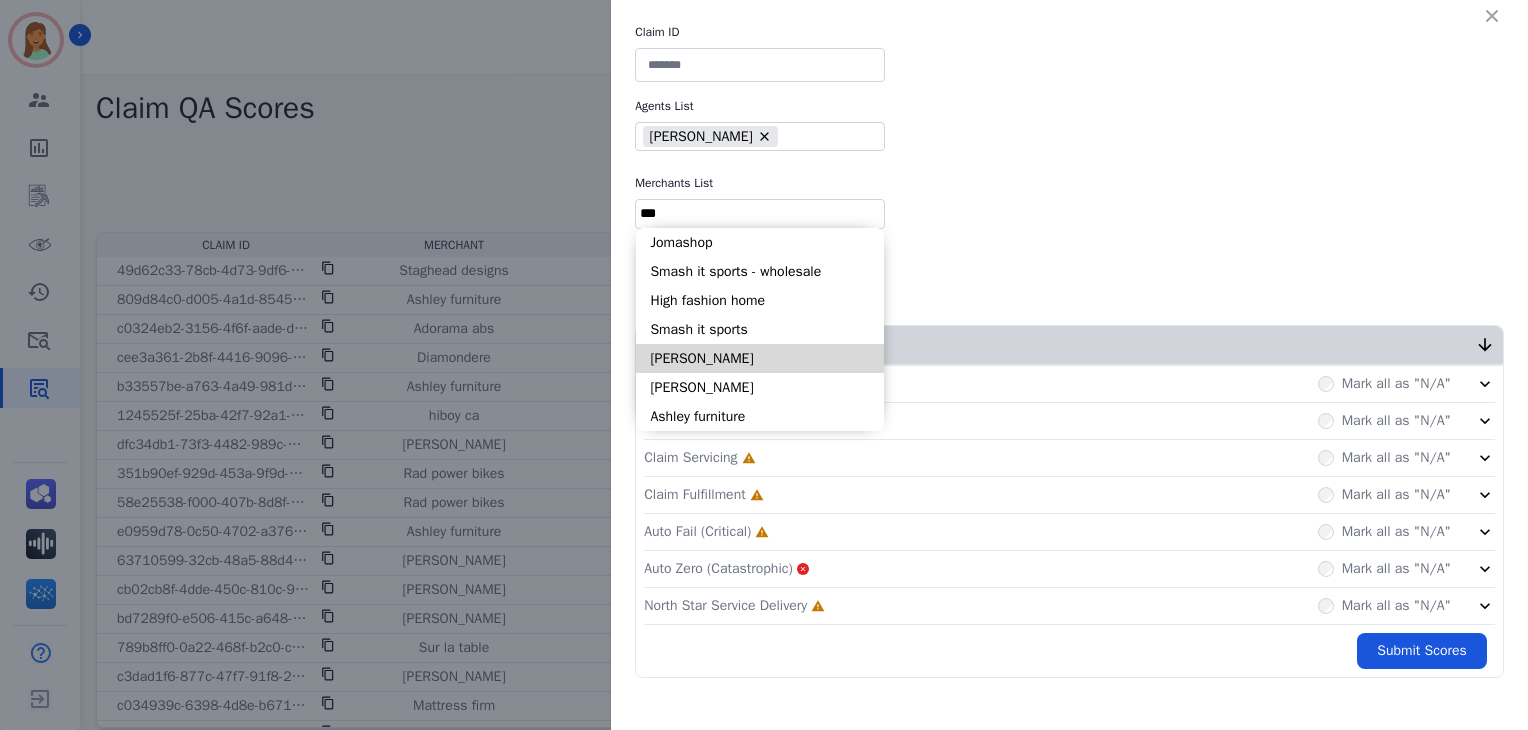 type on "***" 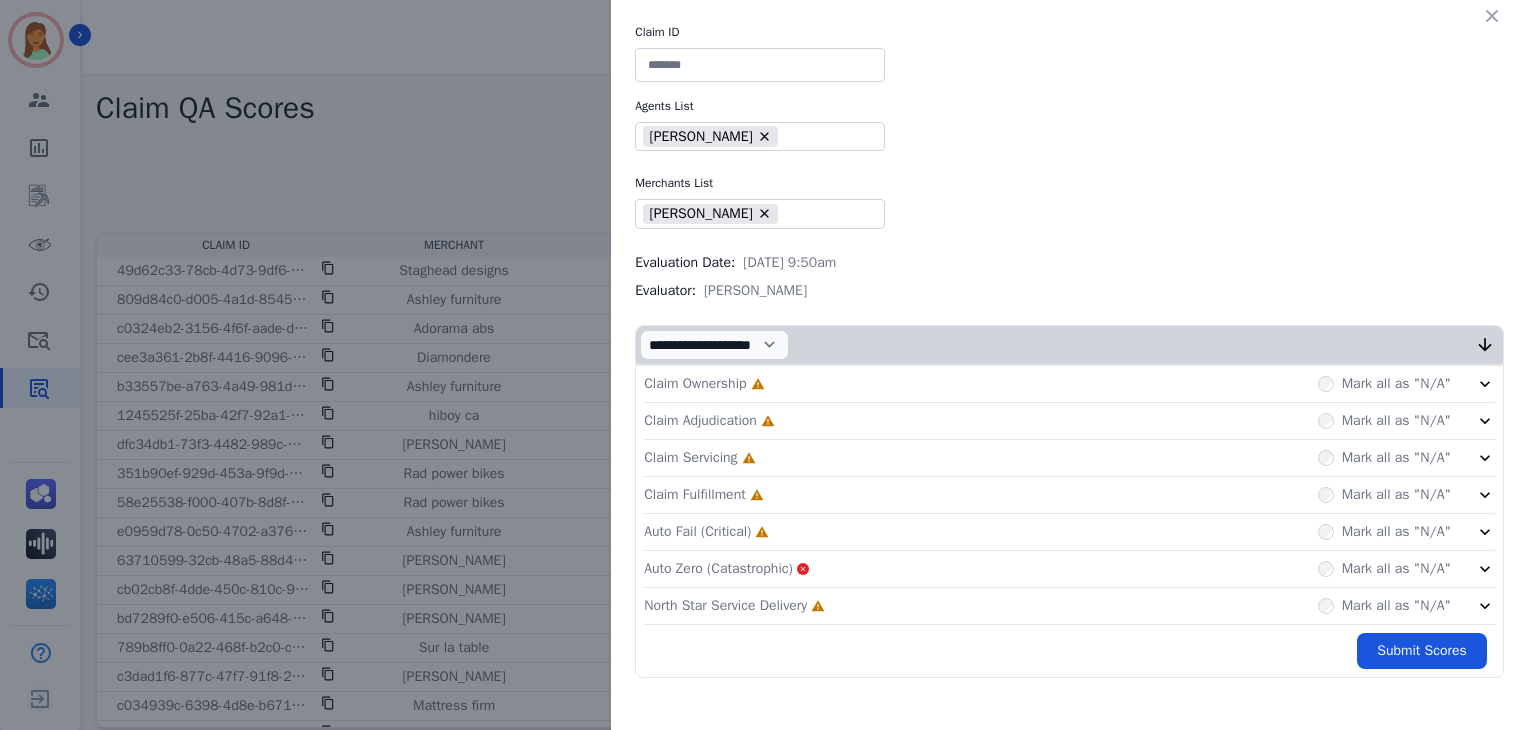 click on "Auto Zero (Catastrophic)       Mark all as "N/A"" 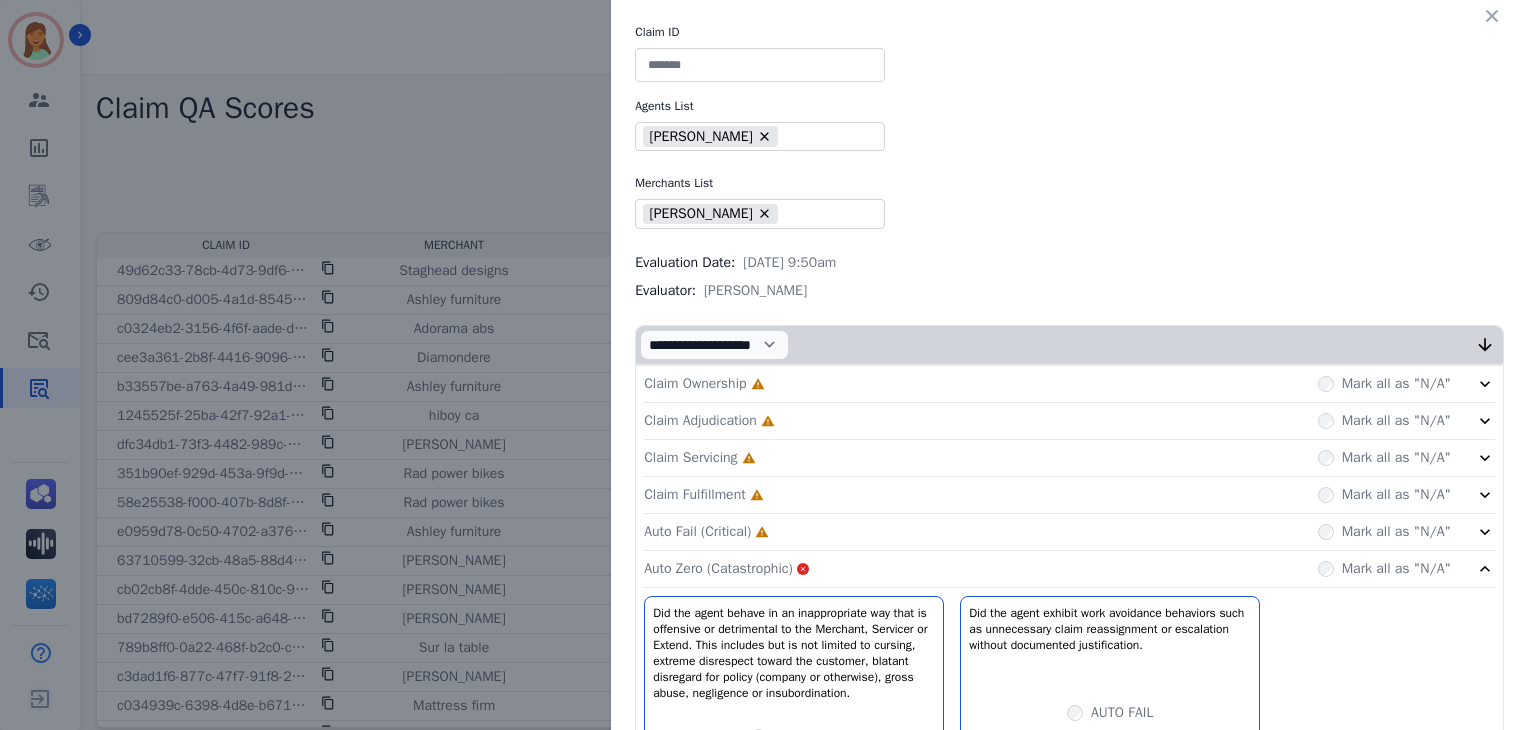 scroll, scrollTop: 208, scrollLeft: 0, axis: vertical 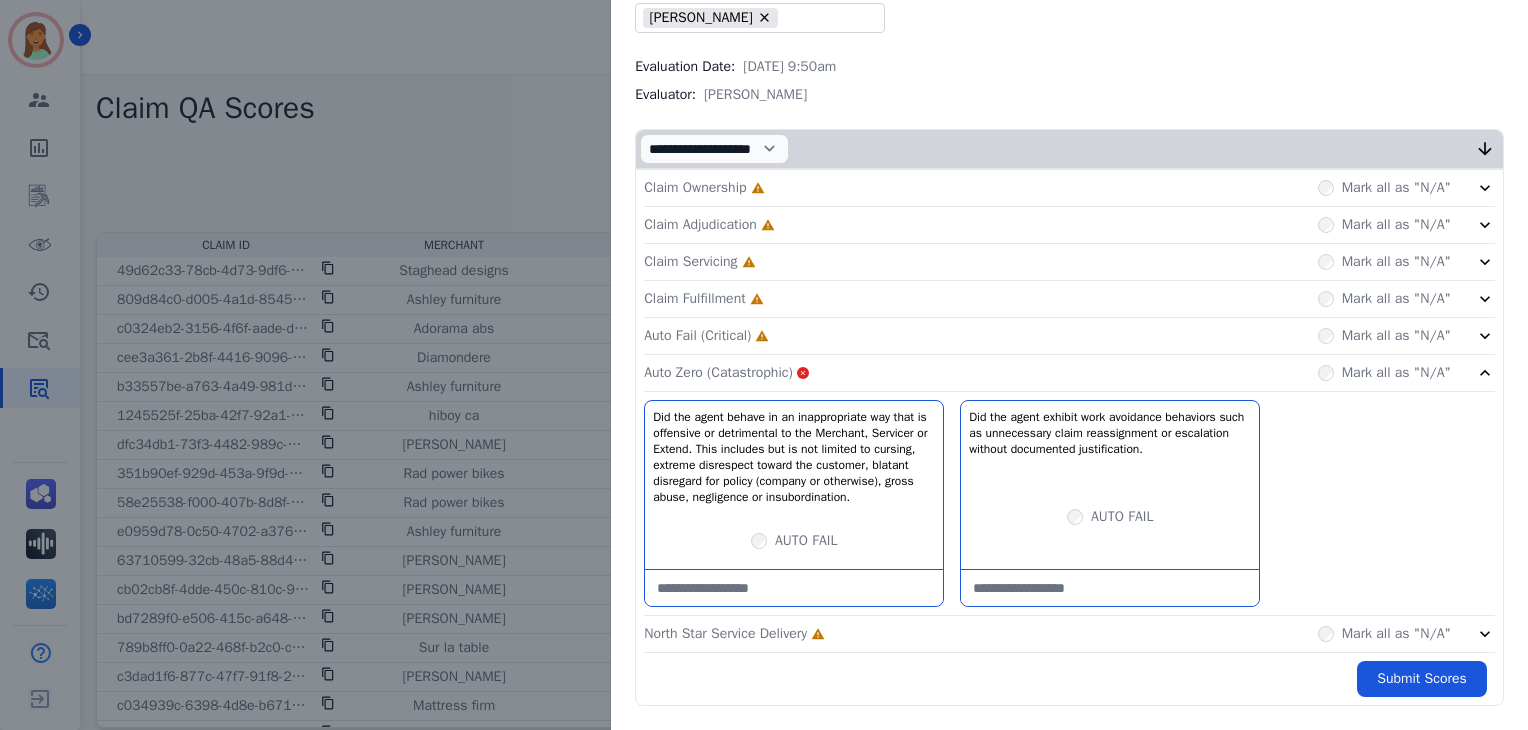 click on "North Star Service Delivery     Incomplete         Mark all as "N/A"" 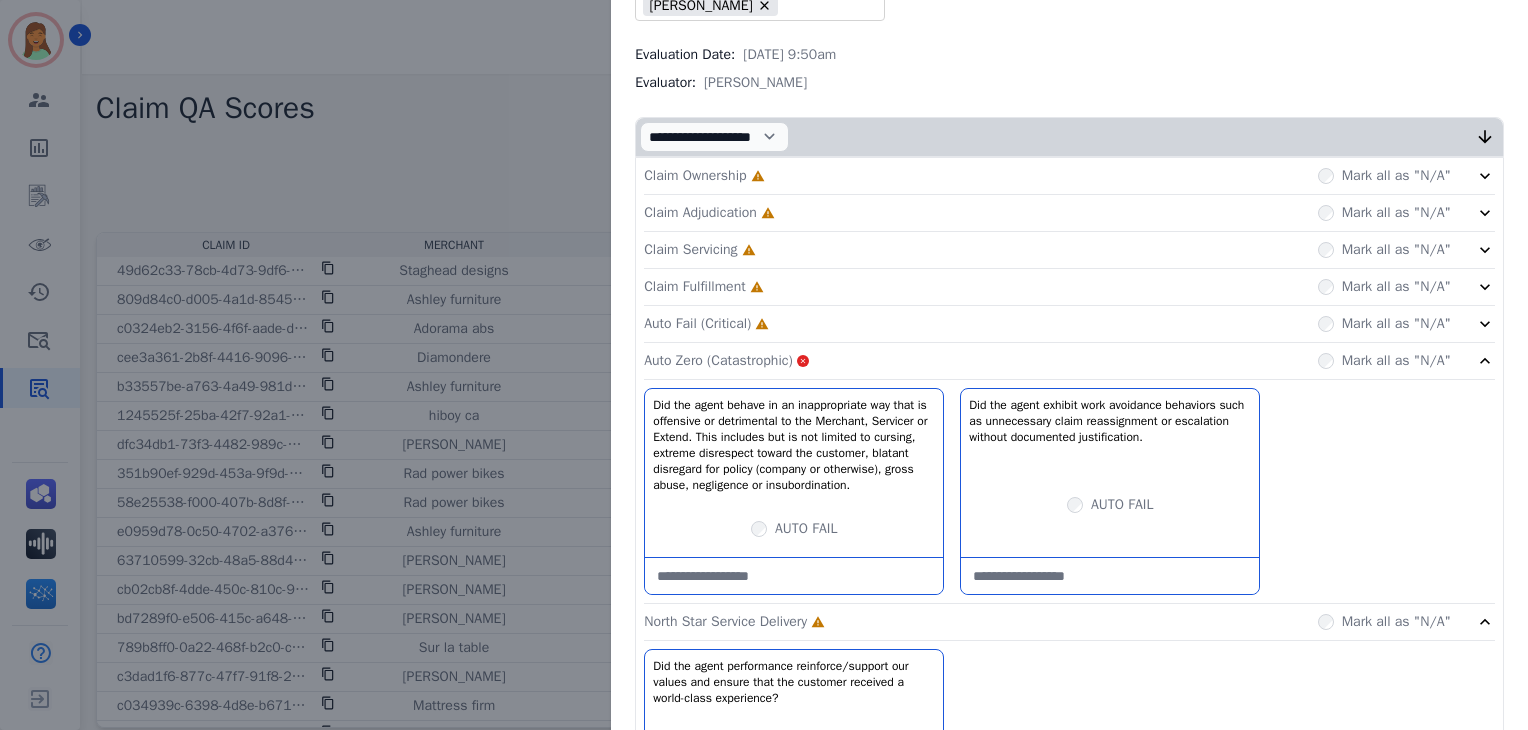 click on "Auto Fail (Critical)     Incomplete         Mark all as "N/A"" 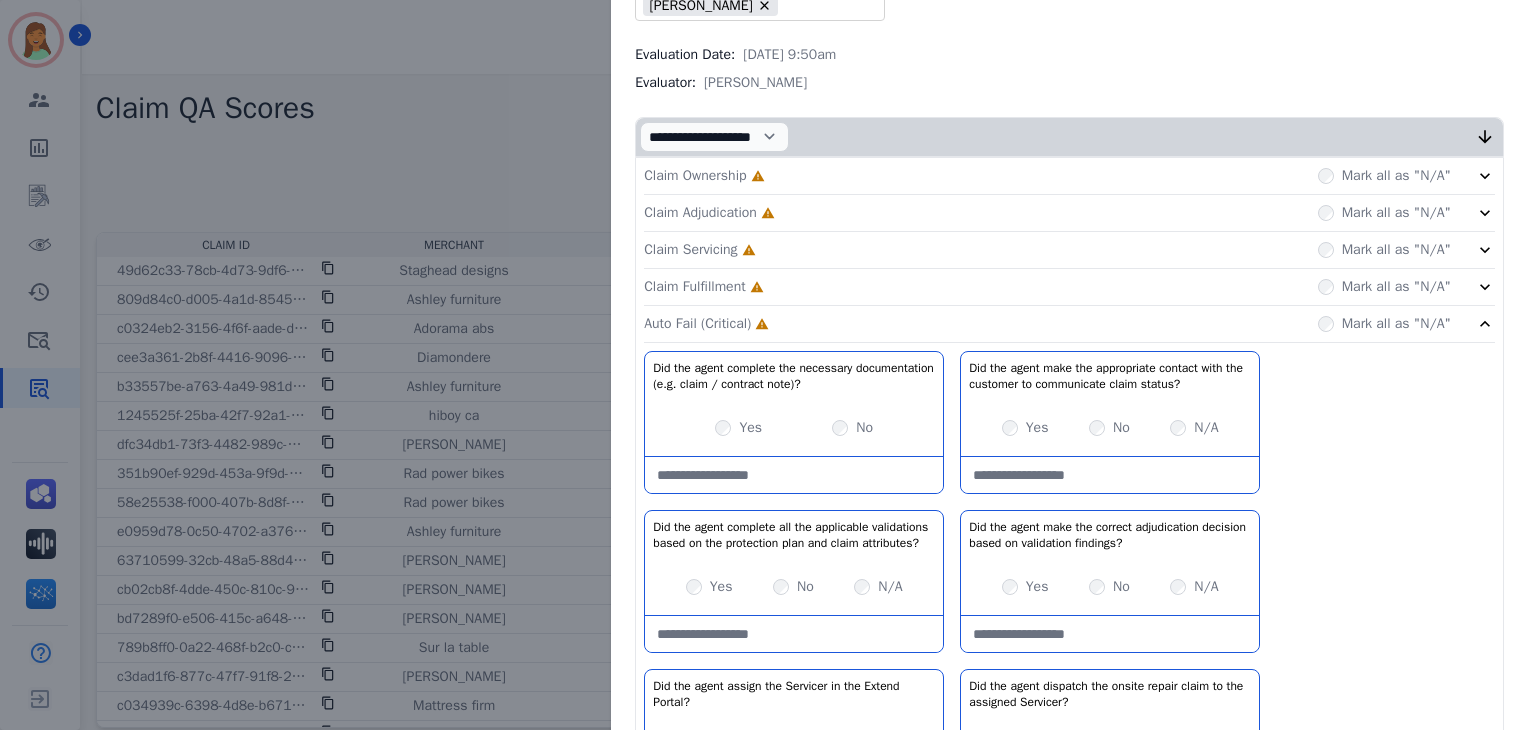click on "Claim Fulfillment     Incomplete         Mark all as "N/A"" 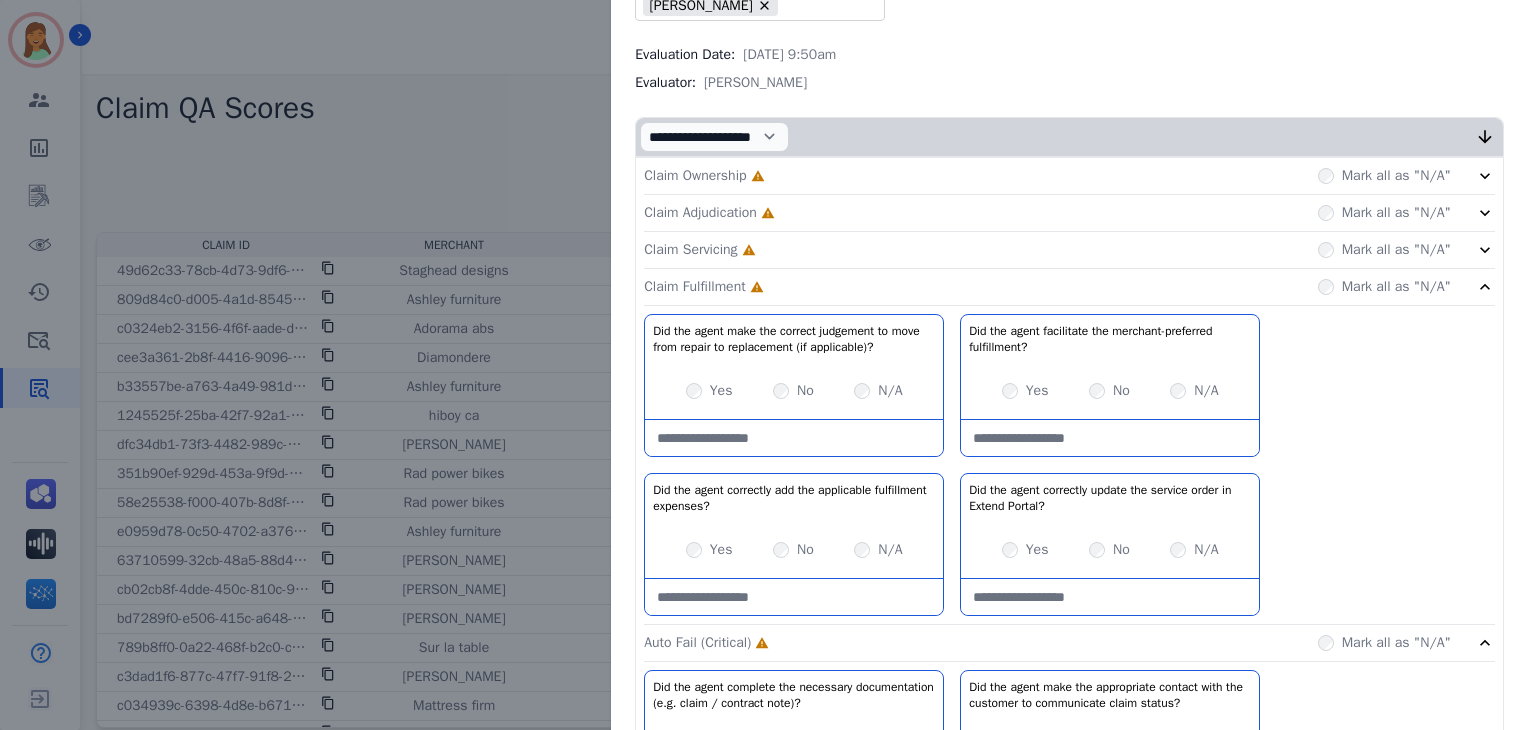 click on "Claim Servicing     Incomplete         Mark all as "N/A"" 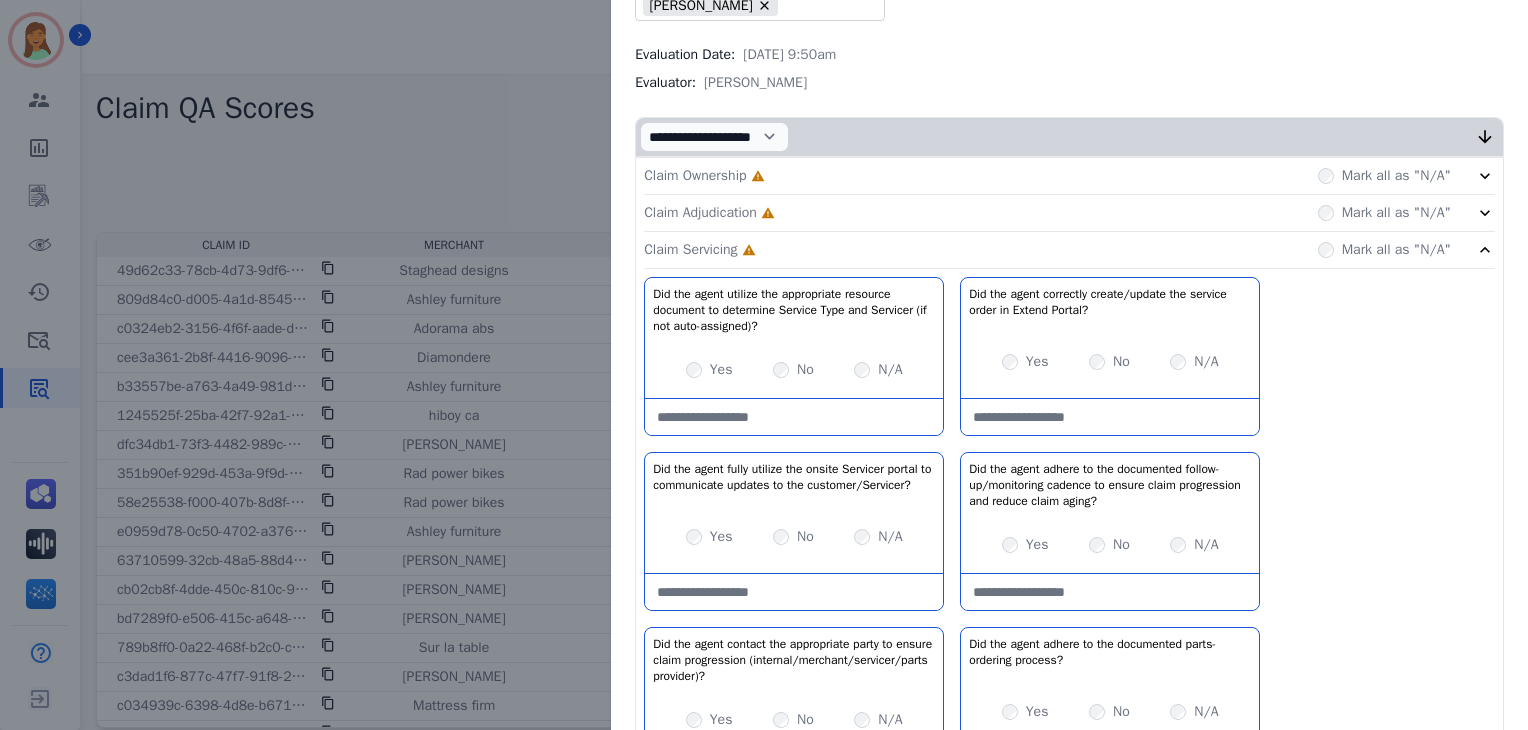 click on "Claim Adjudication     Incomplete         Mark all as "N/A"" 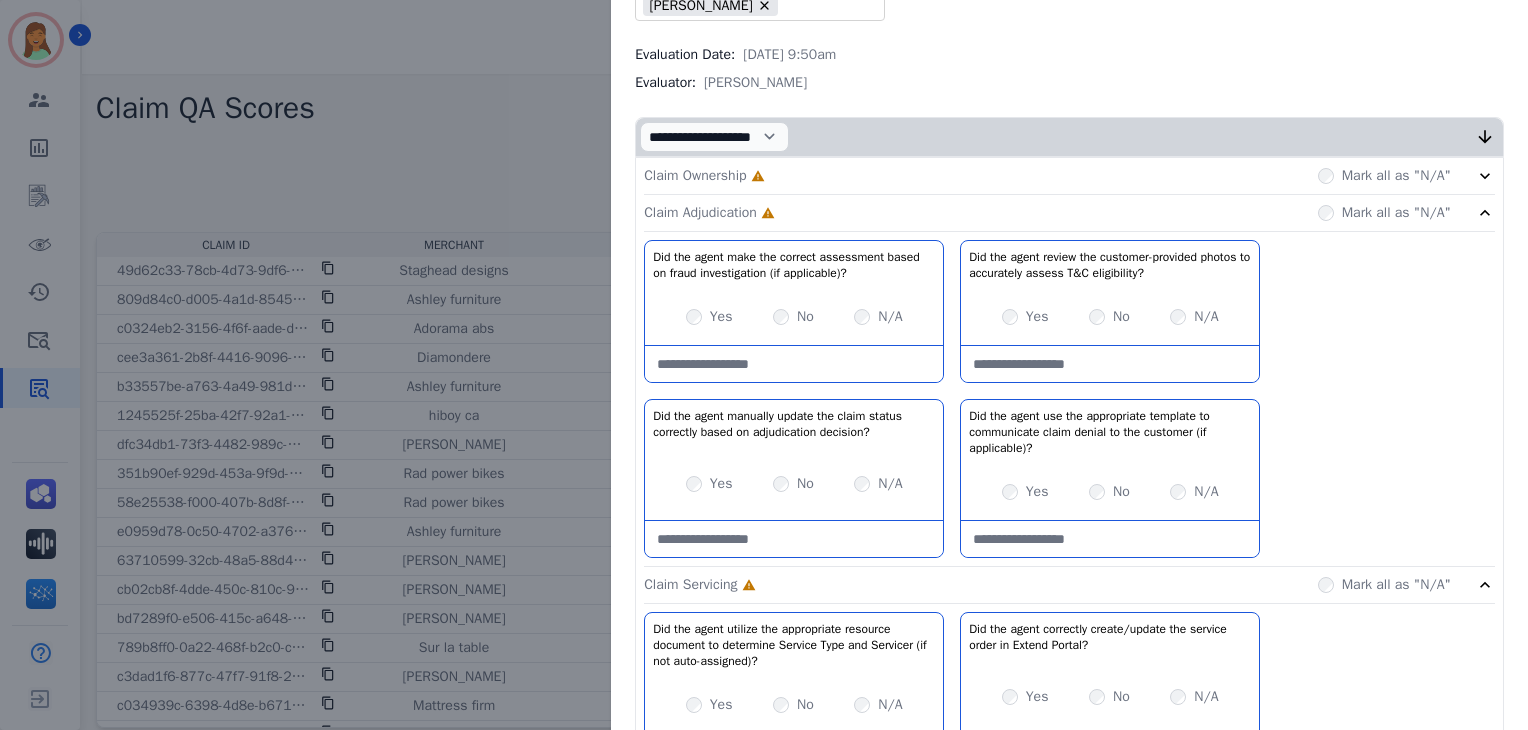 click on "**********" at bounding box center (736, 137) 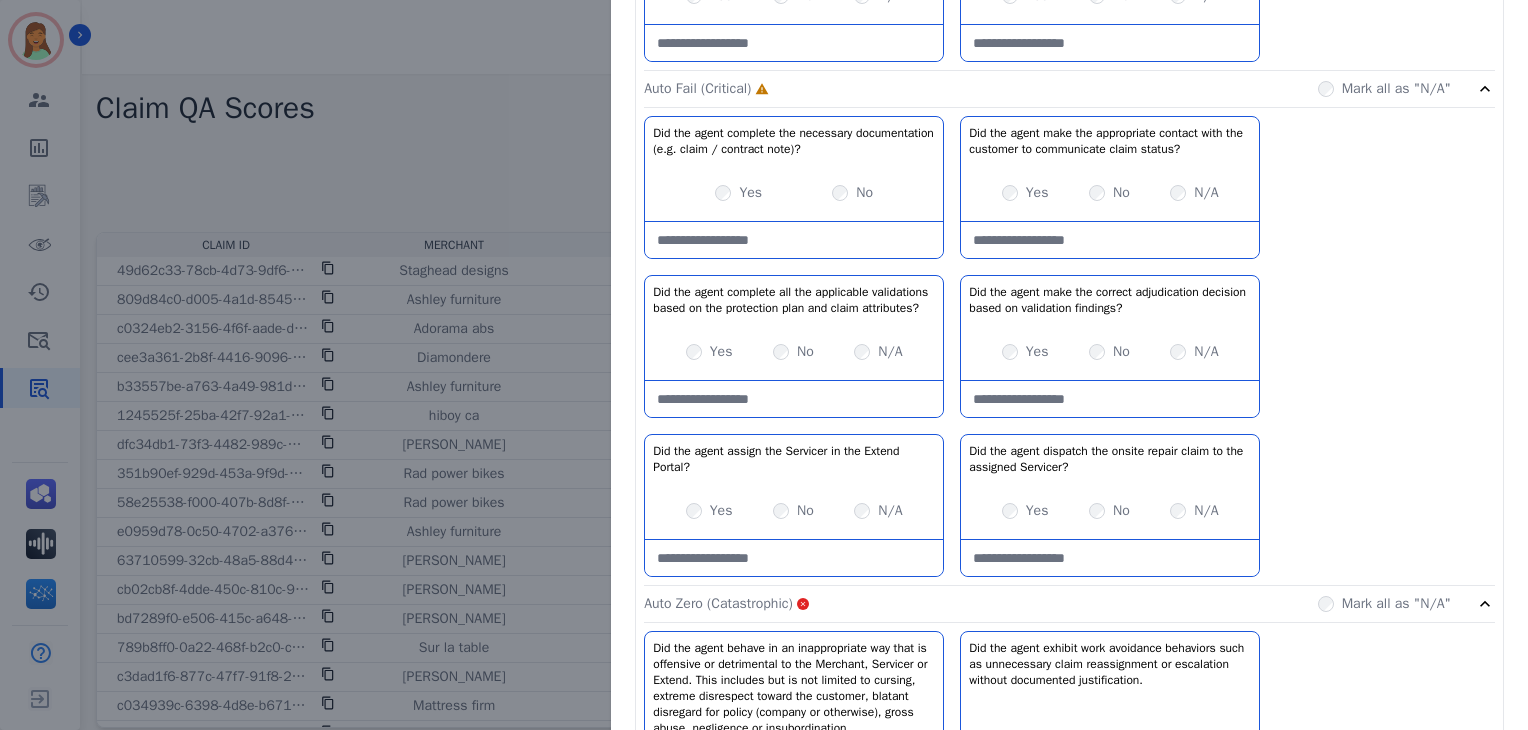 scroll, scrollTop: 1808, scrollLeft: 0, axis: vertical 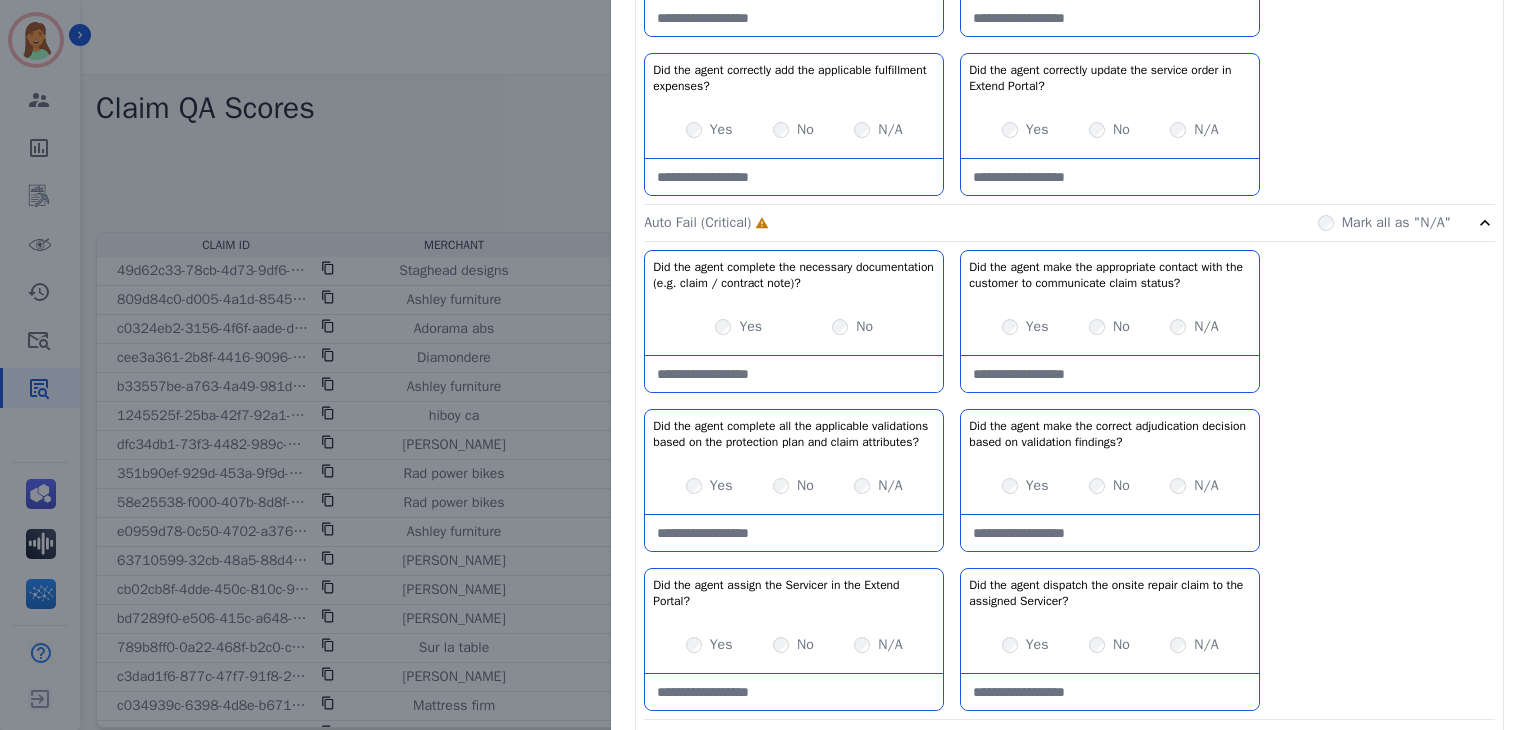 click on "Did the agent complete the necessary documentation (e.g. claim / contract note)?   No description         Yes     No" at bounding box center (794, 321) 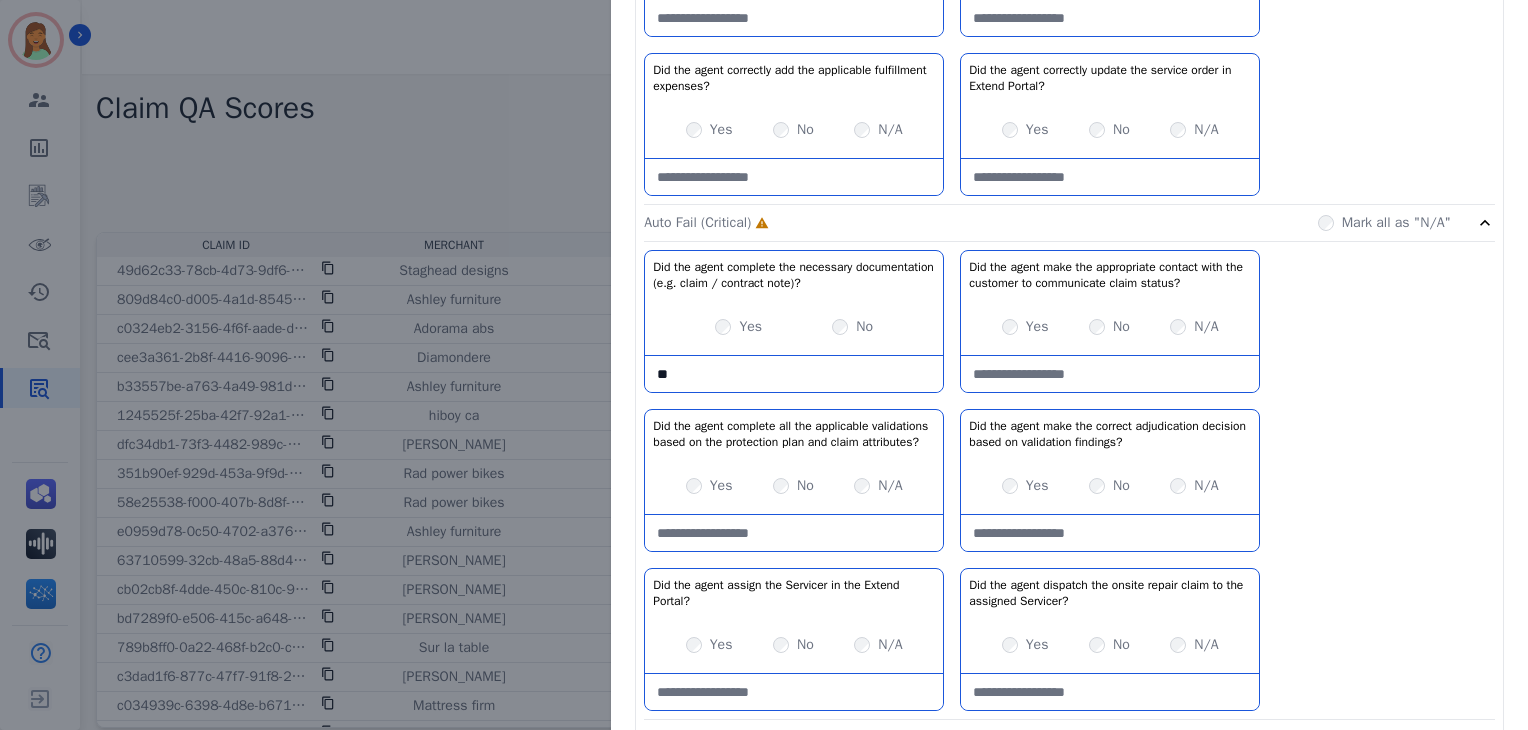 type on "*" 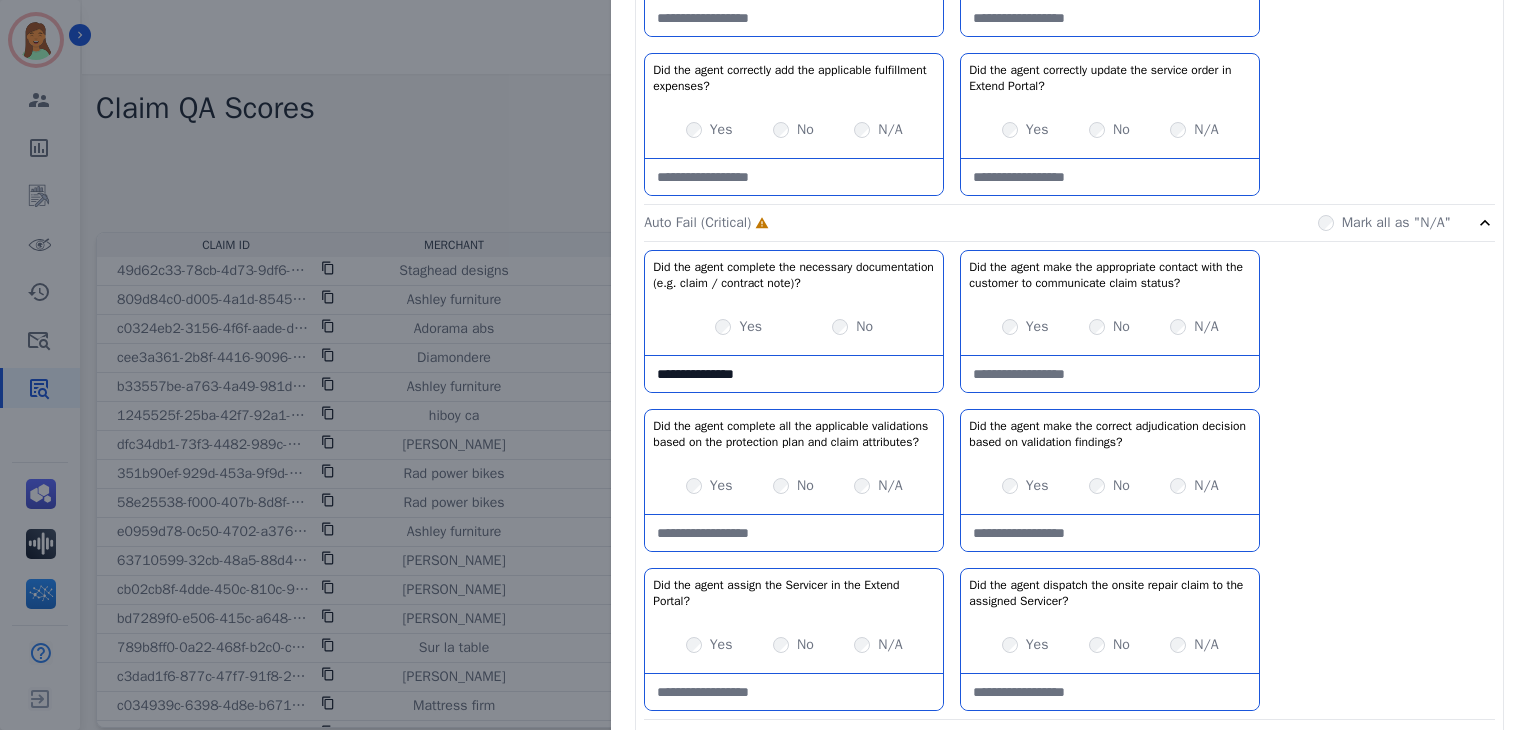type on "**********" 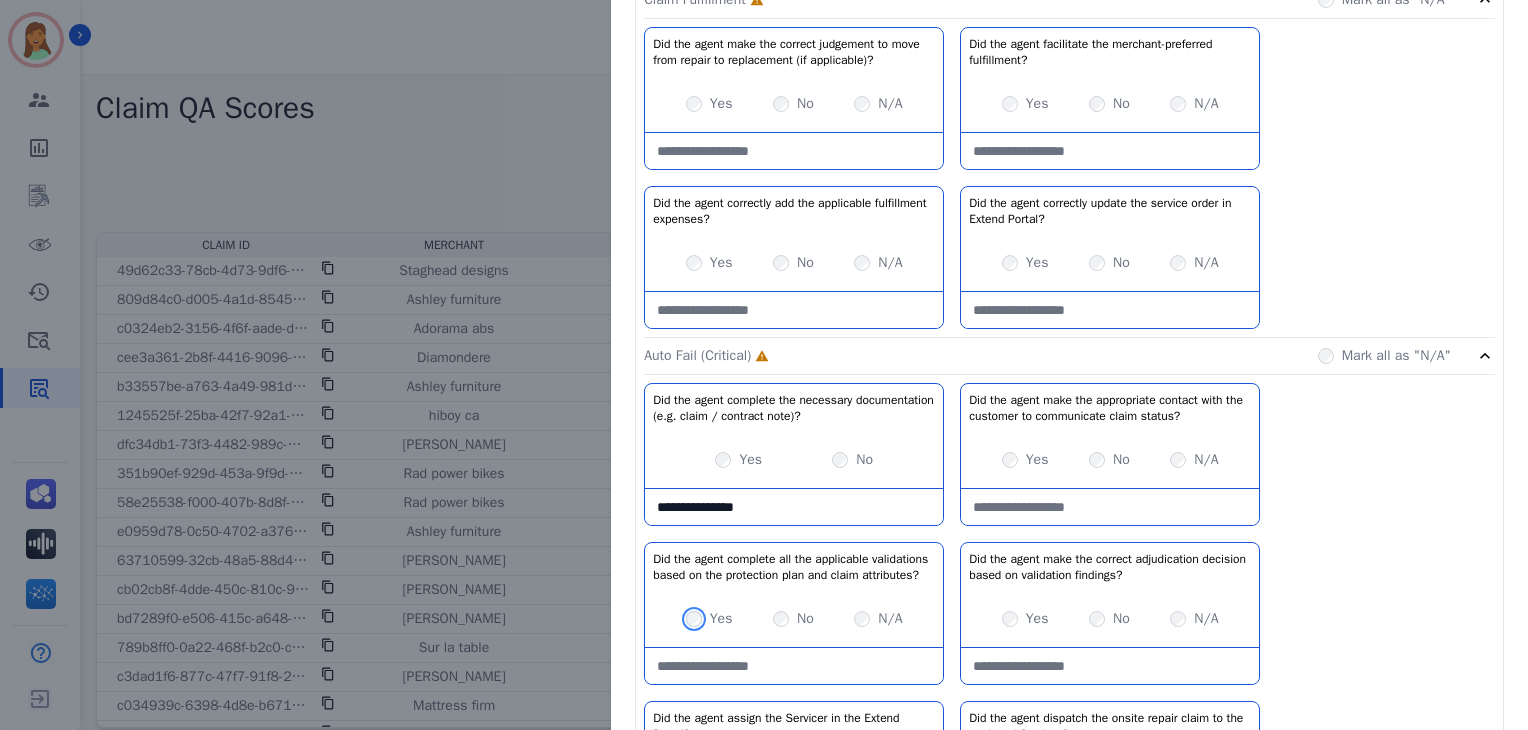scroll, scrollTop: 1942, scrollLeft: 0, axis: vertical 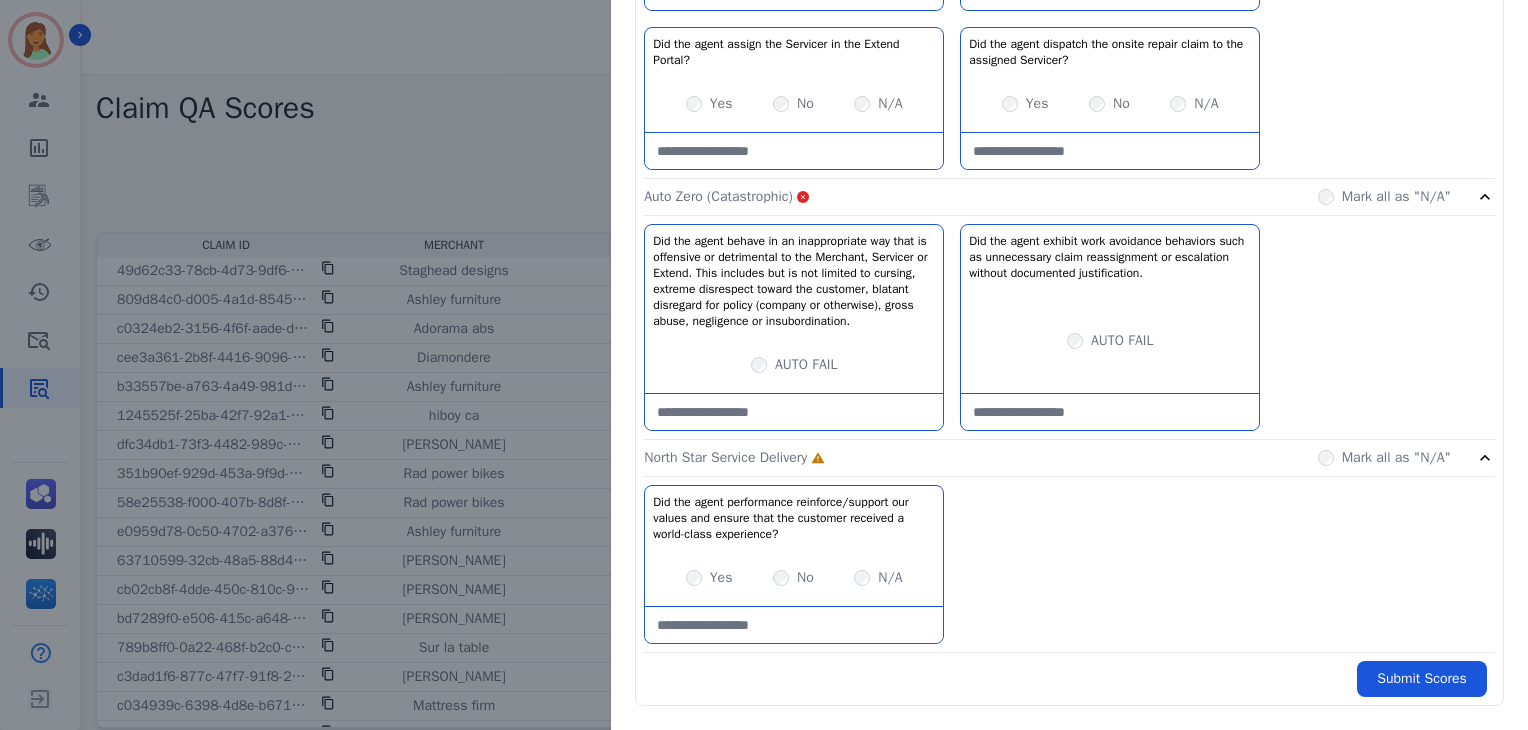 click on "Mark all as "N/A"" at bounding box center [1384, 197] 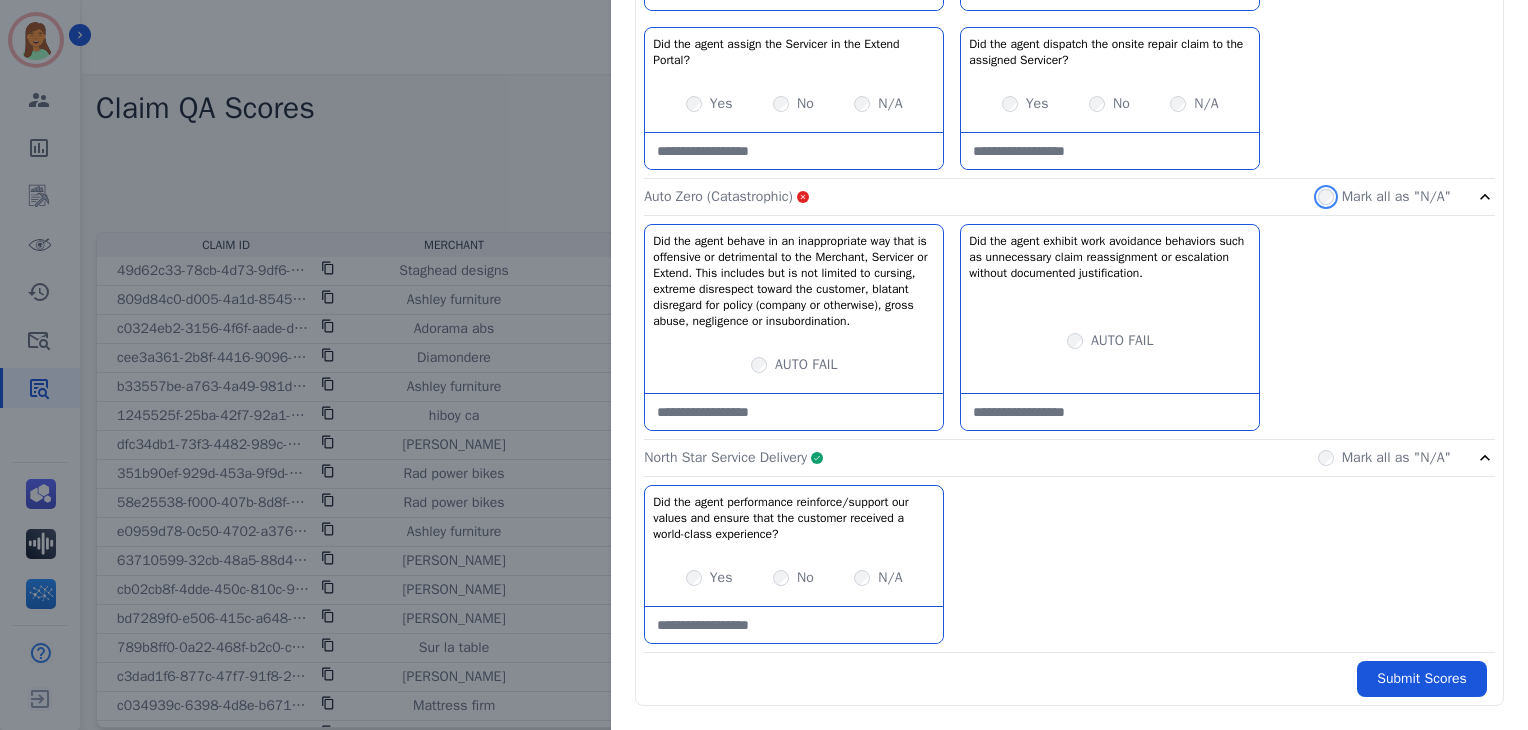 click on "Mark all as "N/A"" at bounding box center [1384, 197] 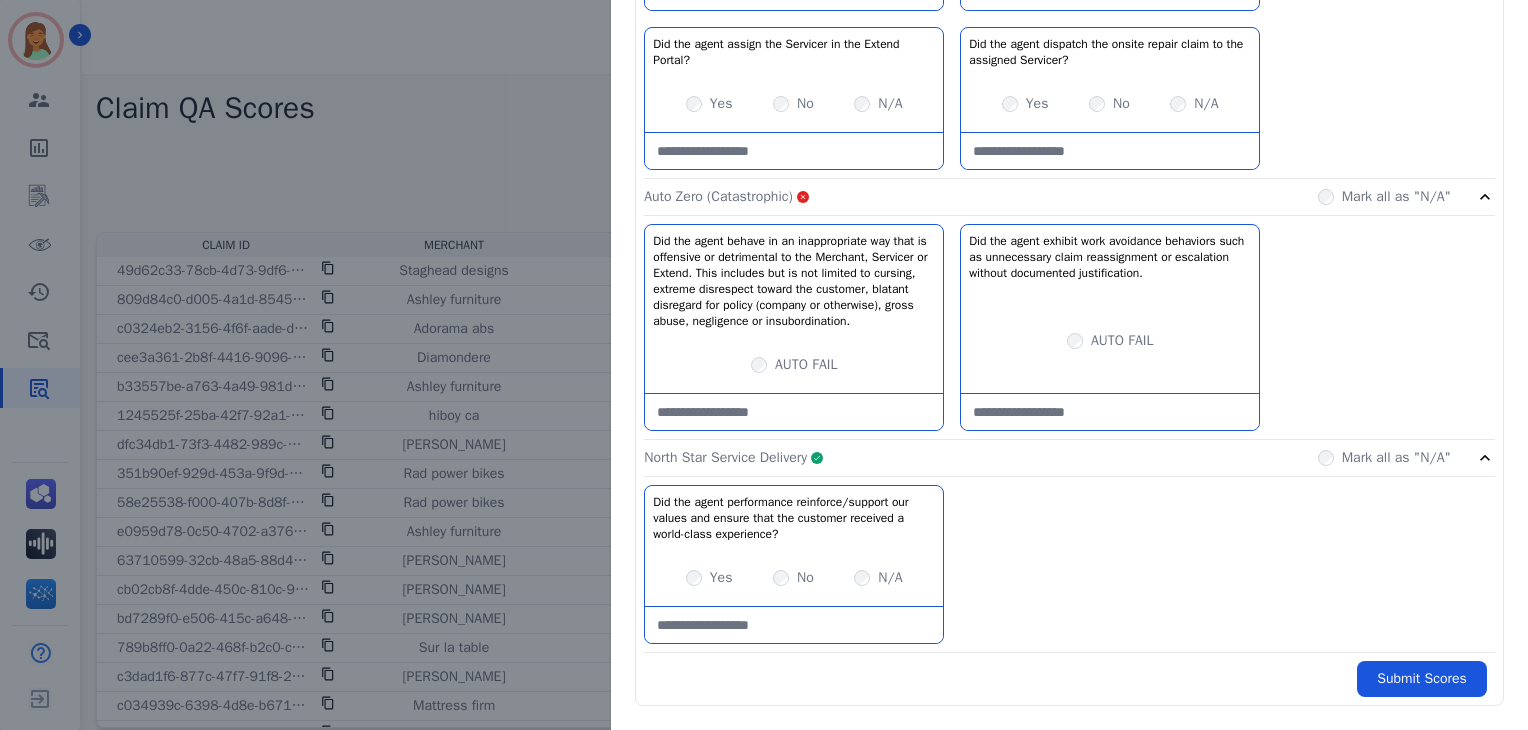 click on "Mark all as "N/A"" at bounding box center [1384, 197] 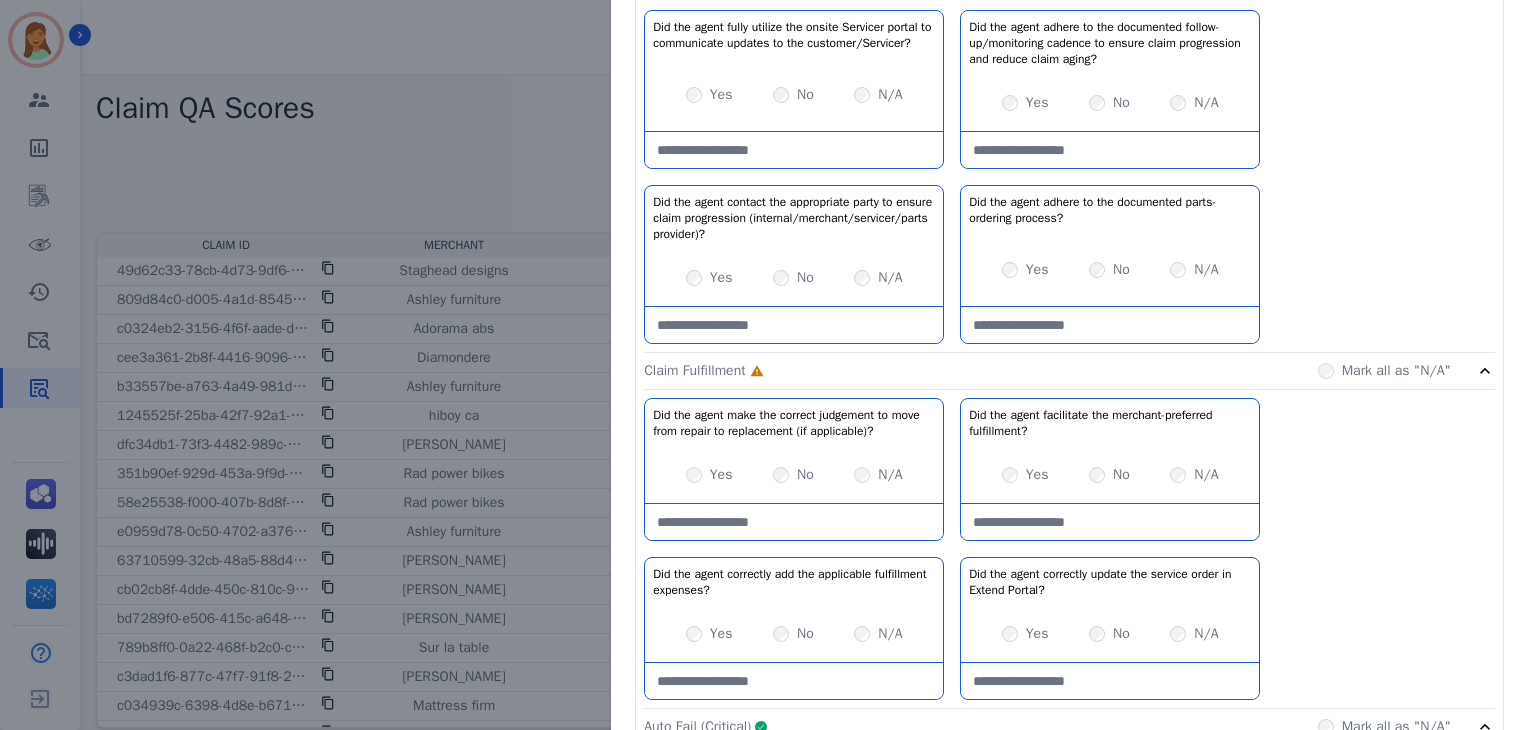 scroll, scrollTop: 1437, scrollLeft: 0, axis: vertical 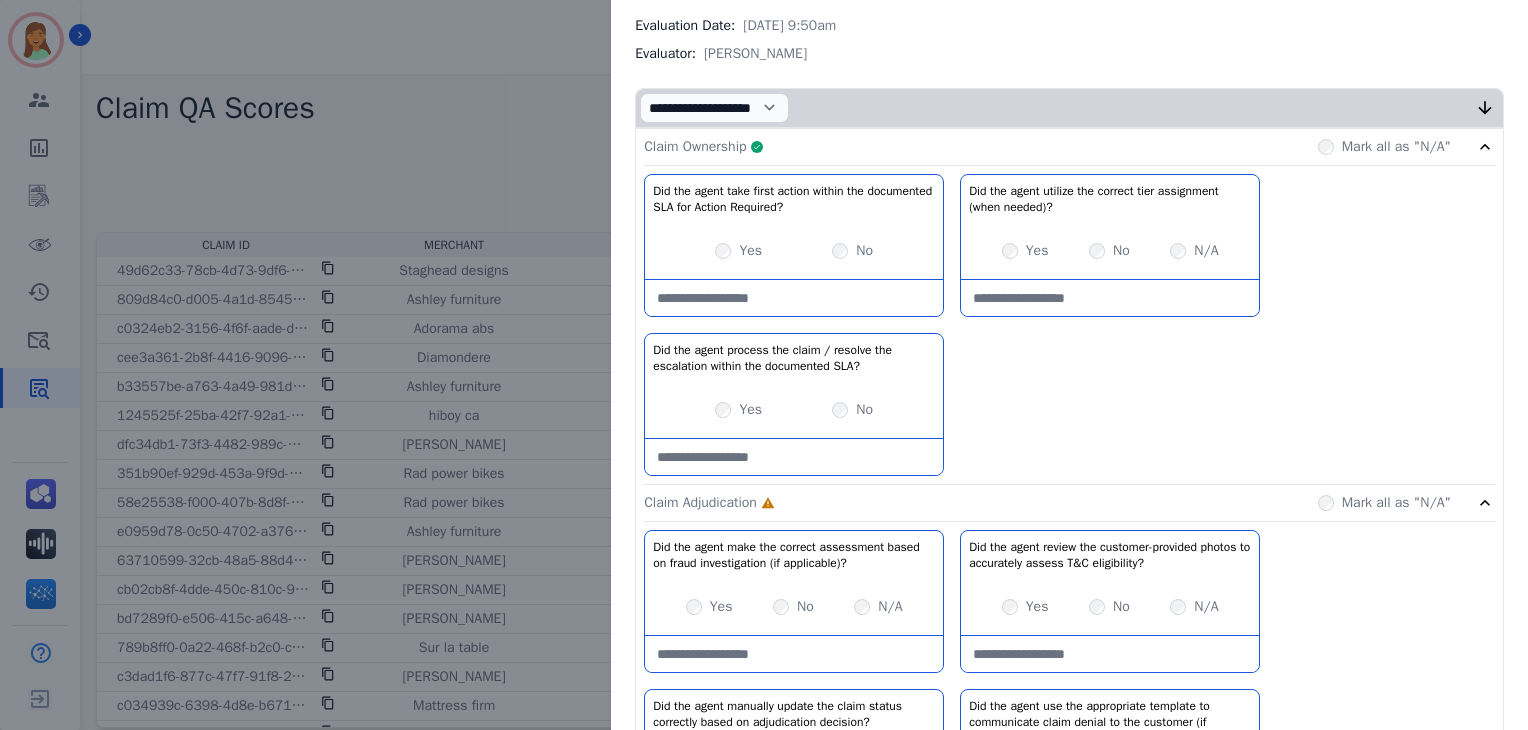 click on "Claim Ownership     Complete         Mark all as "N/A"" at bounding box center [1069, 147] 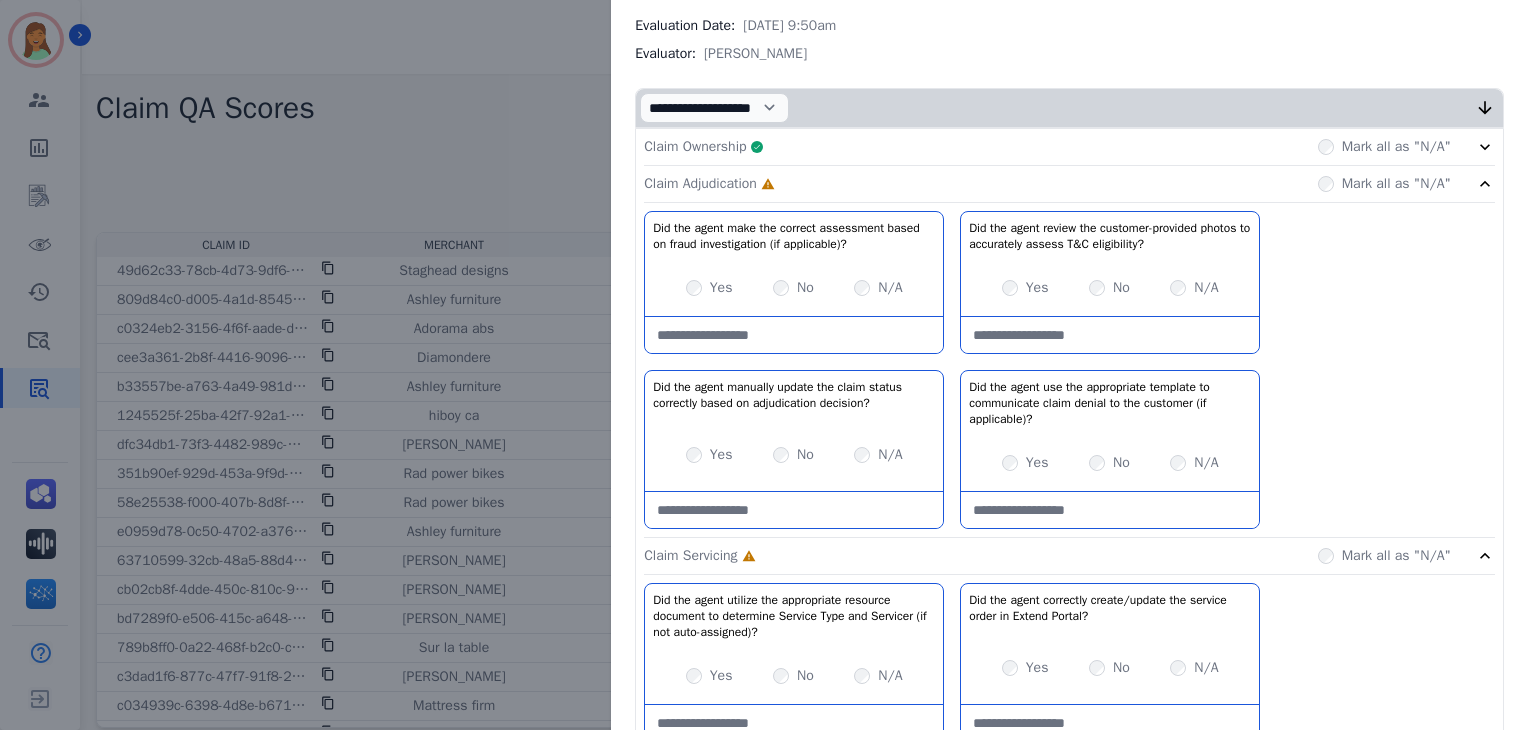click on "Yes     No     N/A" at bounding box center [794, 455] 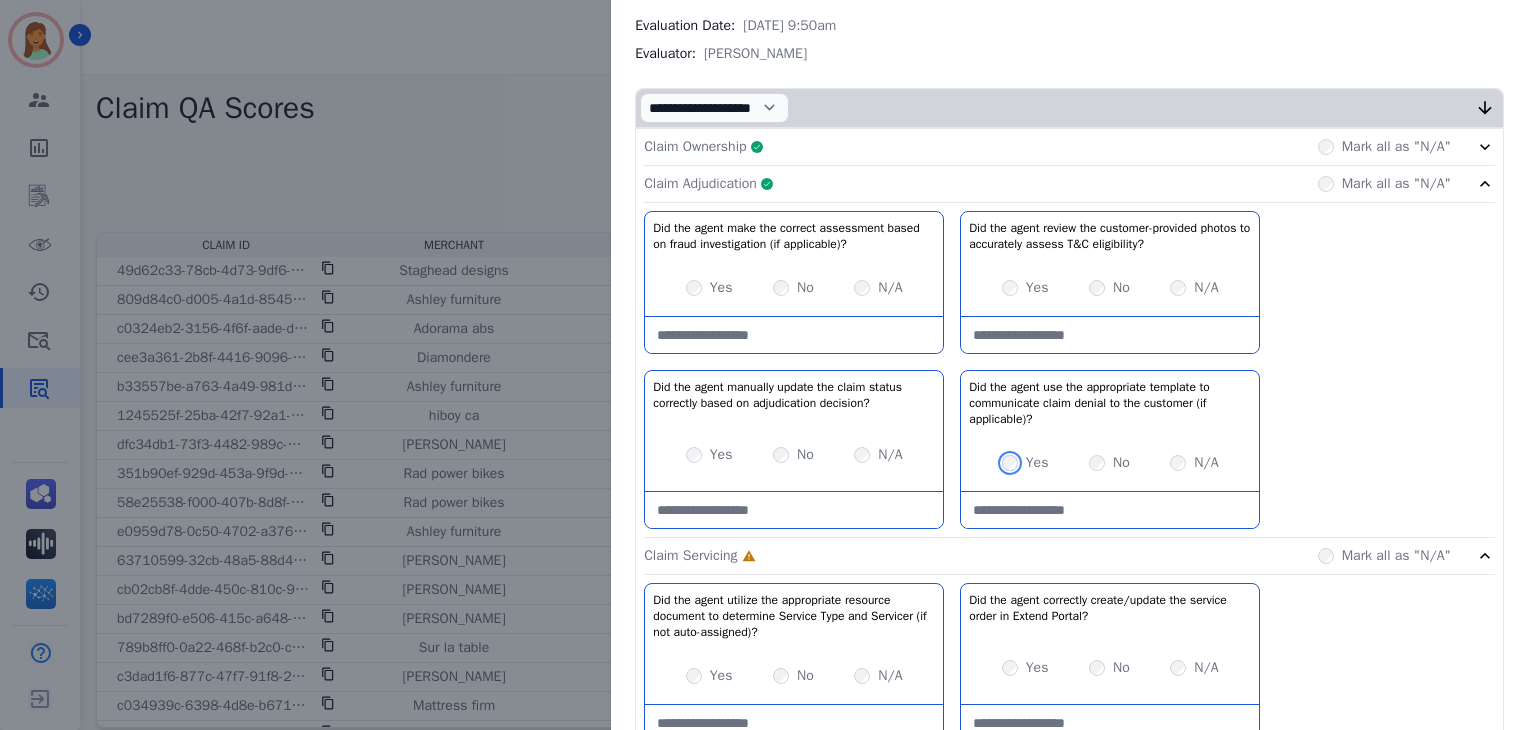 scroll, scrollTop: 504, scrollLeft: 0, axis: vertical 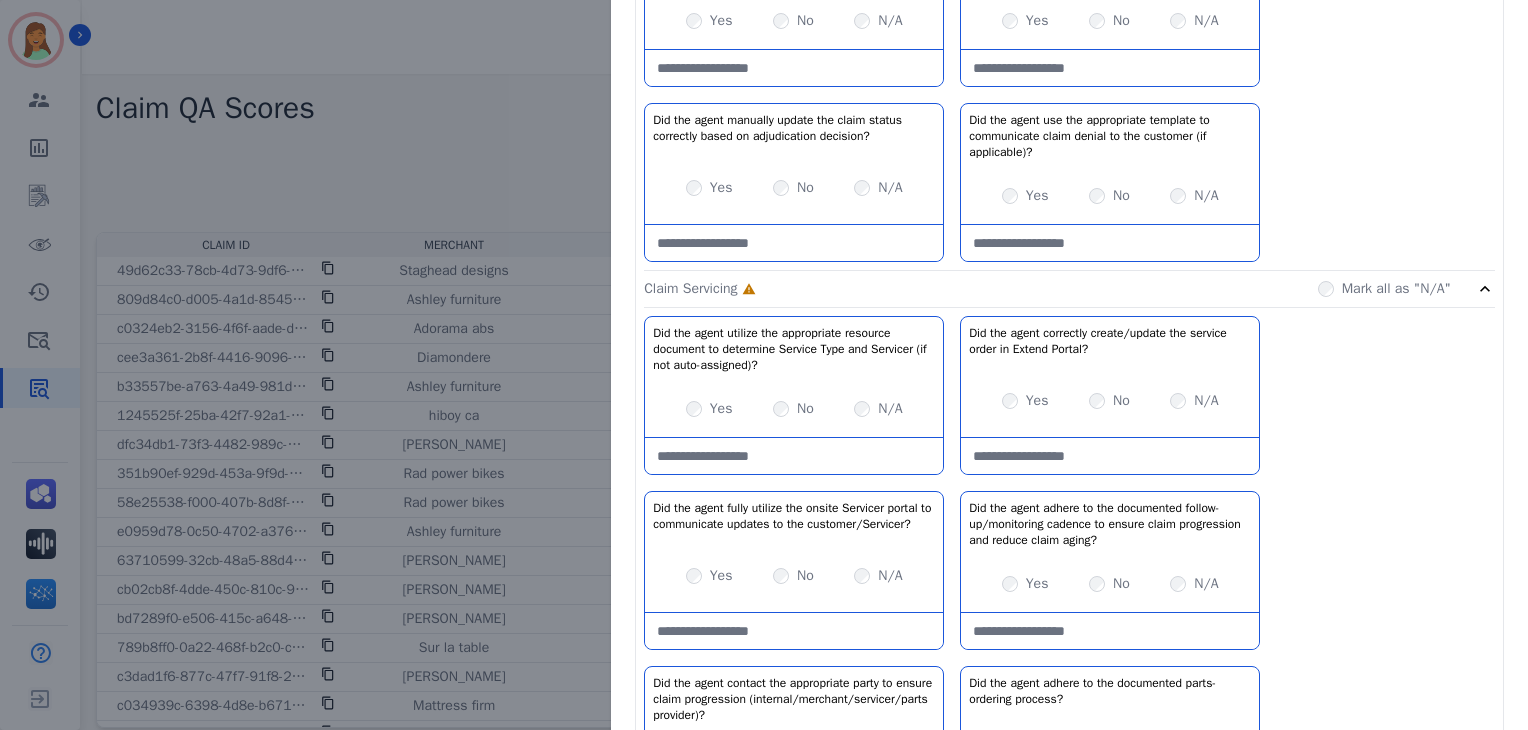 click on "Yes     No     N/A" at bounding box center [1110, 401] 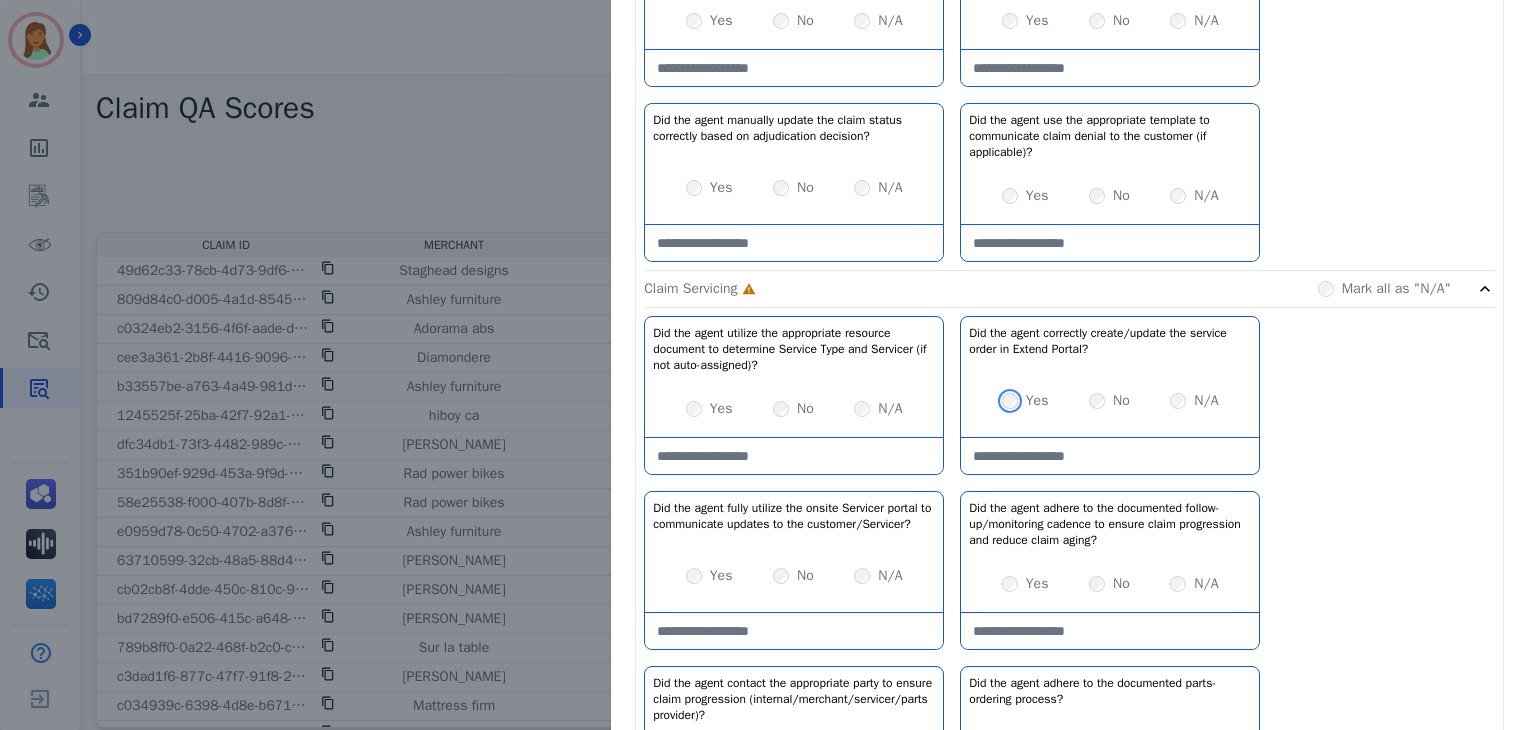 scroll, scrollTop: 771, scrollLeft: 0, axis: vertical 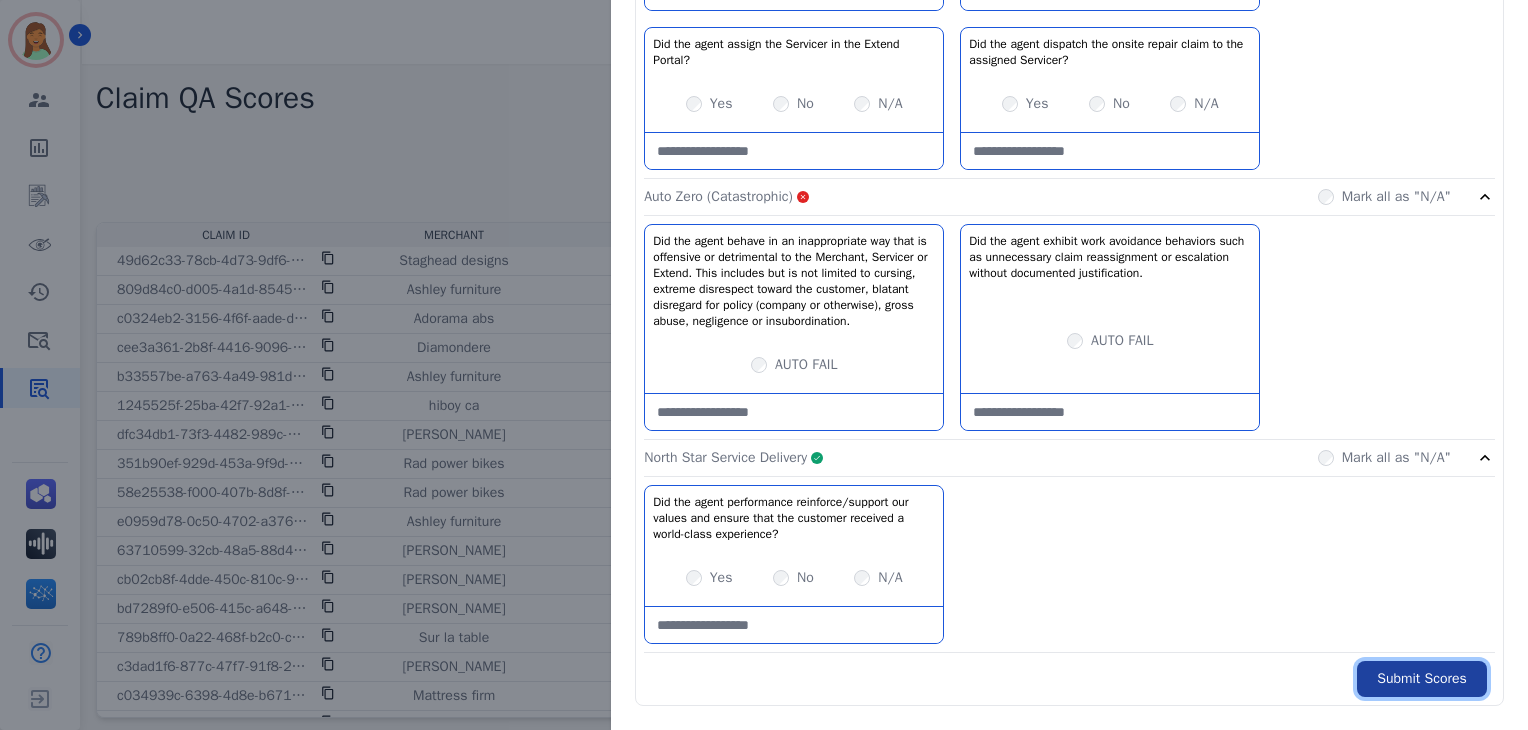 click on "Submit Scores" at bounding box center (1422, 679) 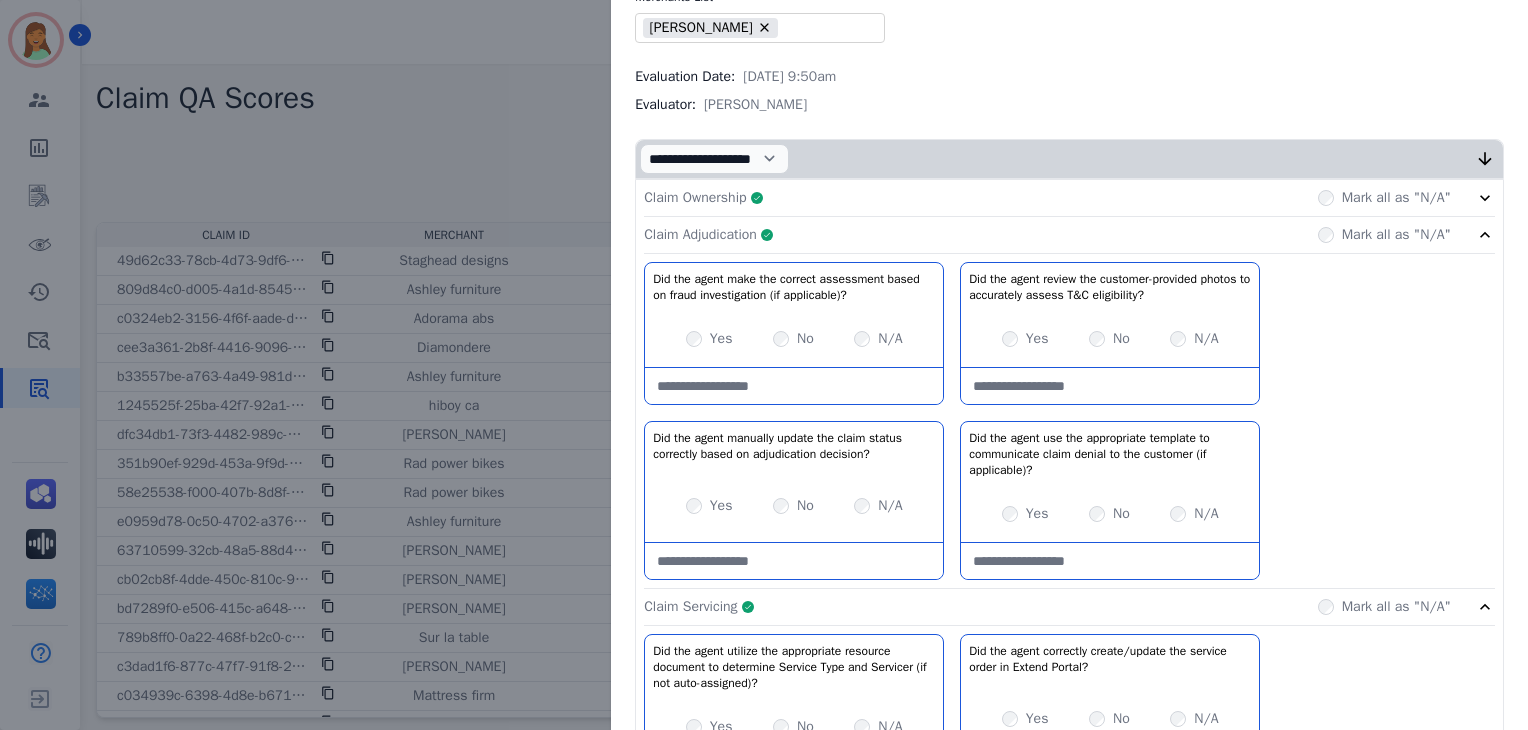 scroll, scrollTop: 0, scrollLeft: 0, axis: both 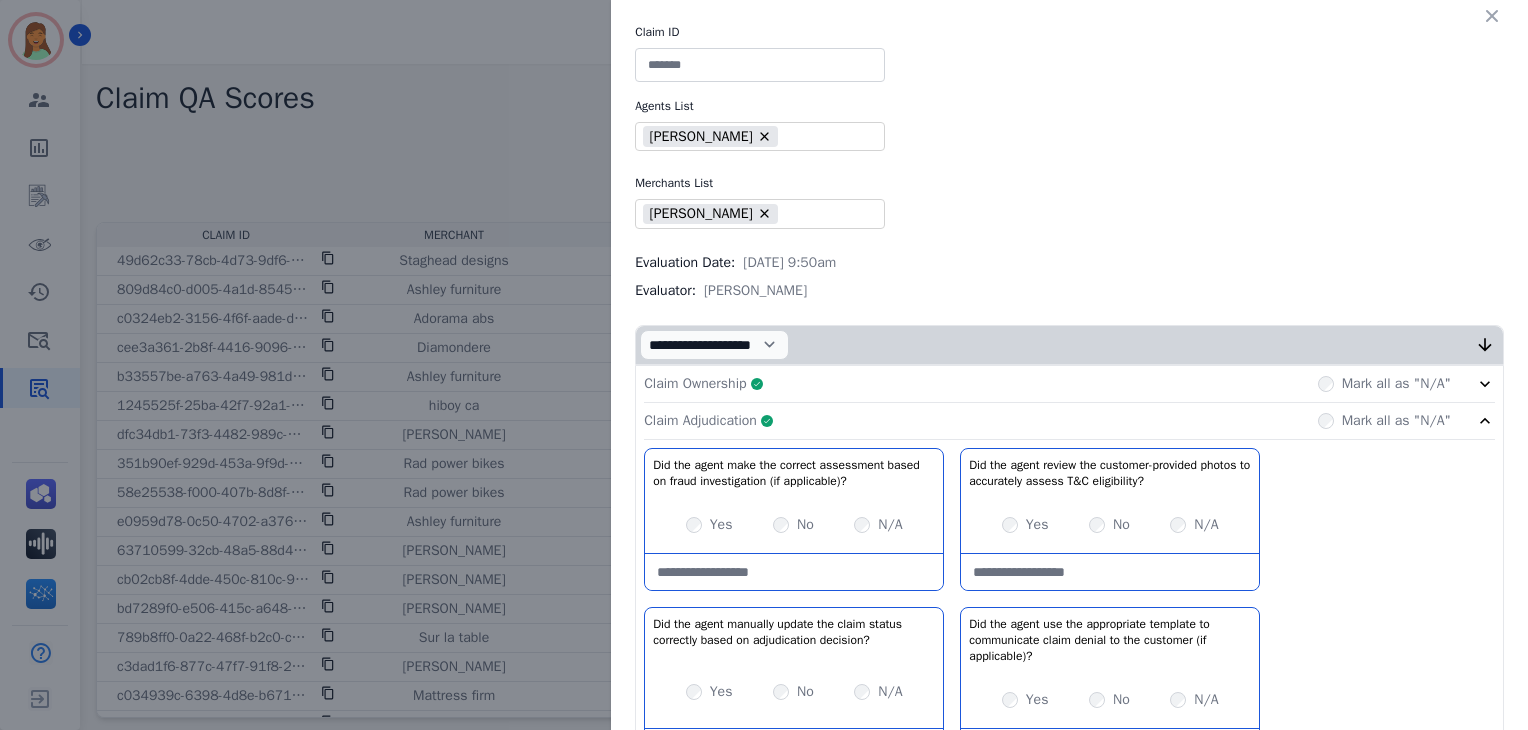 click at bounding box center [760, 65] 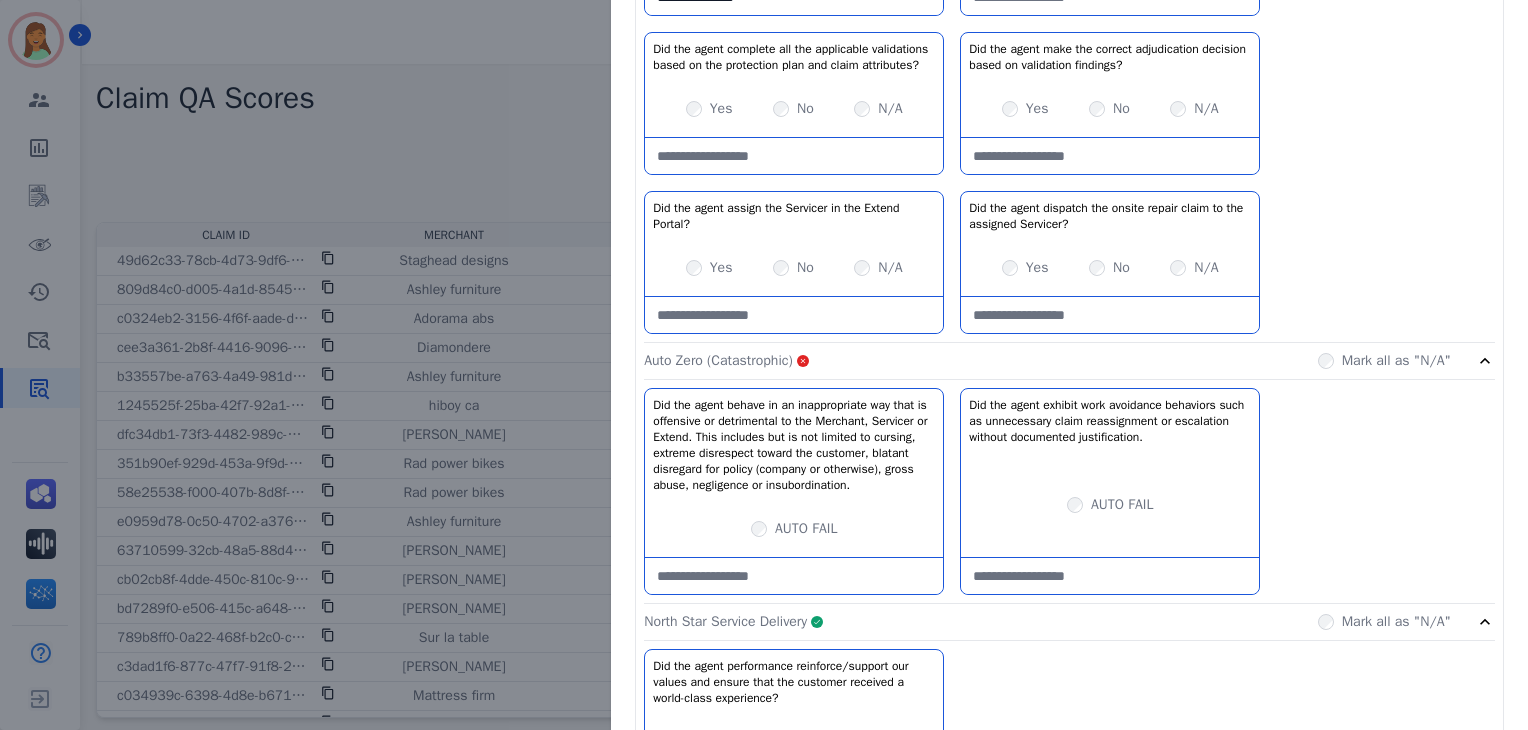 scroll, scrollTop: 2052, scrollLeft: 0, axis: vertical 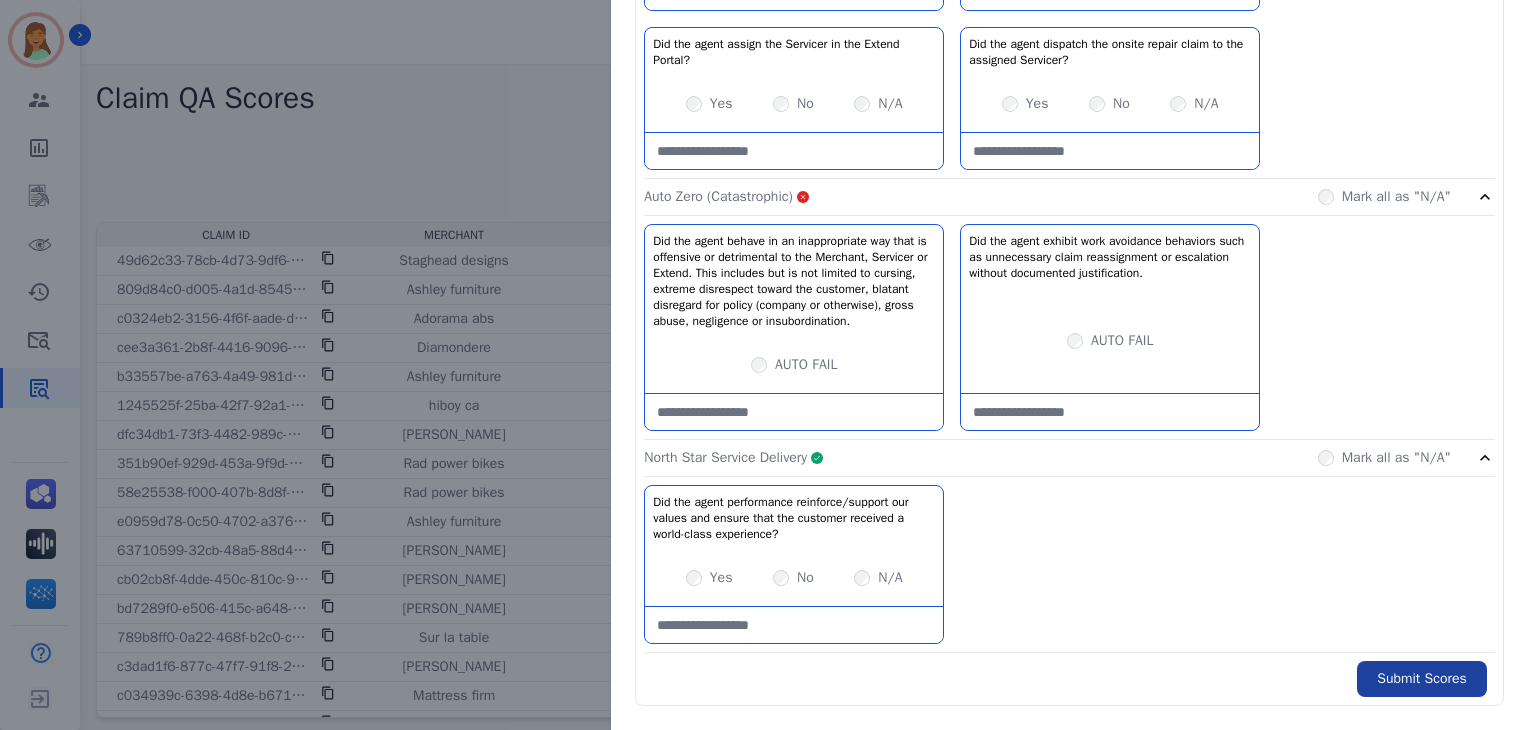 type on "**********" 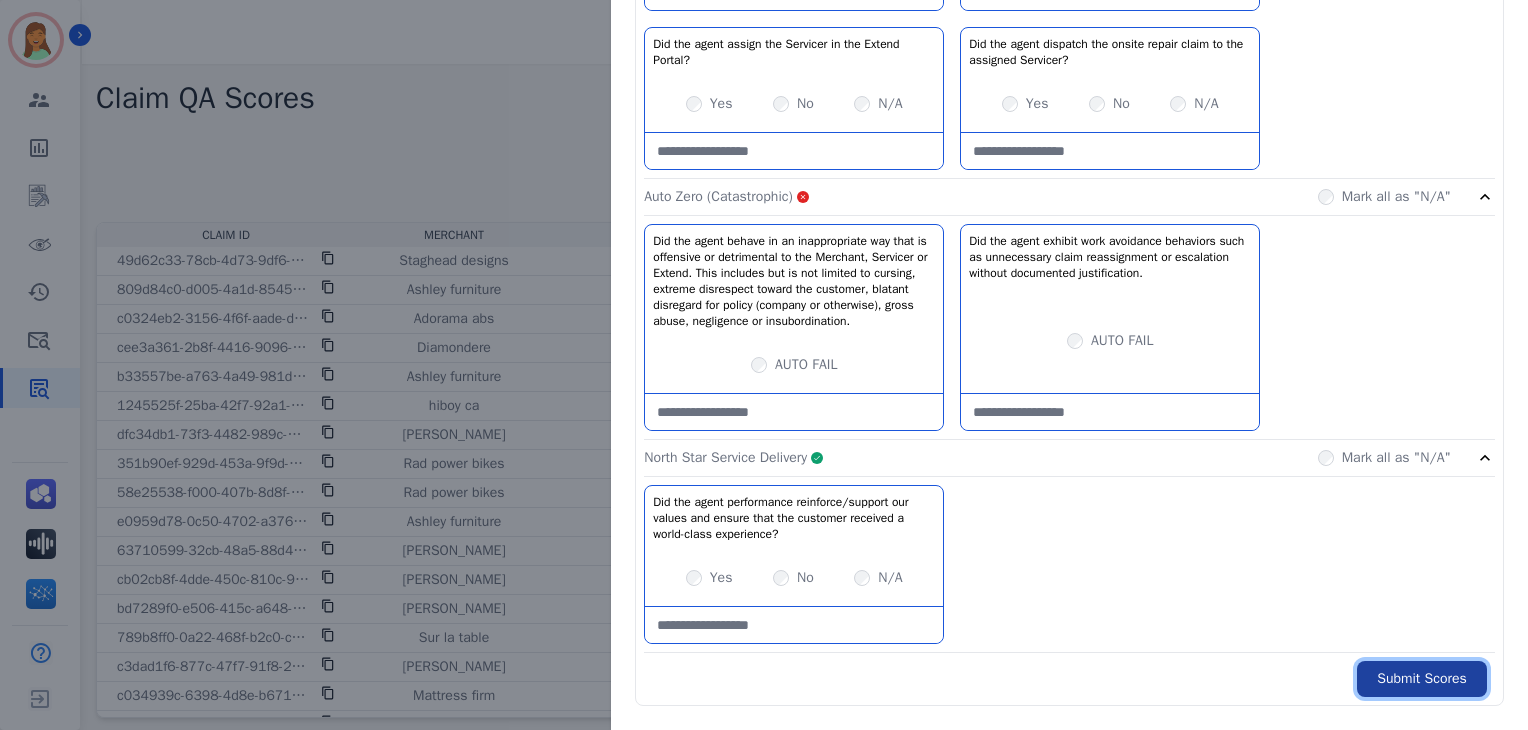 click on "Submit Scores" at bounding box center [1422, 679] 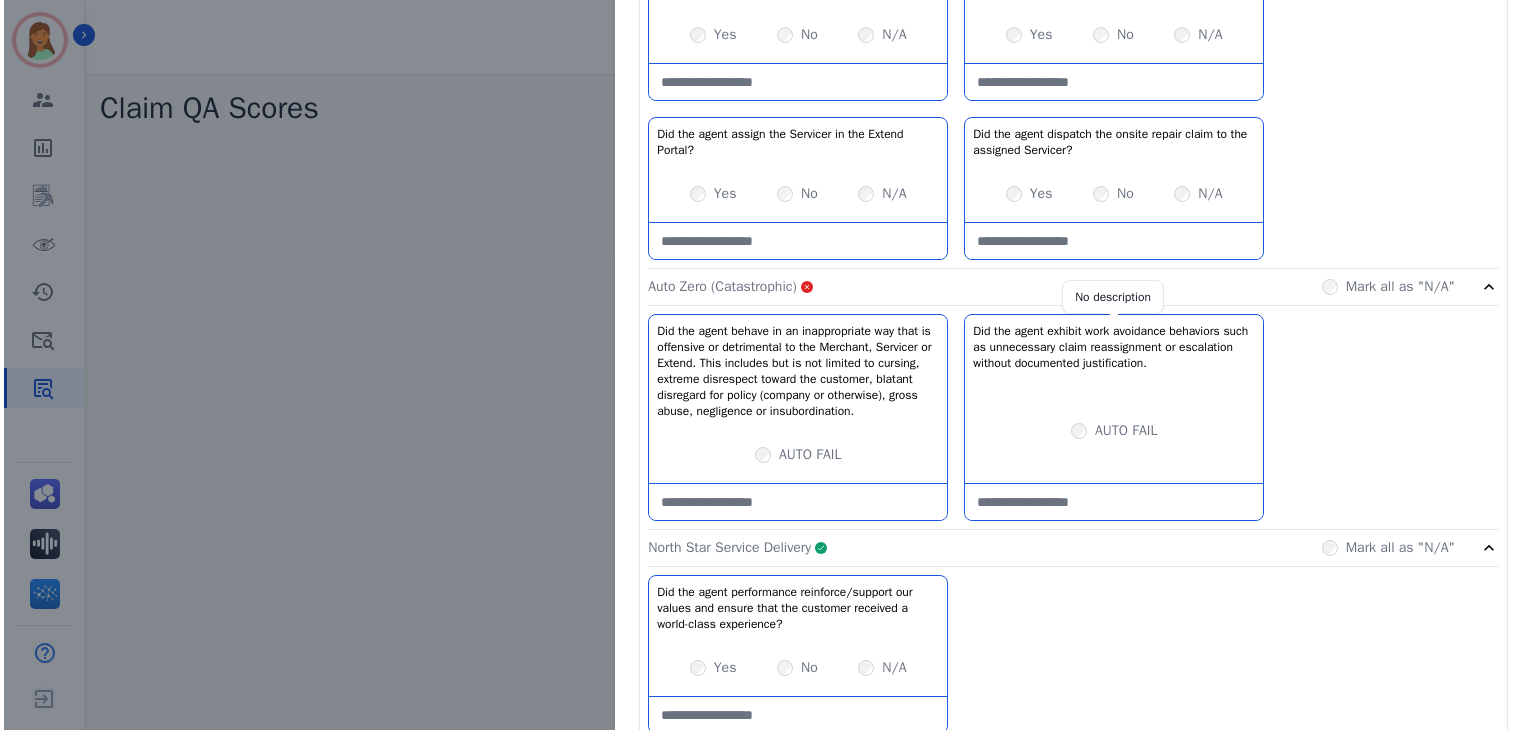 scroll, scrollTop: 0, scrollLeft: 0, axis: both 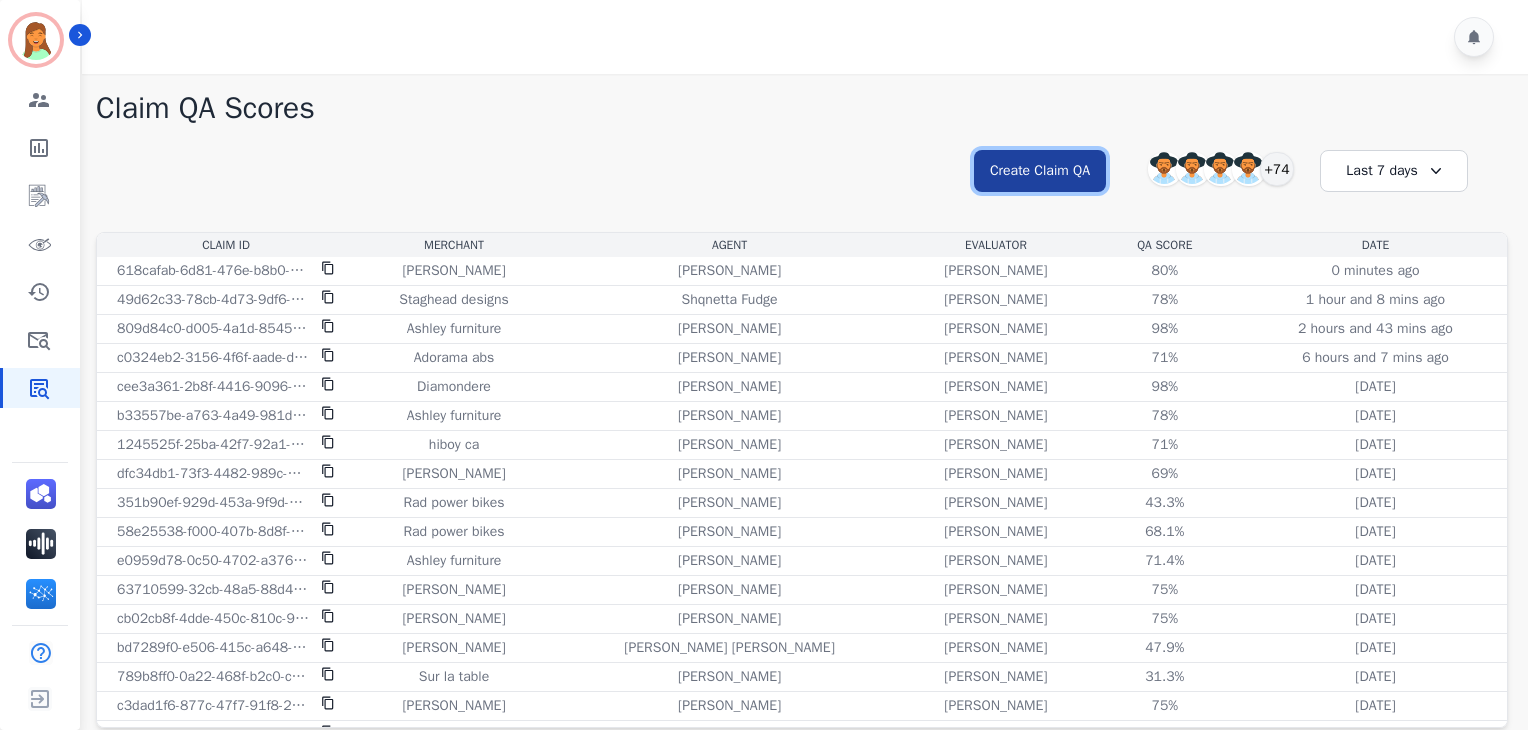 click on "Create Claim QA" at bounding box center (1040, 171) 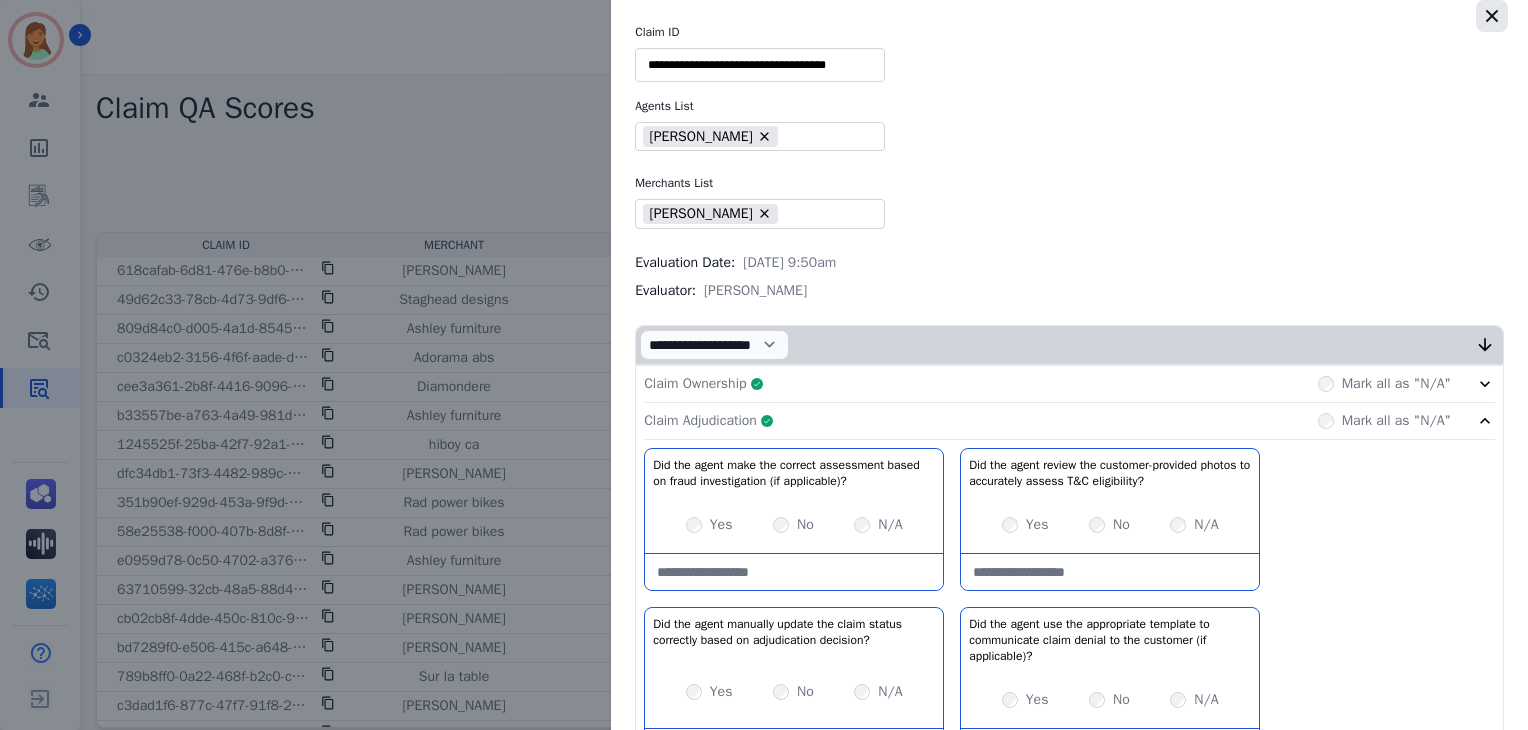 click 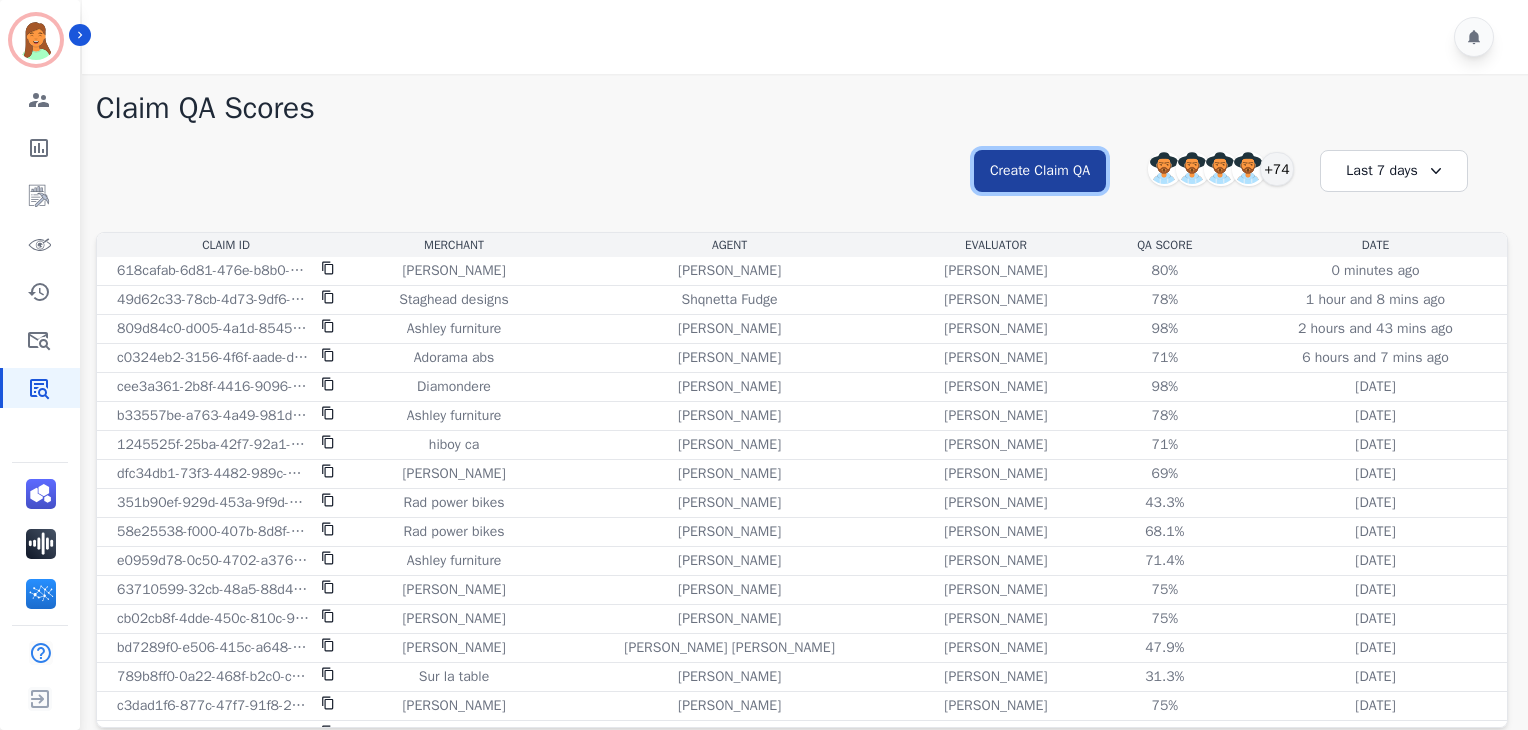 click on "Create Claim QA" at bounding box center (1040, 171) 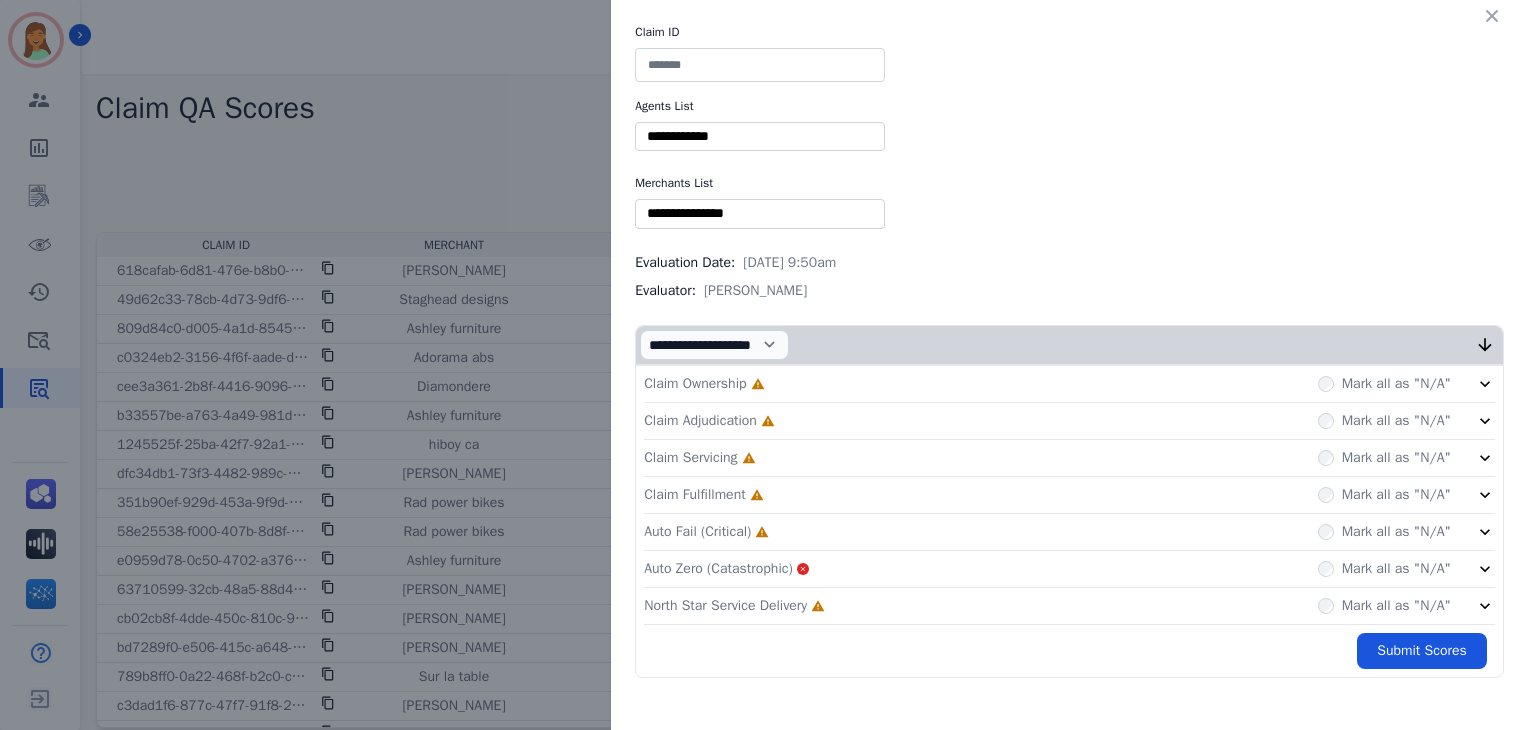 click at bounding box center [760, 65] 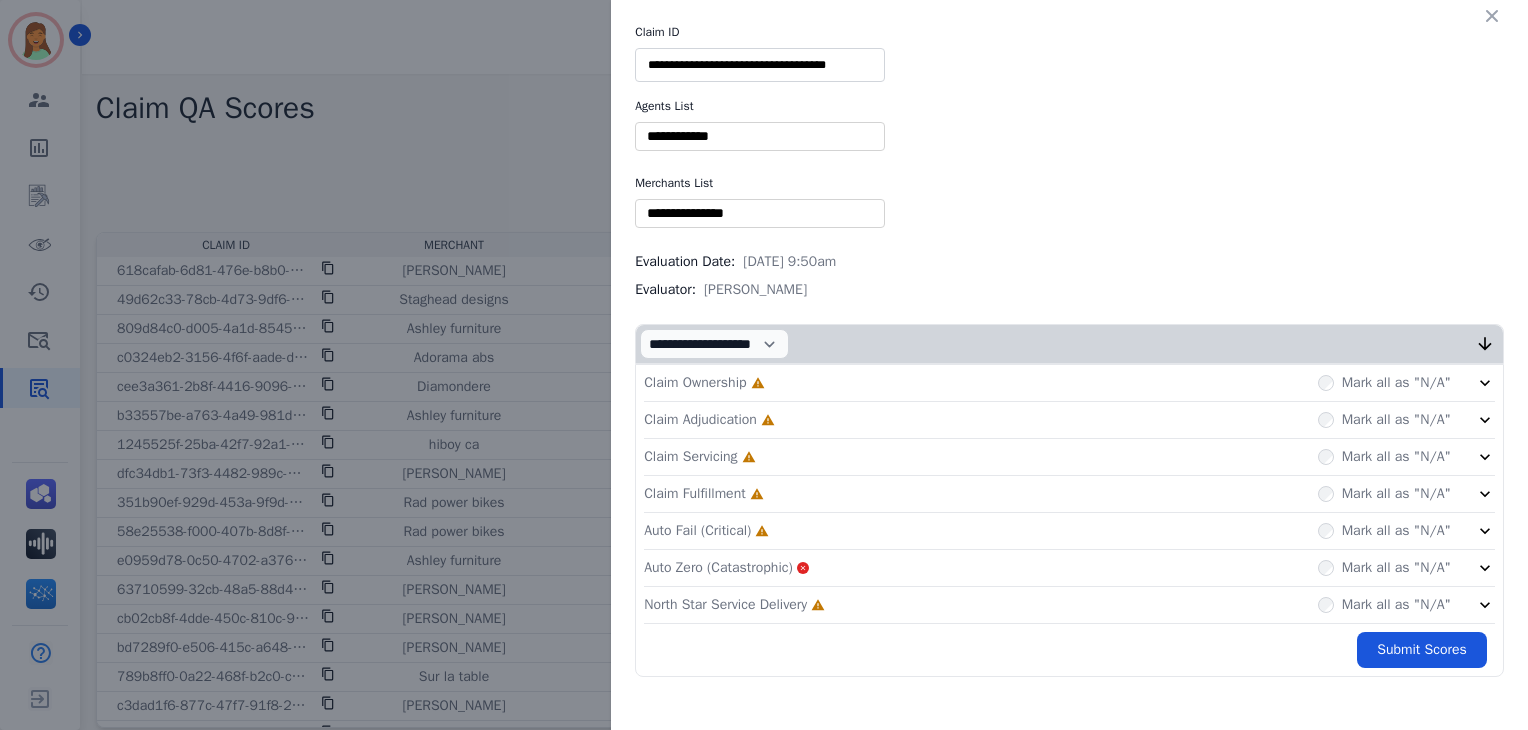 type on "**********" 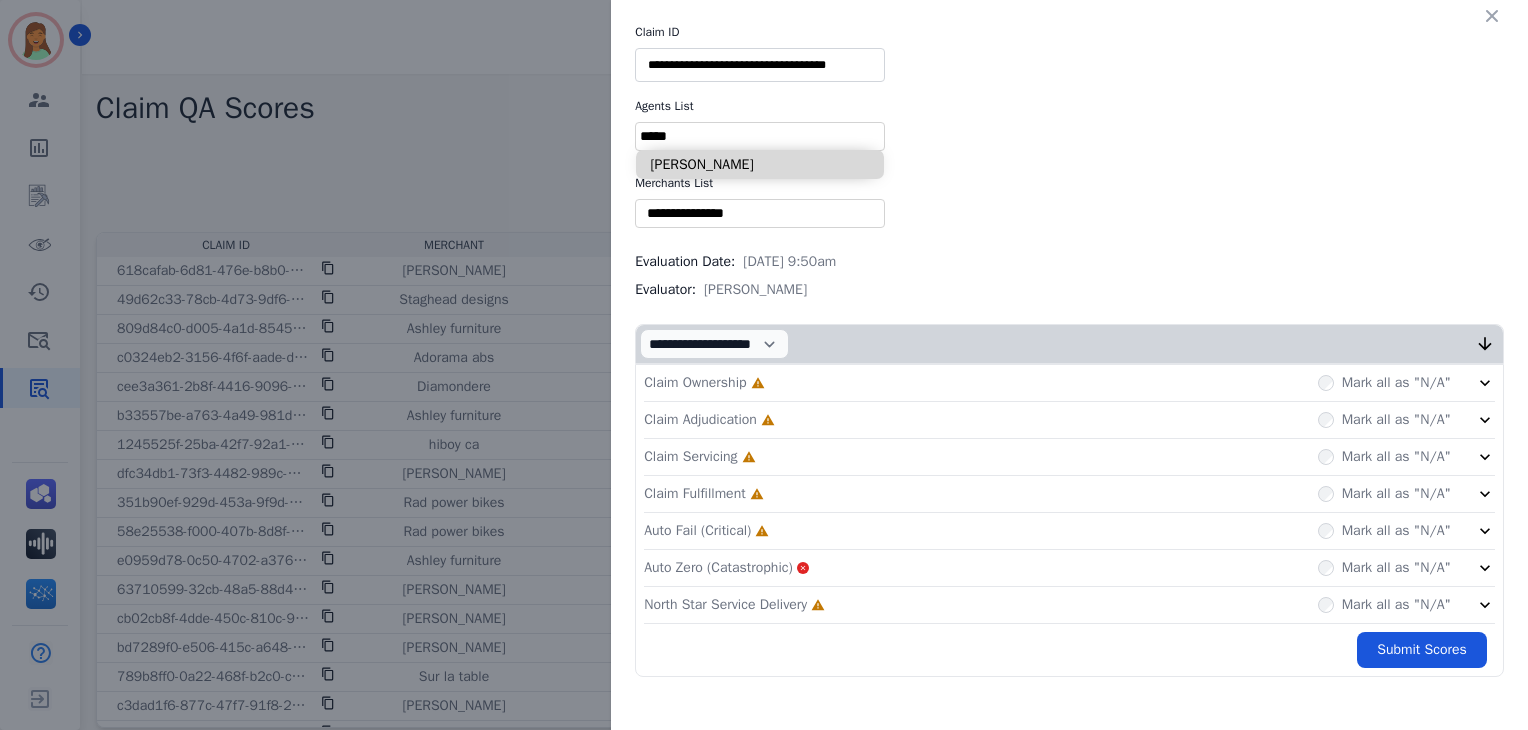 type on "*****" 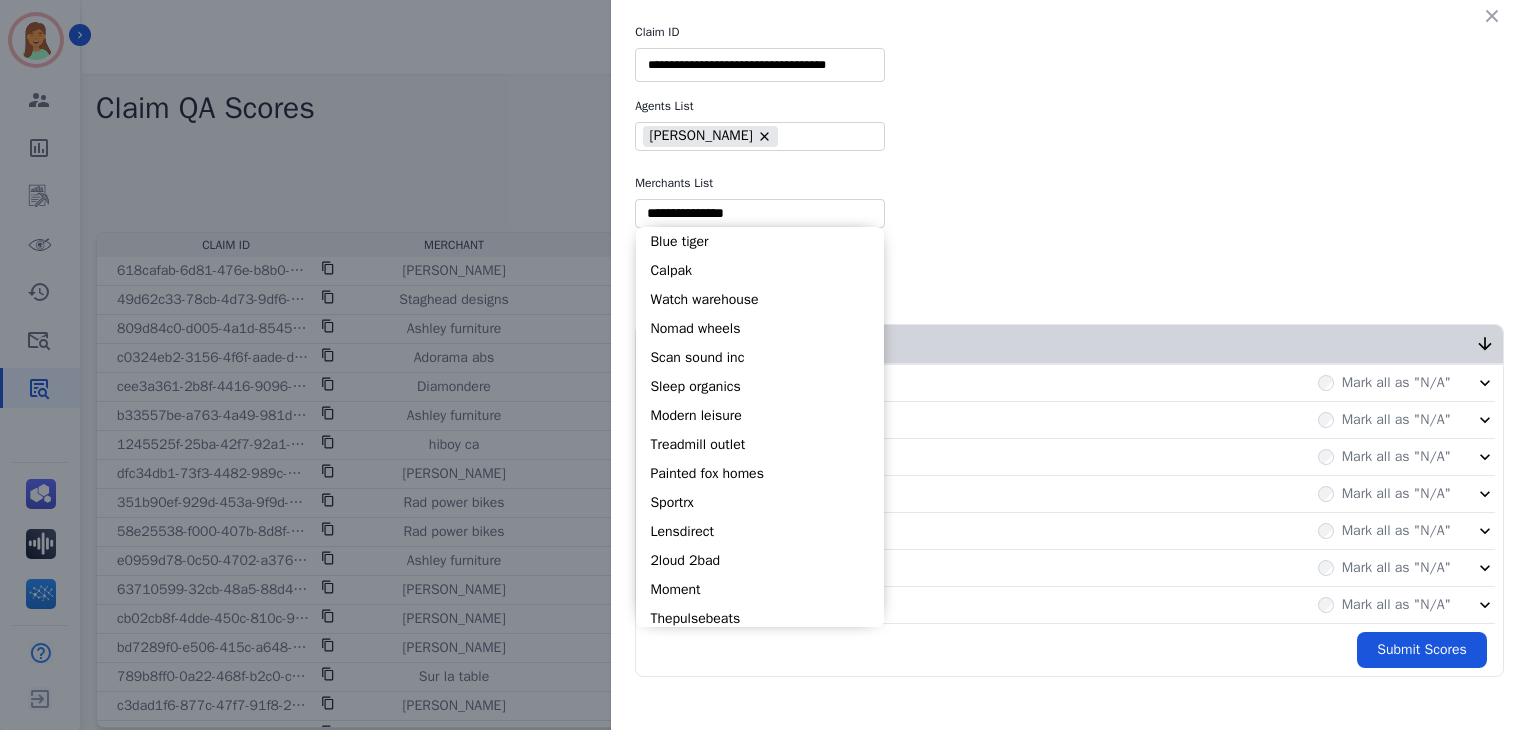 click at bounding box center (760, 213) 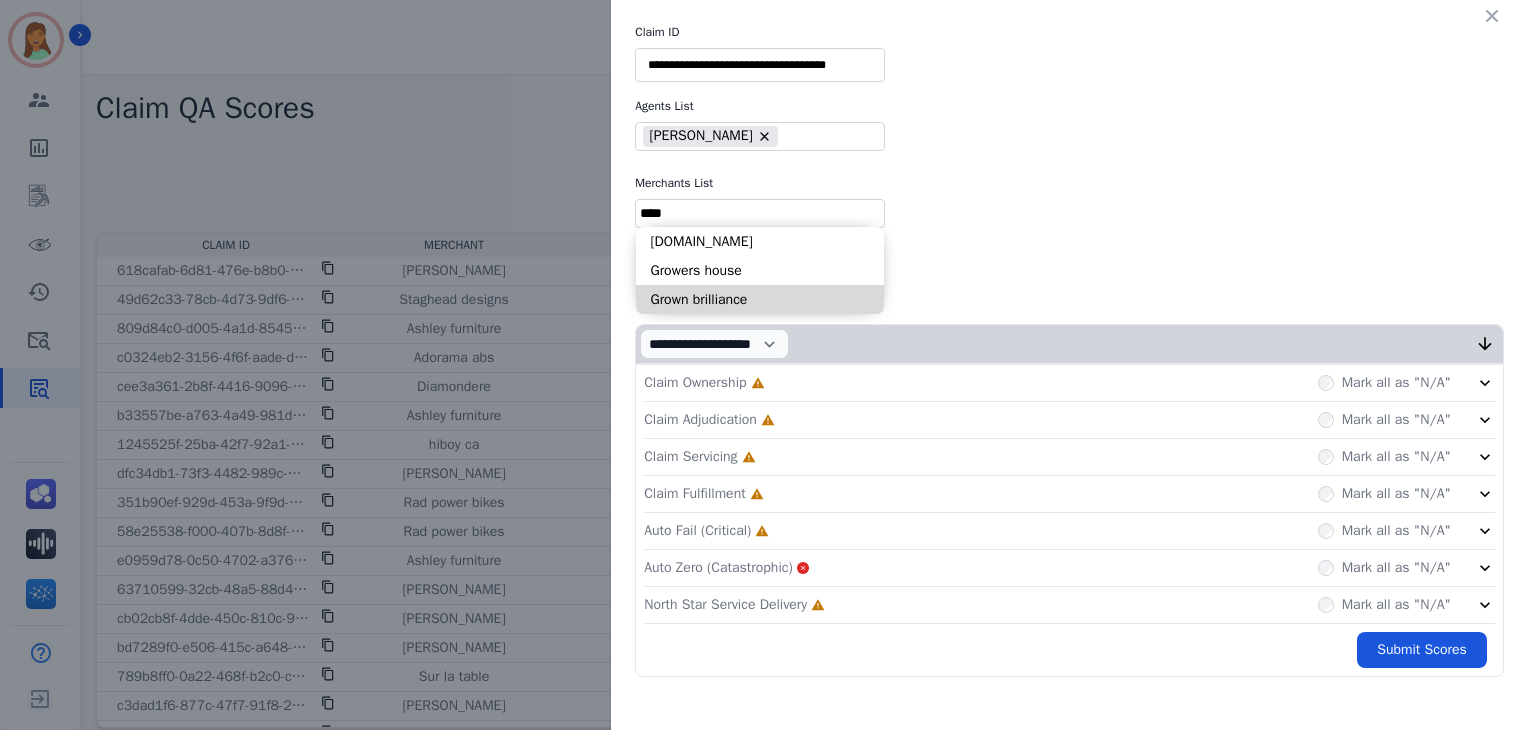 type on "****" 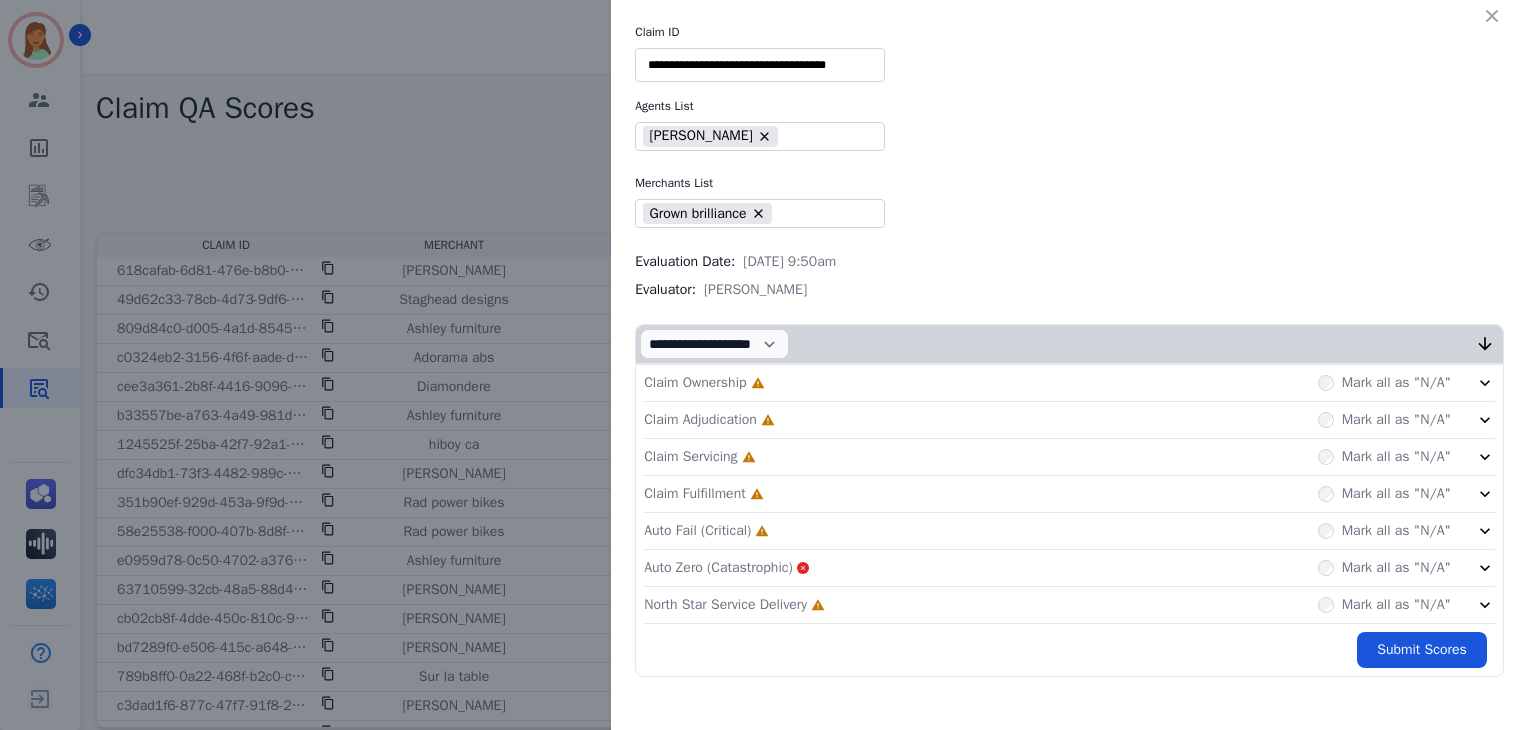 click on "North Star Service Delivery     Incomplete         Mark all as "N/A"" 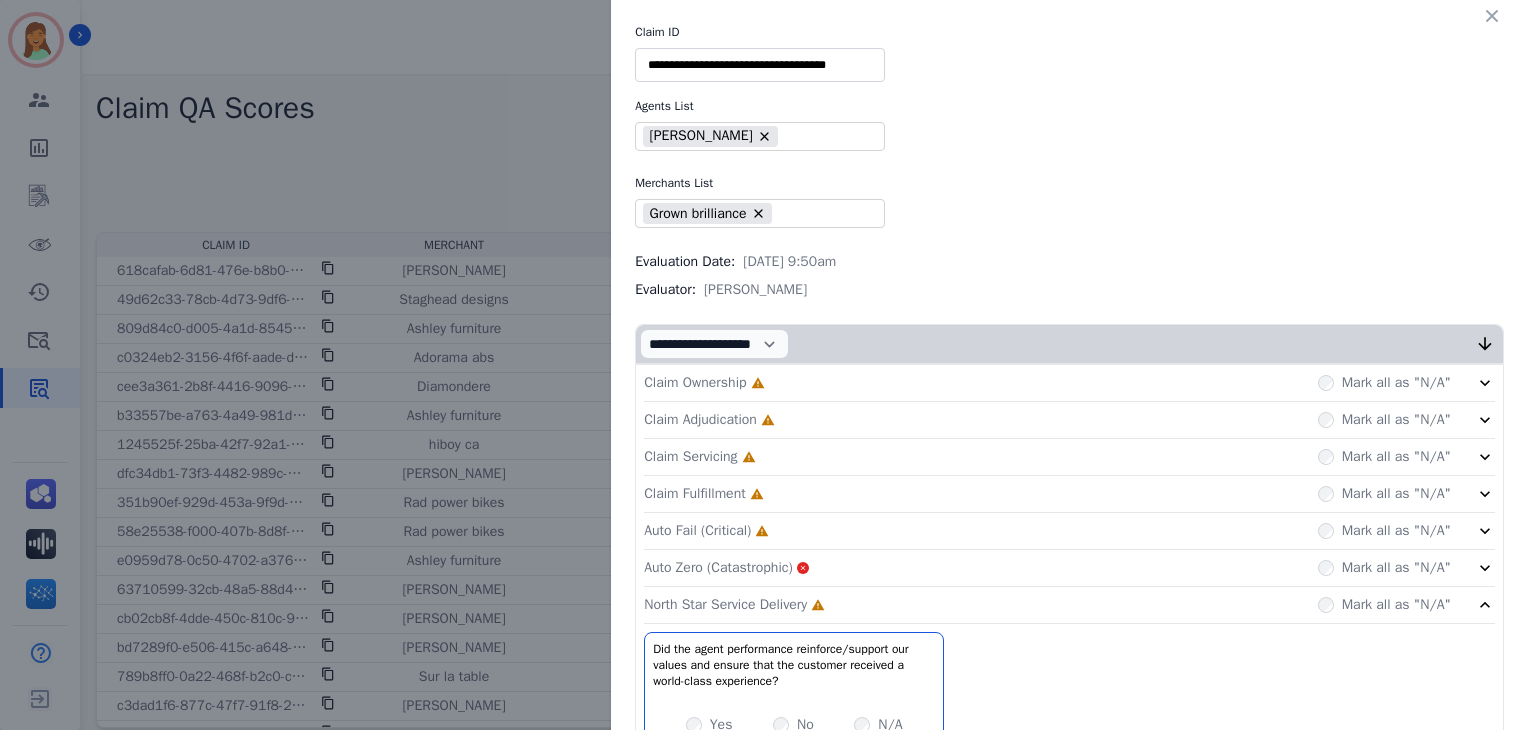click on "Auto Zero (Catastrophic)       Mark all as "N/A"" 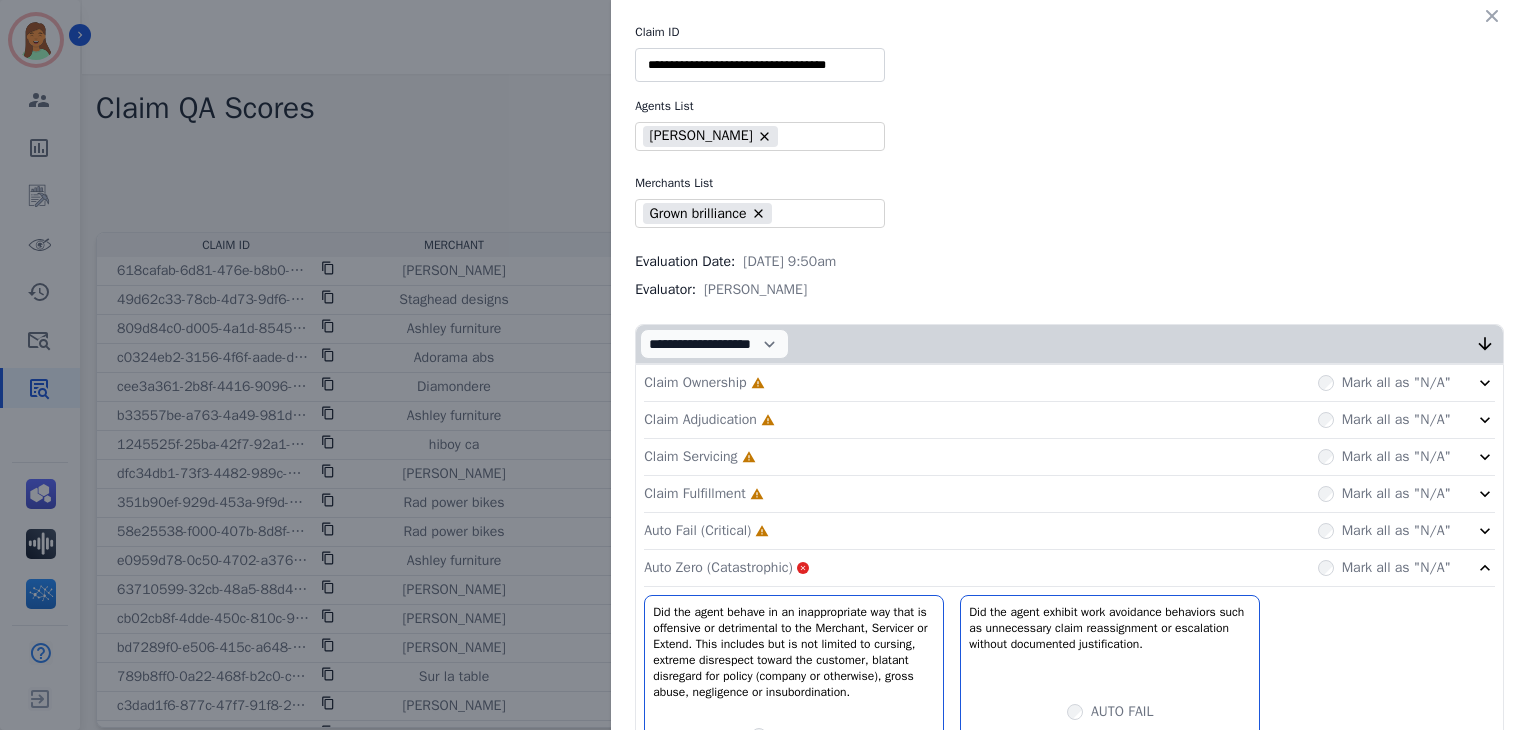 drag, startPoint x: 820, startPoint y: 559, endPoint x: 1395, endPoint y: 563, distance: 575.0139 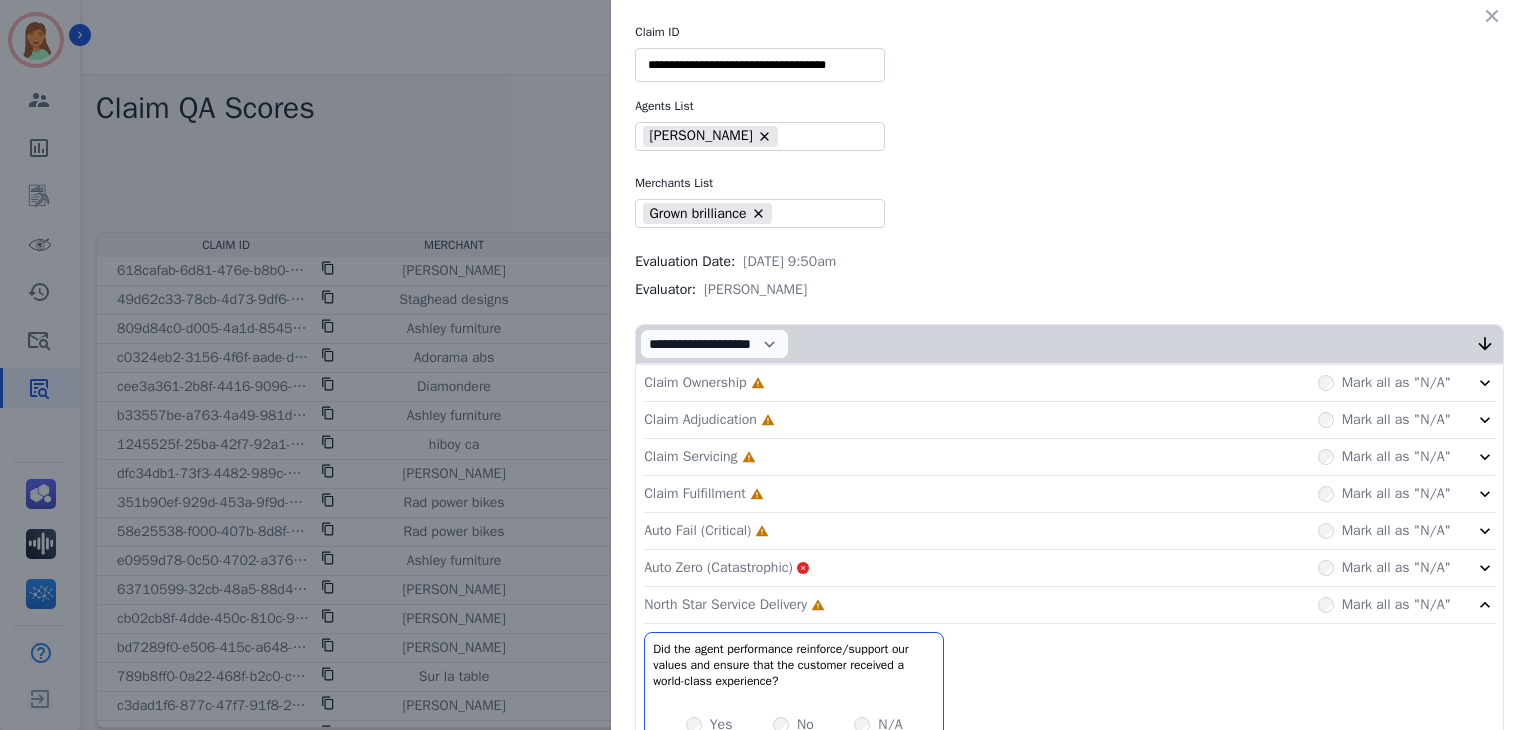 drag, startPoint x: 824, startPoint y: 526, endPoint x: 827, endPoint y: 493, distance: 33.13608 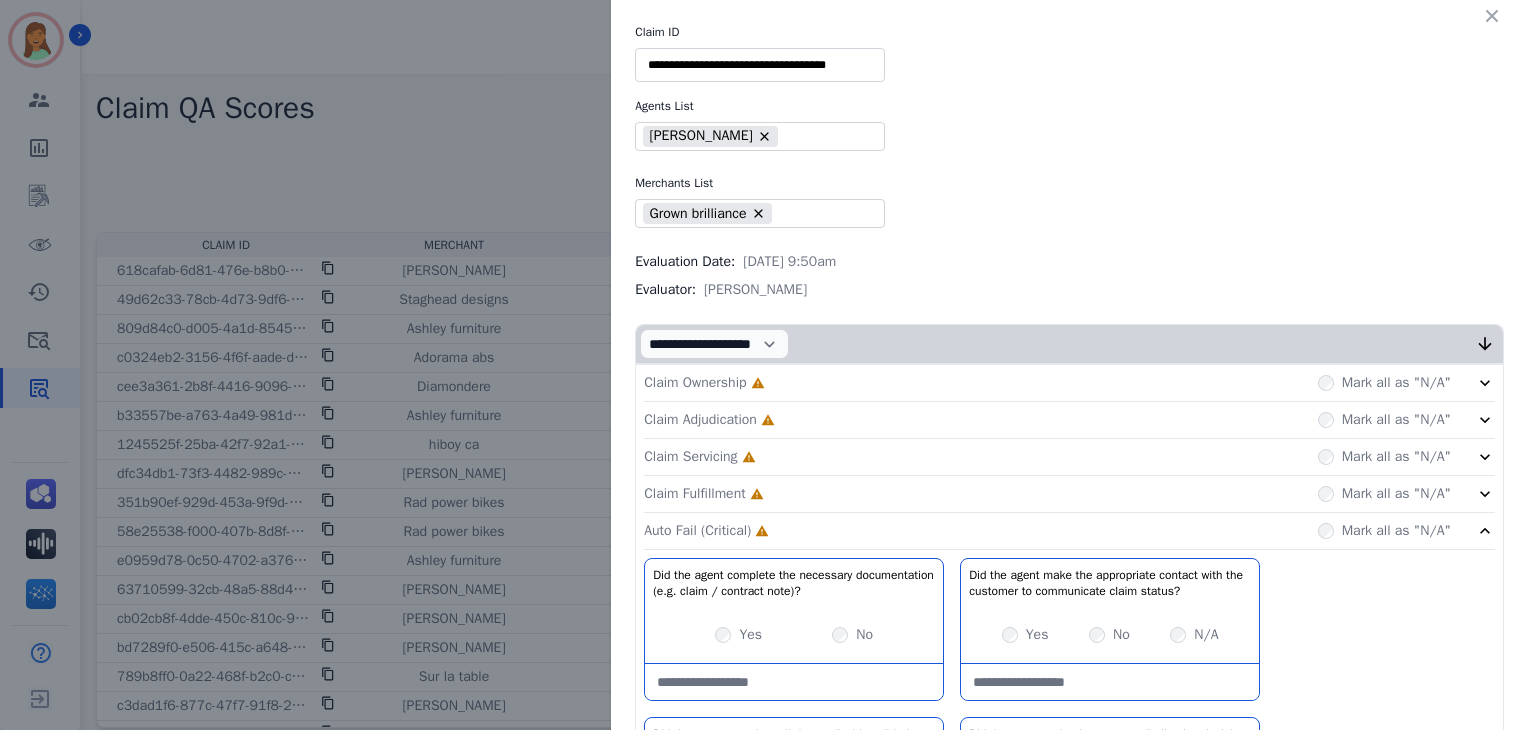click on "Claim Fulfillment     Incomplete         Mark all as "N/A"" 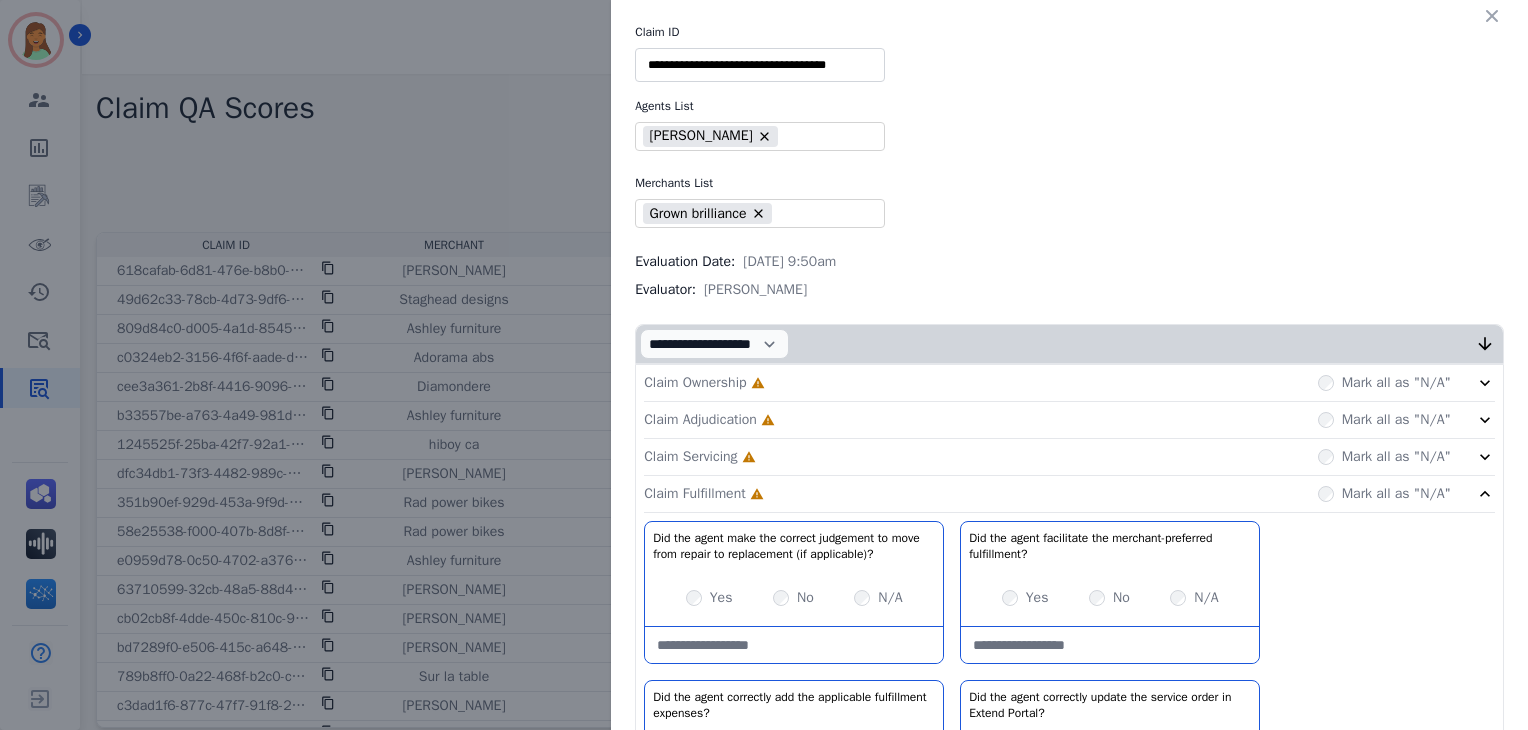 click on "Claim Servicing     Incomplete         Mark all as "N/A"" 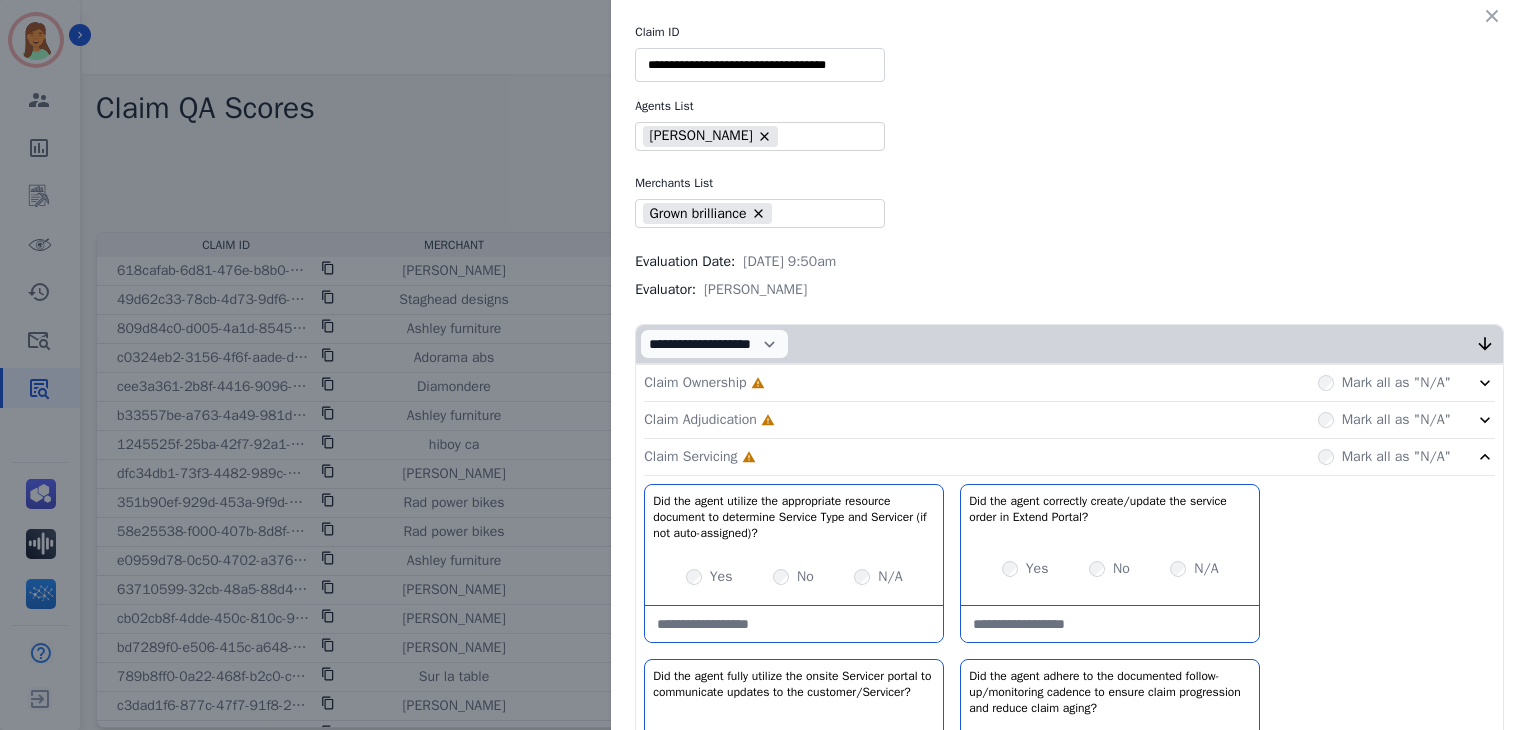 click on "Claim Adjudication     Incomplete         Mark all as "N/A"" 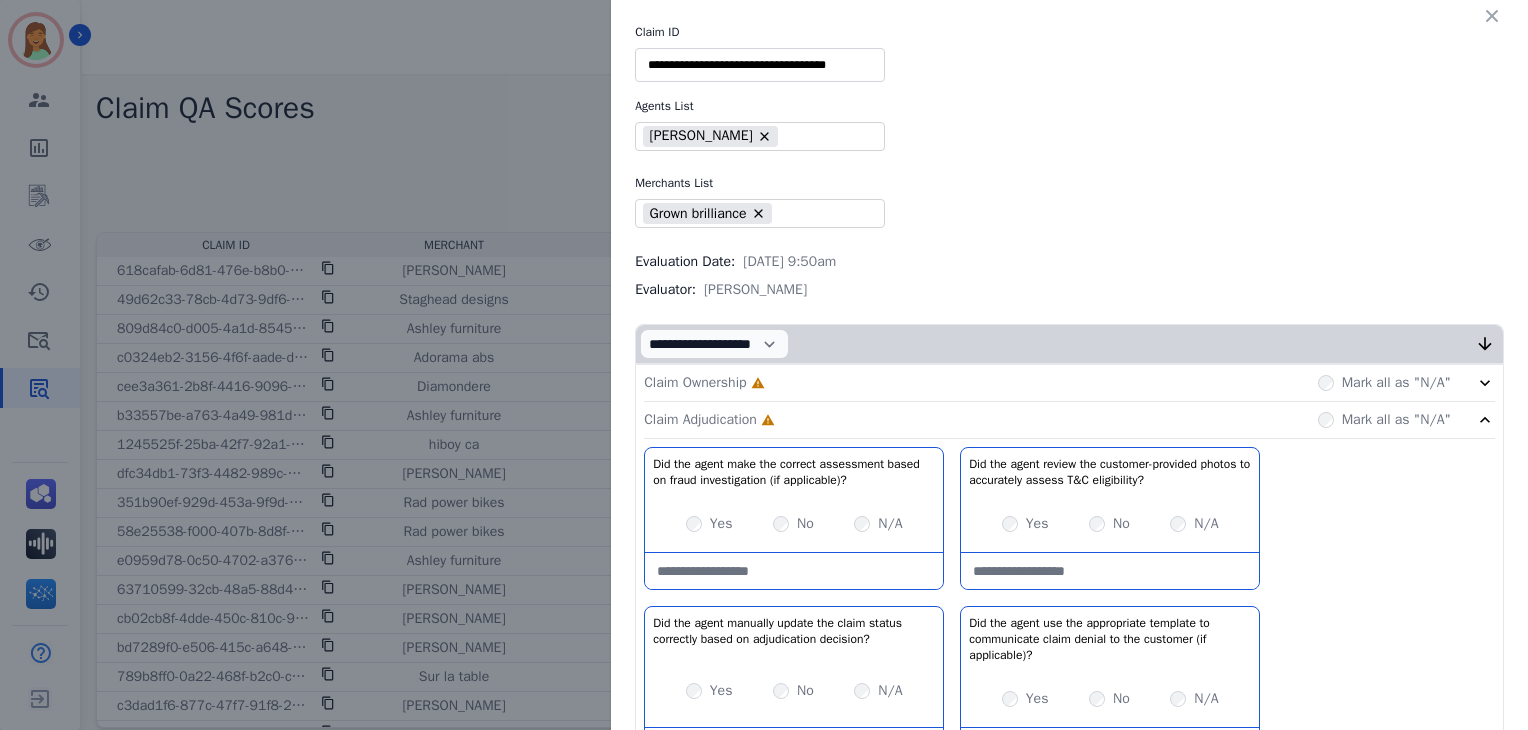 click on "Claim Ownership     Incomplete         Mark all as "N/A"" at bounding box center [1069, 383] 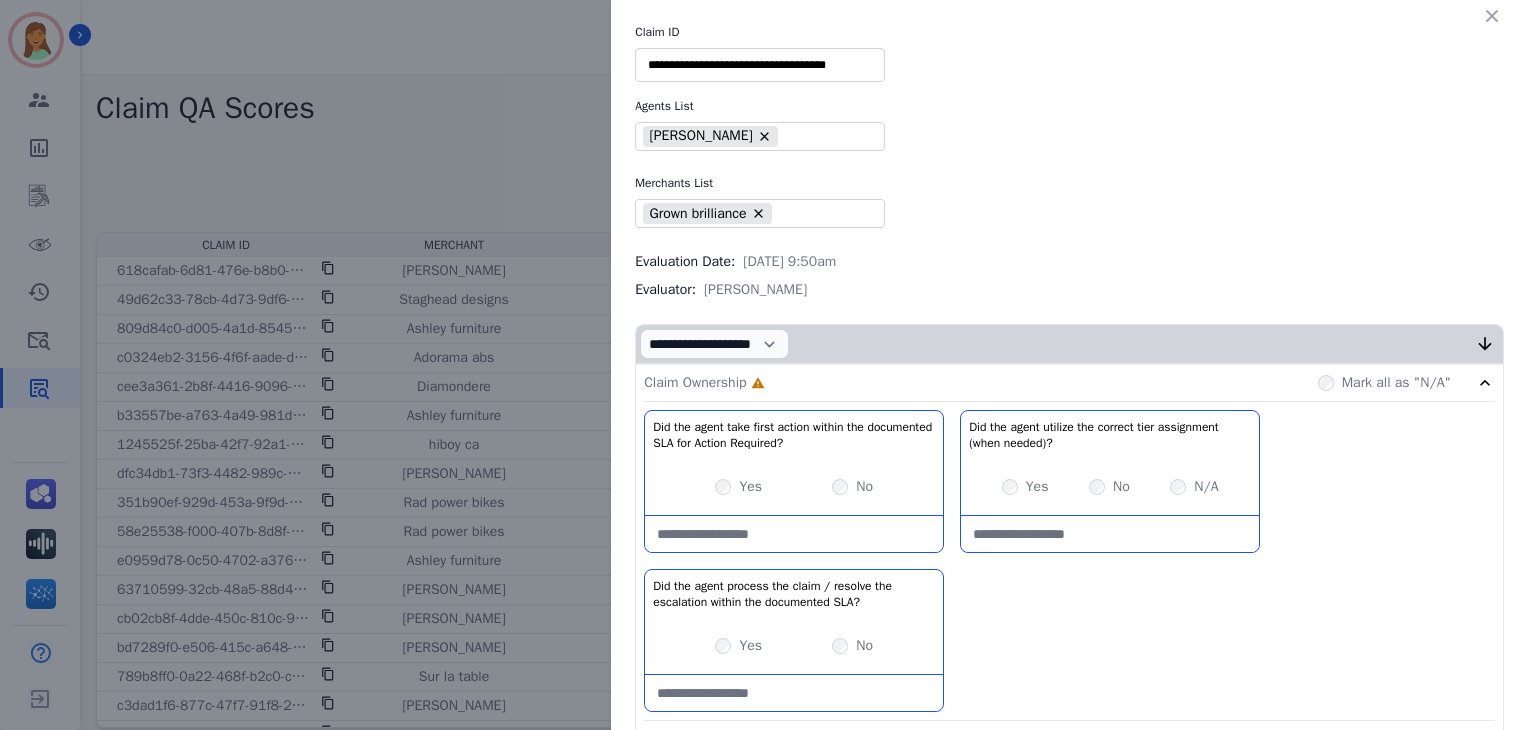click on "Yes" at bounding box center (750, 646) 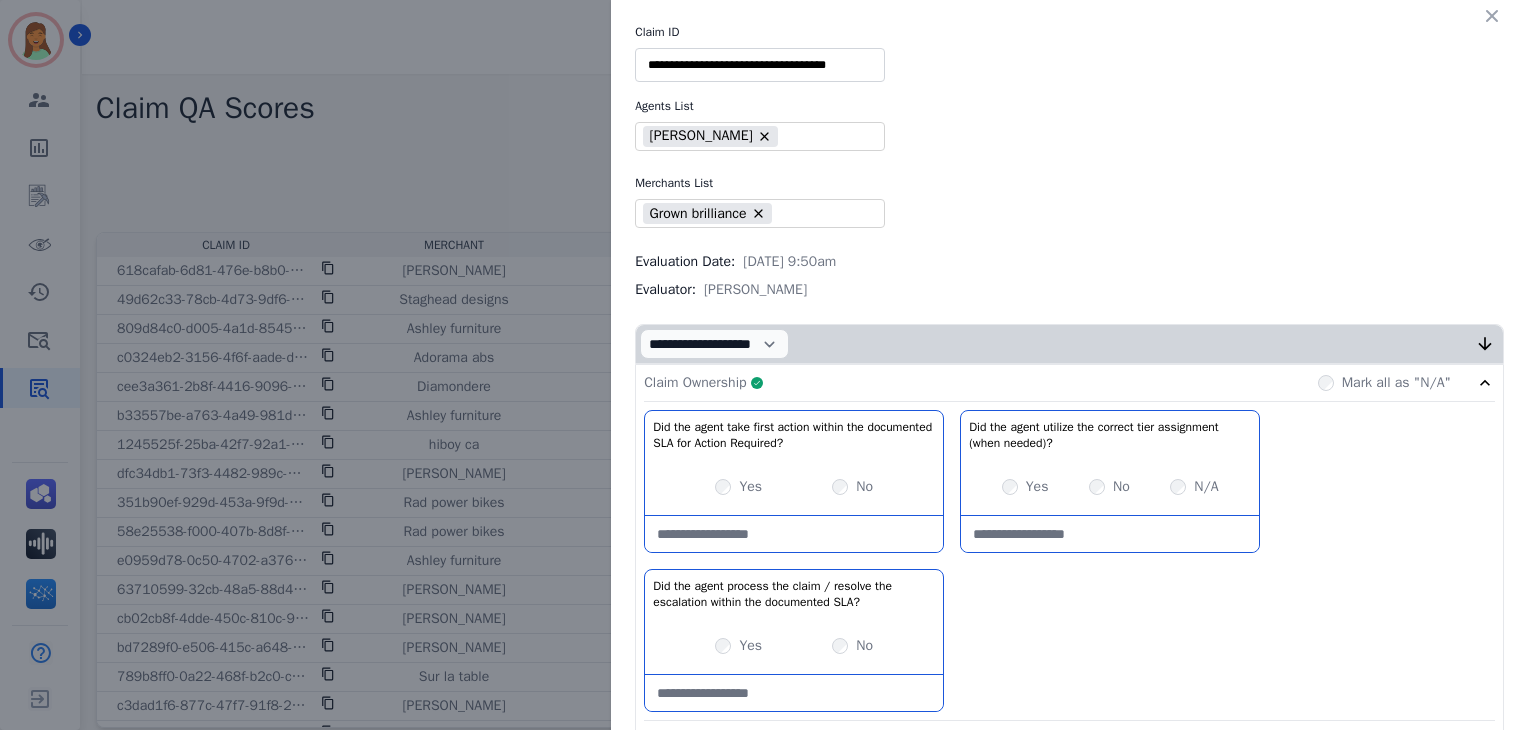 click on "Claim Ownership     Complete         Mark all as "N/A"" at bounding box center (1069, 383) 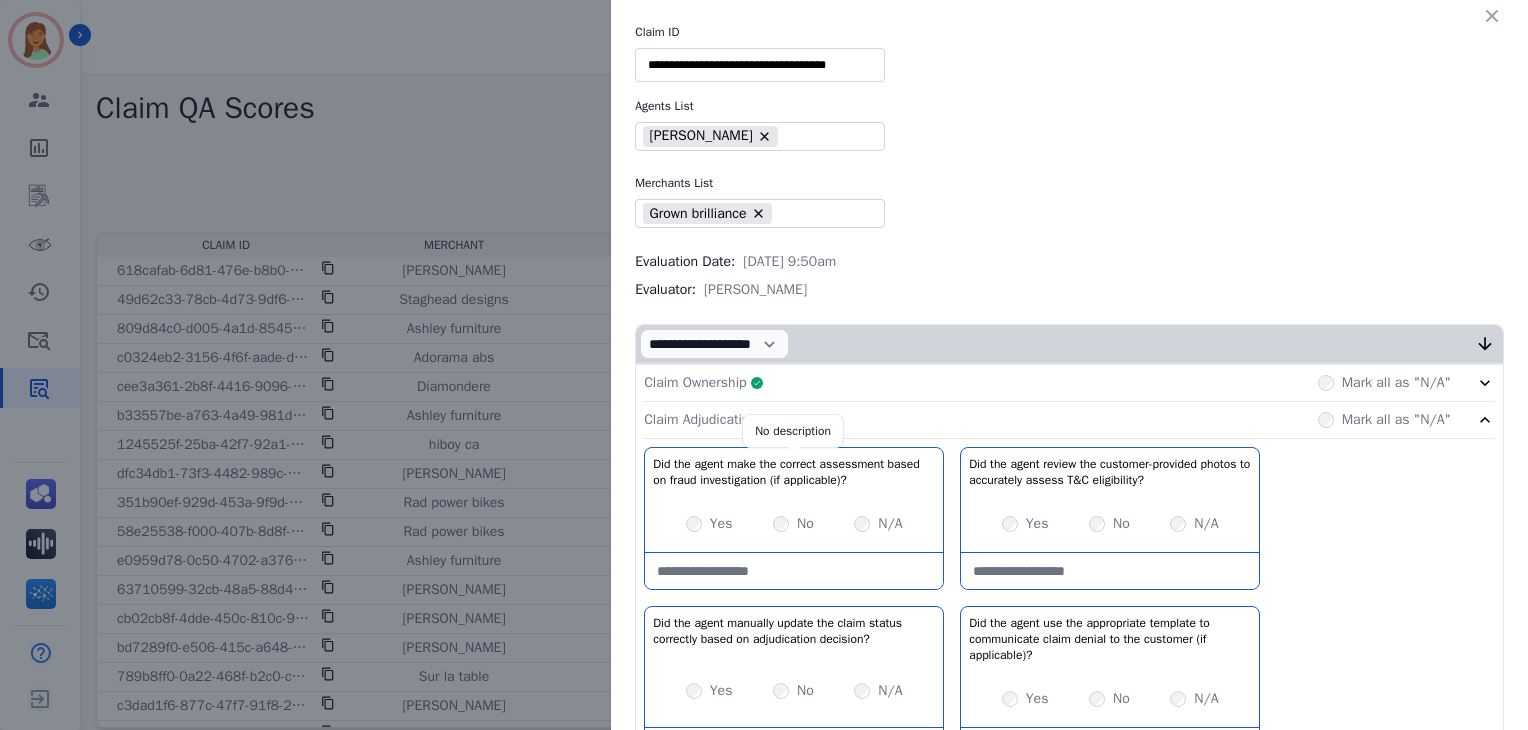 scroll, scrollTop: 266, scrollLeft: 0, axis: vertical 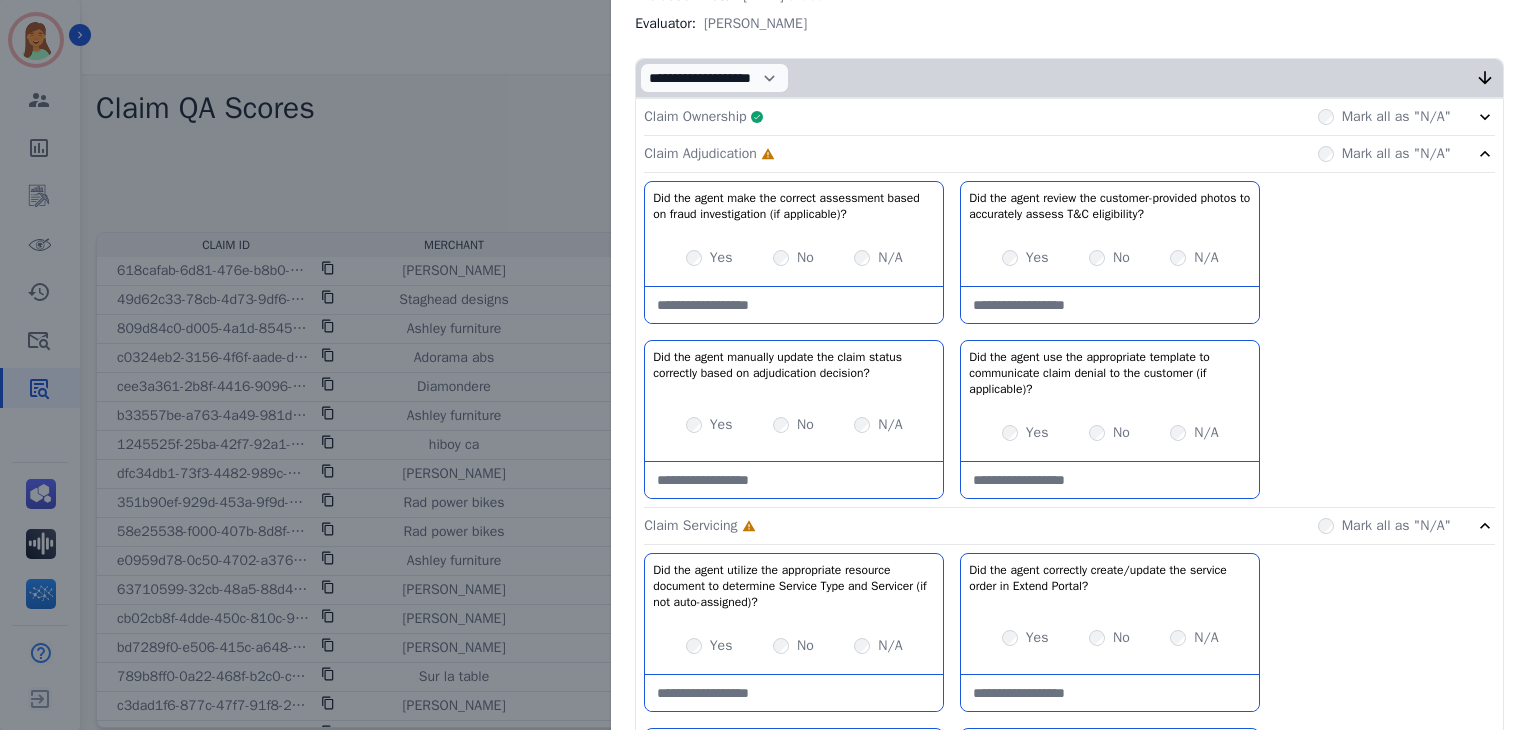 click on "Yes" at bounding box center [709, 258] 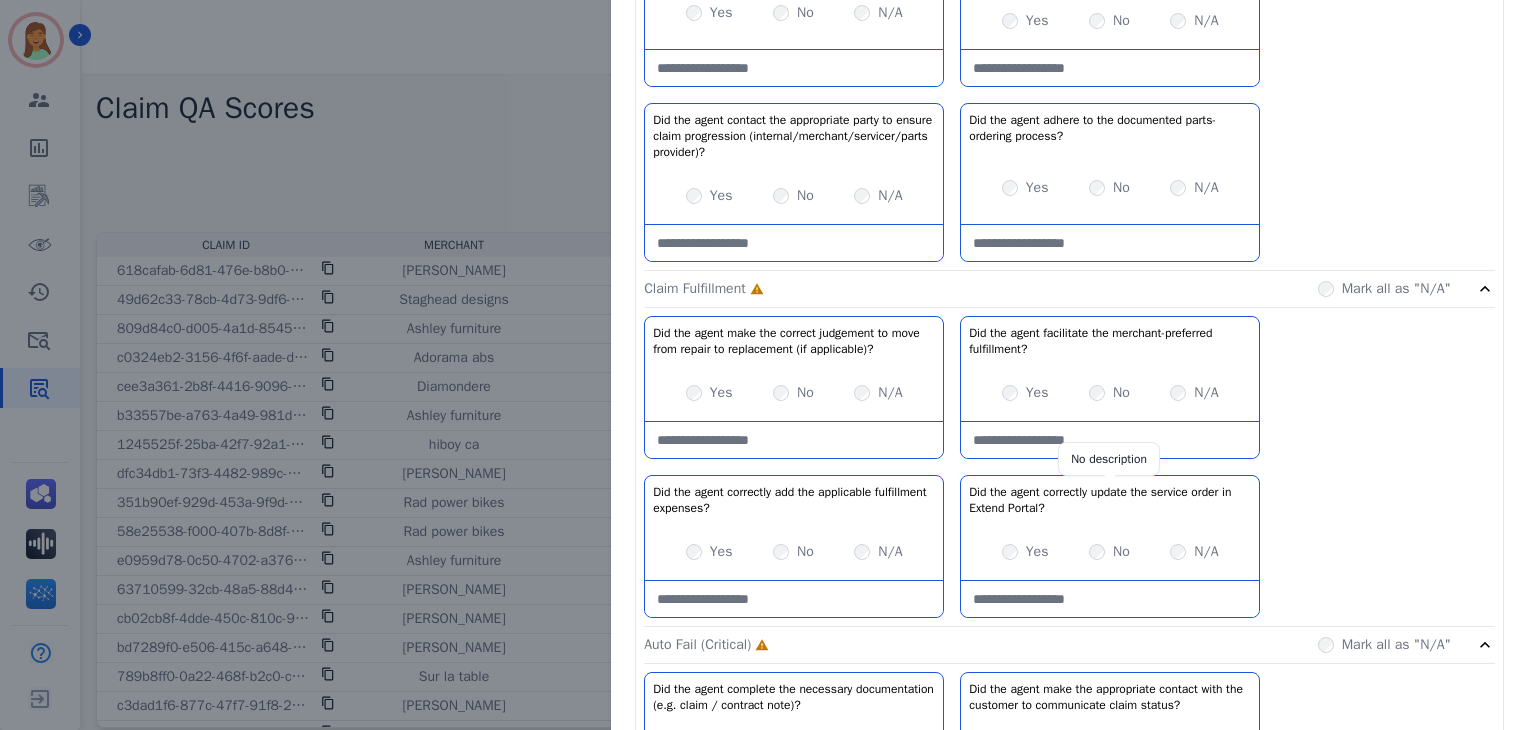 scroll, scrollTop: 1333, scrollLeft: 0, axis: vertical 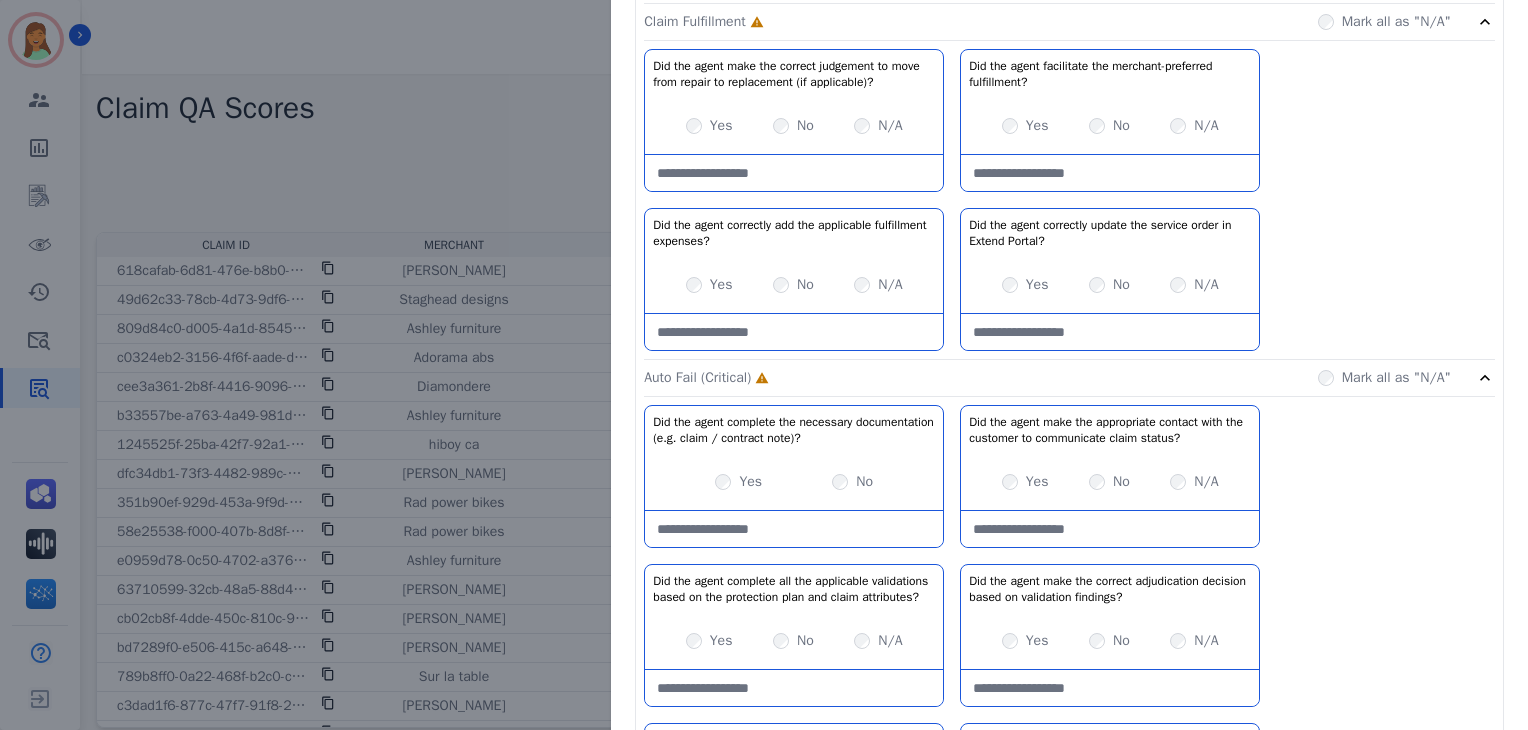 click on "No" at bounding box center (1109, 482) 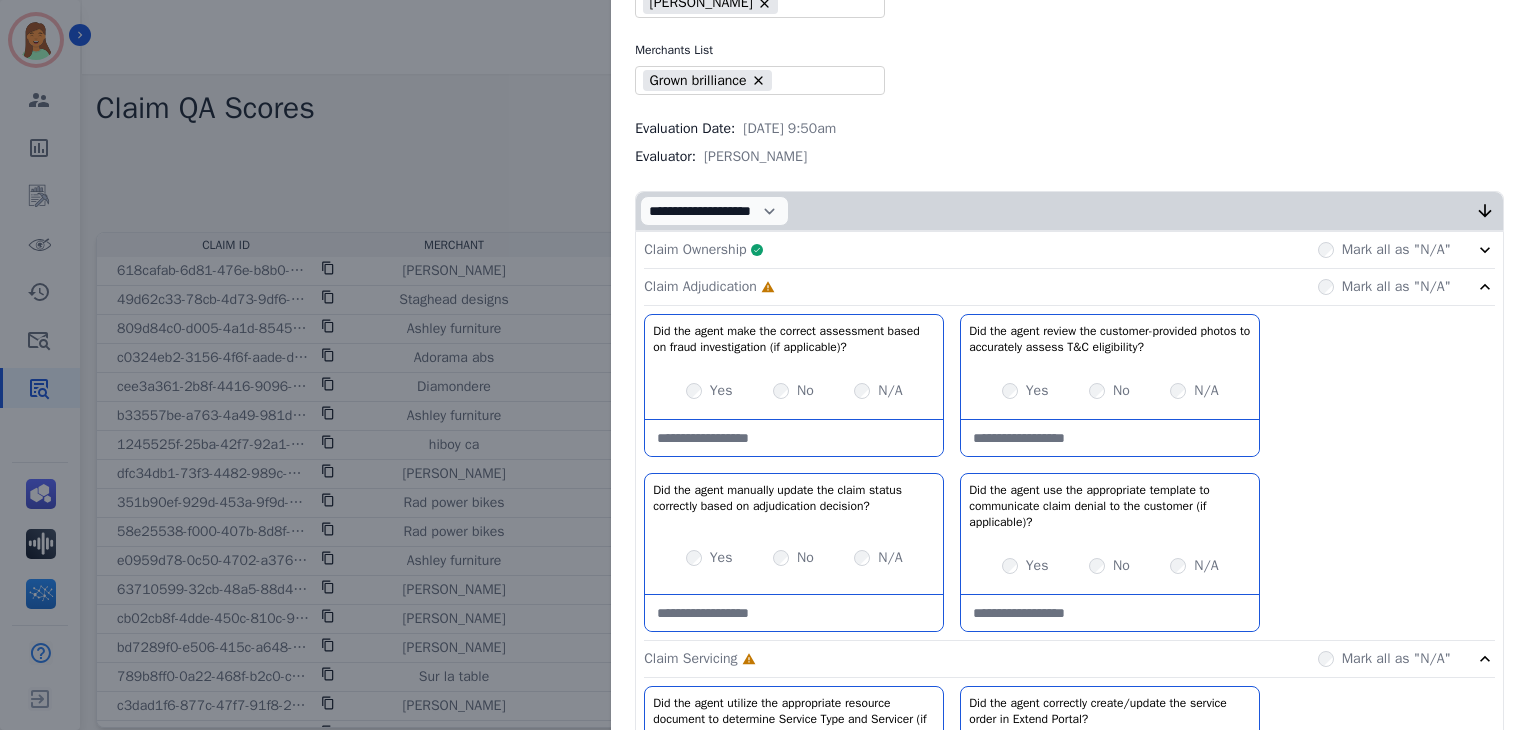 scroll, scrollTop: 266, scrollLeft: 0, axis: vertical 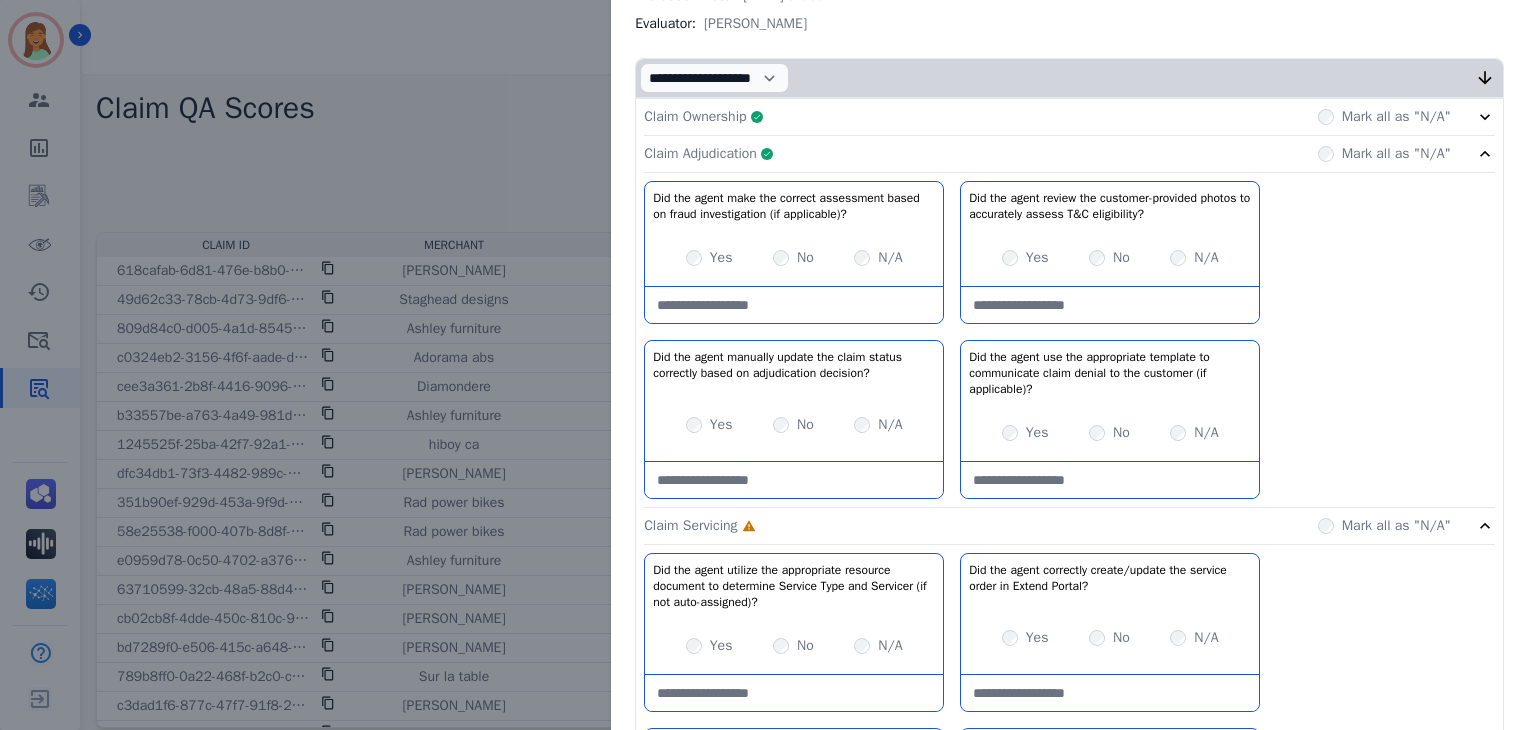 click on "Claim Ownership     Complete         Mark all as "N/A"" at bounding box center (1069, 117) 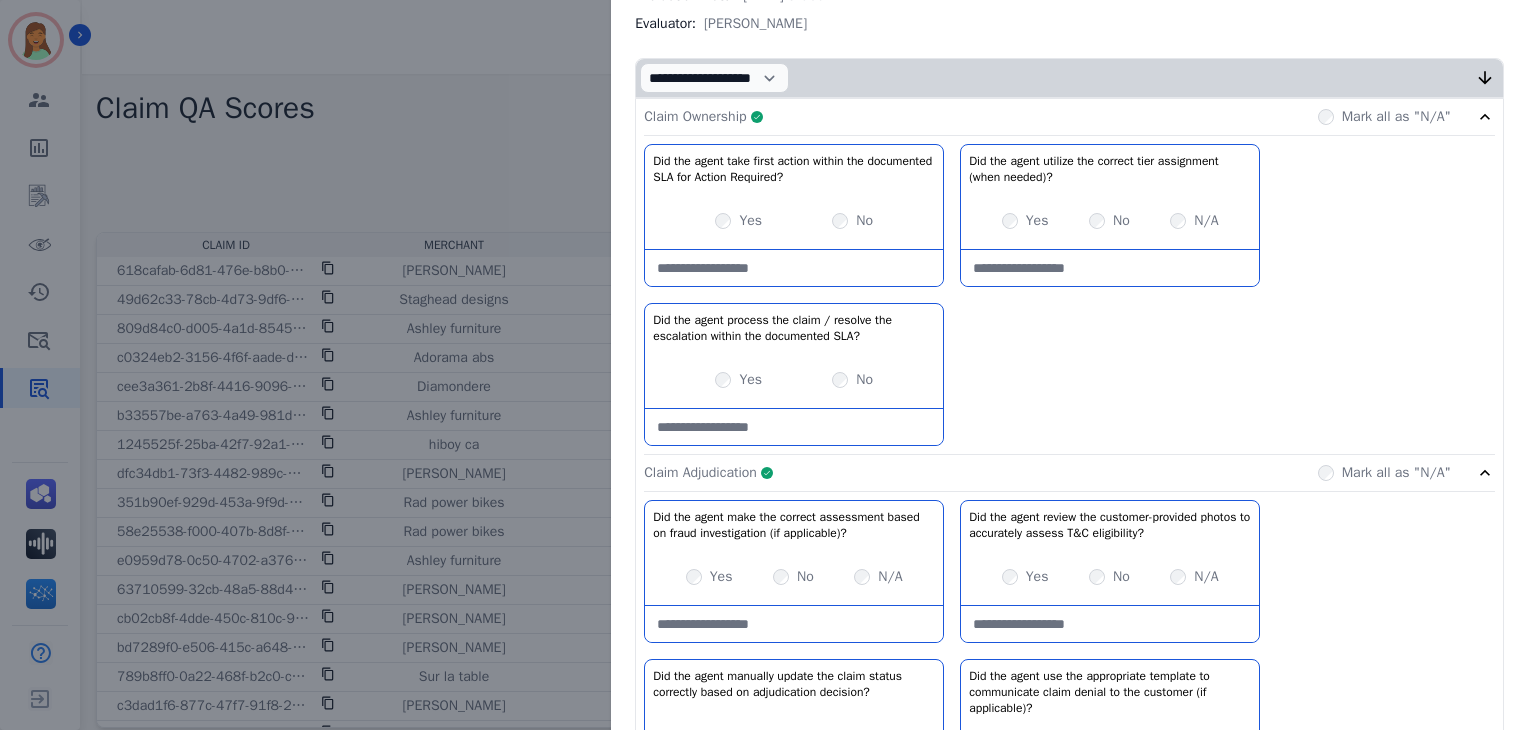 click on "Claim Ownership     Complete         Mark all as "N/A"     Did the agent take first action within the documented SLA for Action Required?   No description         Yes     No   Did the agent utilize the correct tier assignment (when needed)?   No description         Yes     No     N/A   Did the agent process the claim / resolve the escalation within the documented SLA?   No description         Yes     No   Claim Adjudication     Complete         Mark all as "N/A"     Did the agent make the correct assessment based on fraud investigation (if applicable)?   No description         Yes     No     N/A   Did the agent review the customer-provided photos to accurately assess T&C eligibility?   No description         Yes     No     N/A   Did the agent manually update the claim status correctly based on adjudication decision?   No description         Yes     No     N/A   Did the agent use the appropriate template to communicate claim denial to the customer (if applicable)?   No description         Yes     No" at bounding box center [1069, 1327] 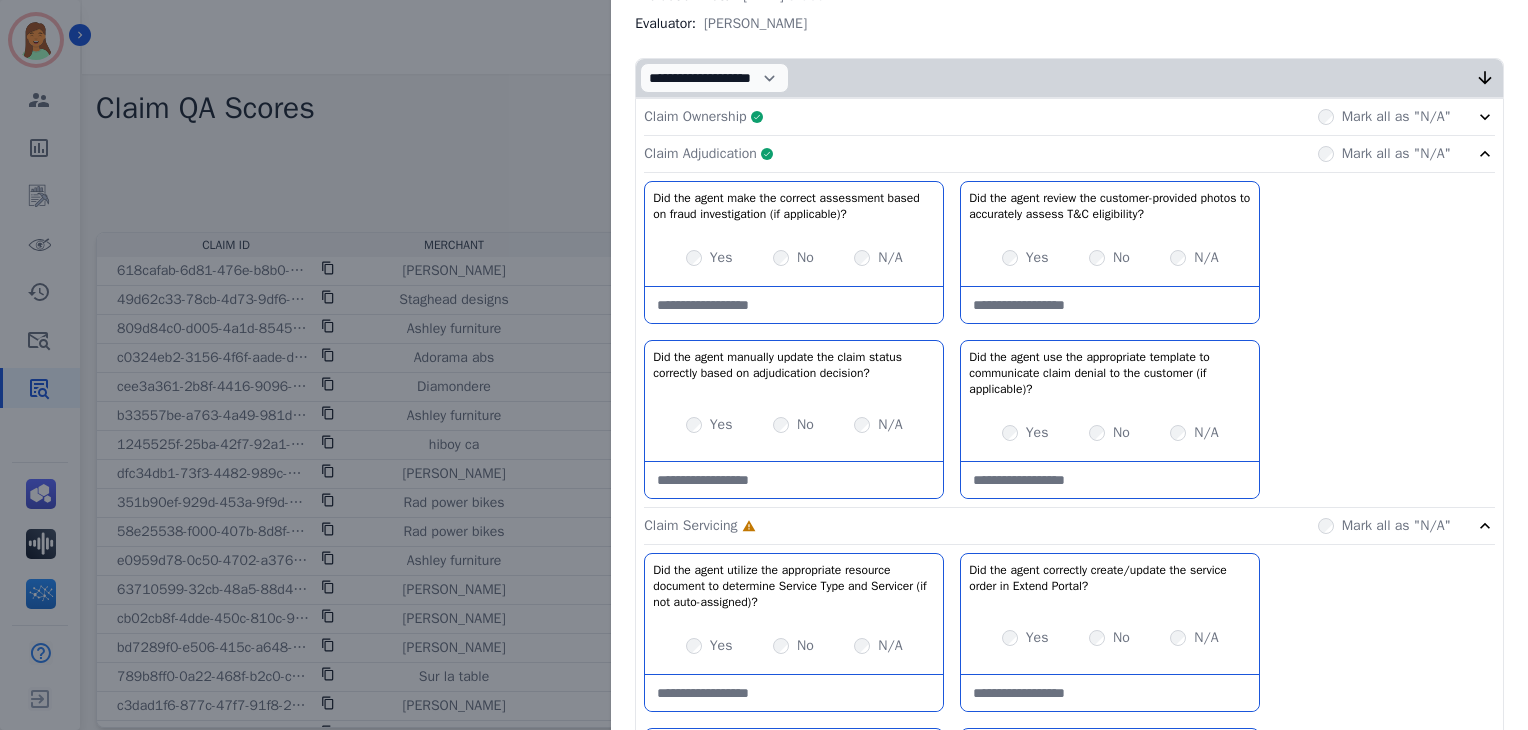 click on "Claim Adjudication     Complete         Mark all as "N/A"" 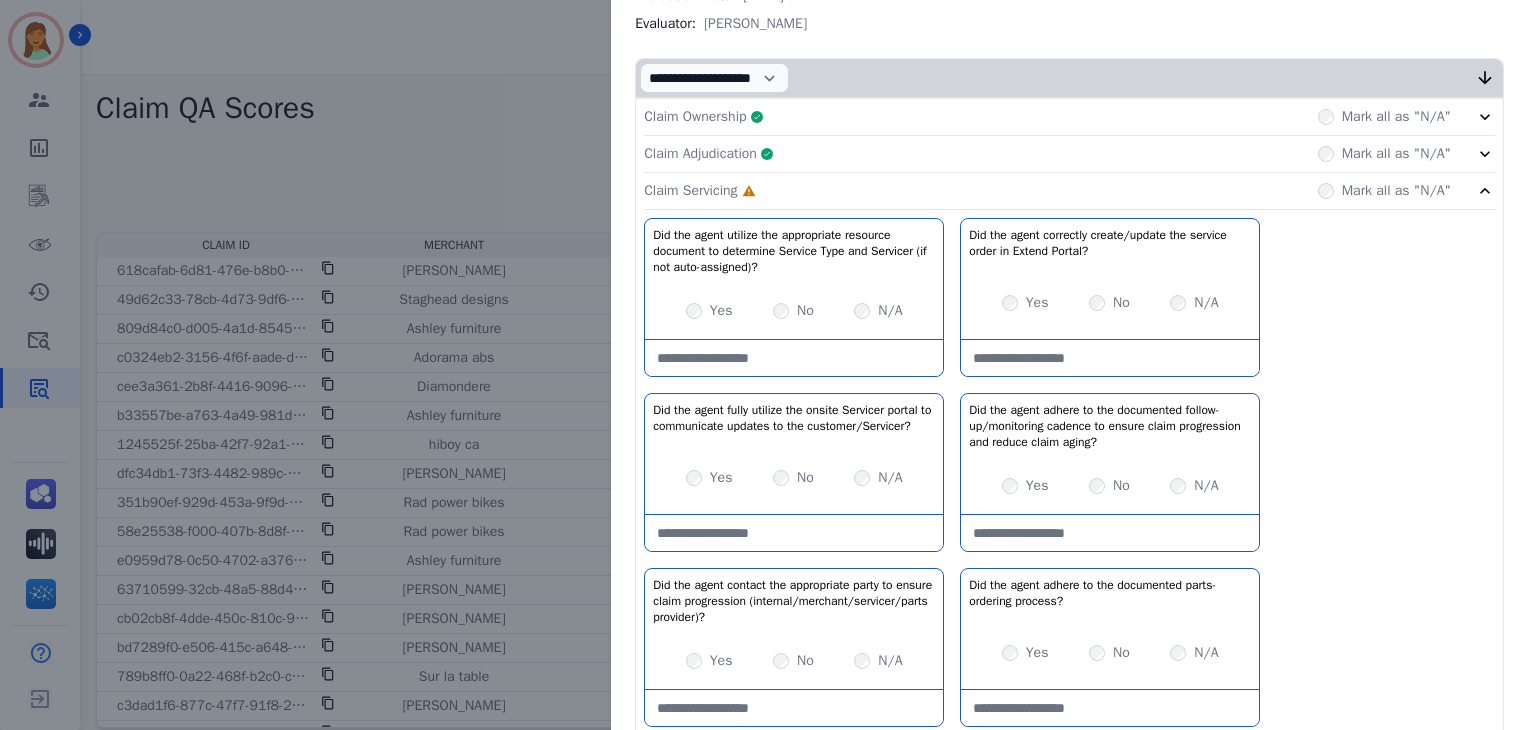 click on "Yes" at bounding box center (1025, 303) 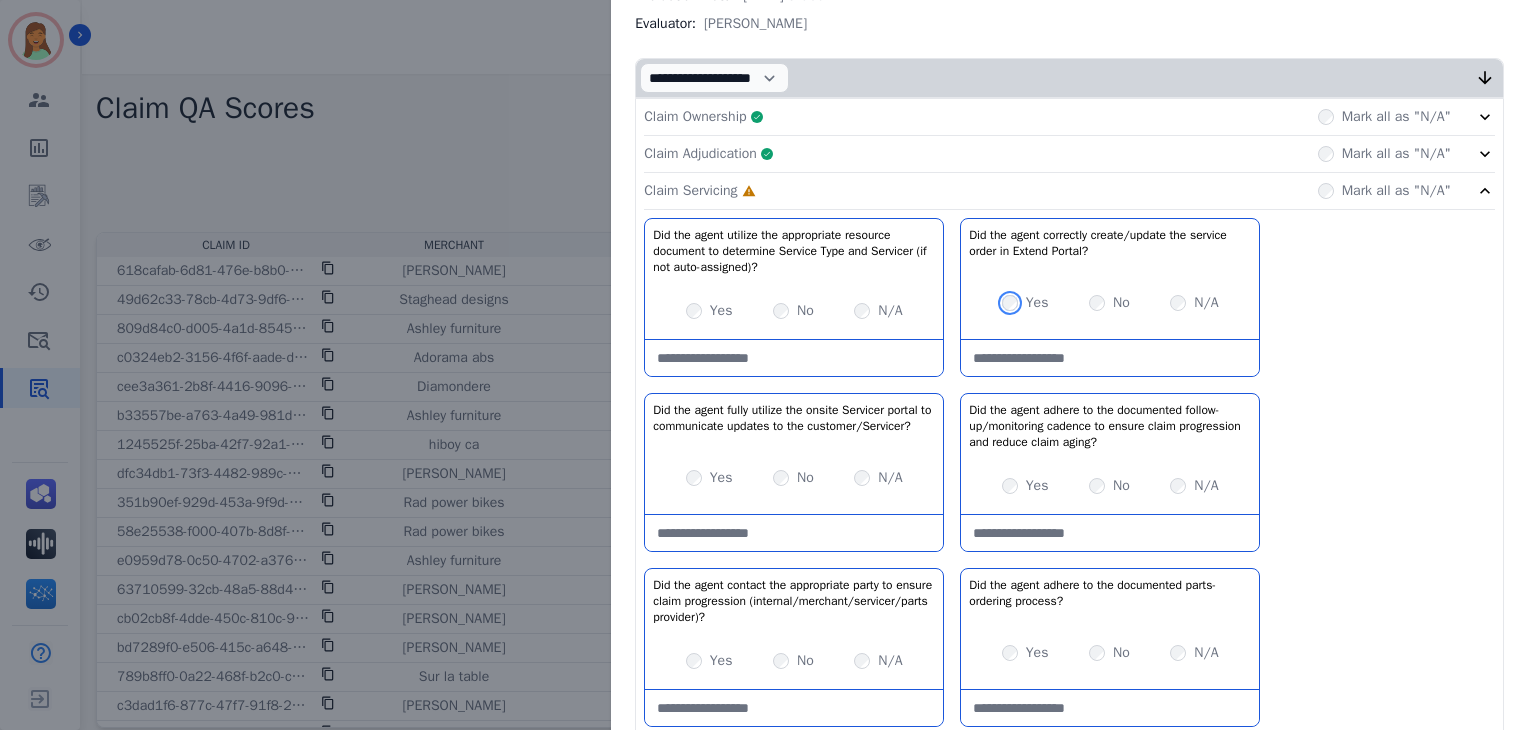 scroll, scrollTop: 400, scrollLeft: 0, axis: vertical 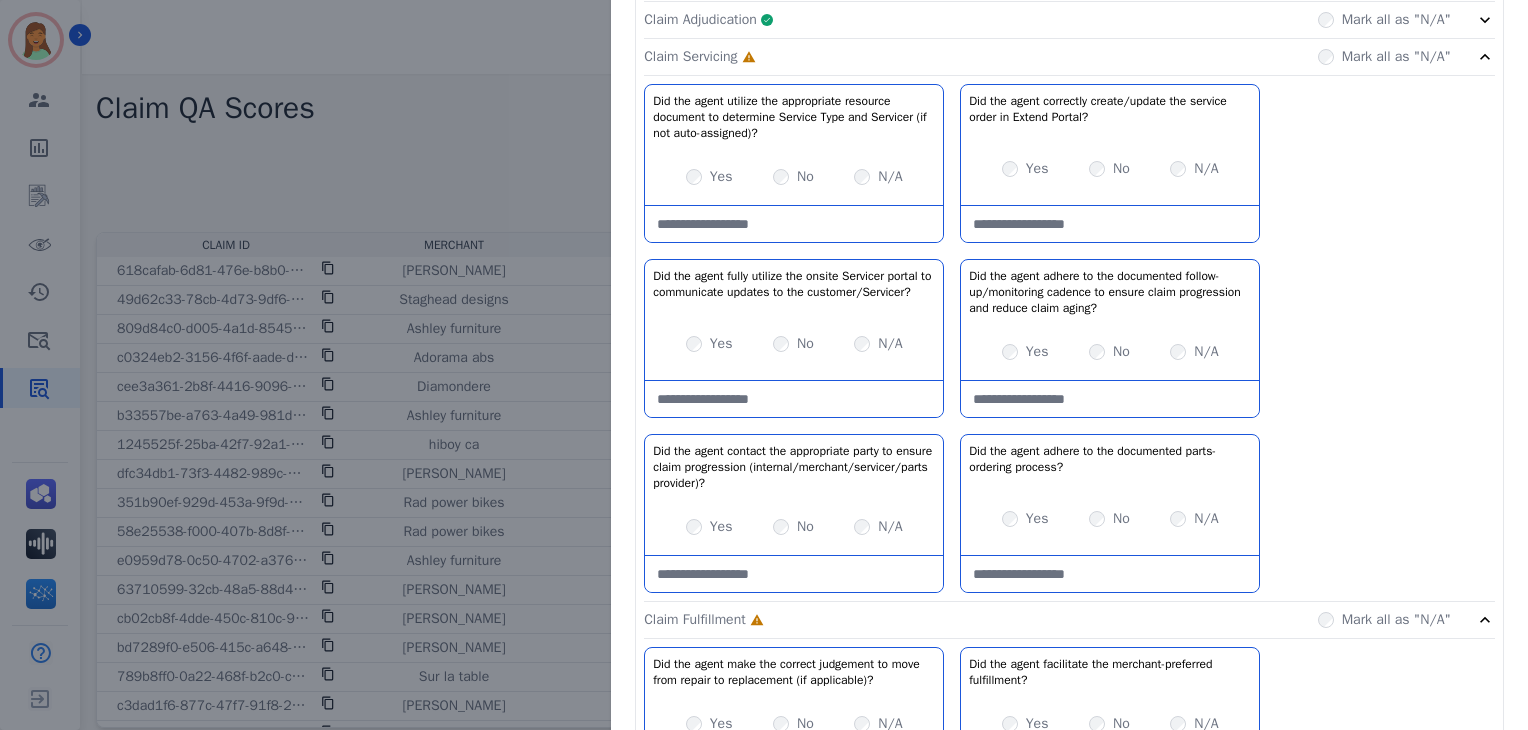click on "No" at bounding box center (1109, 352) 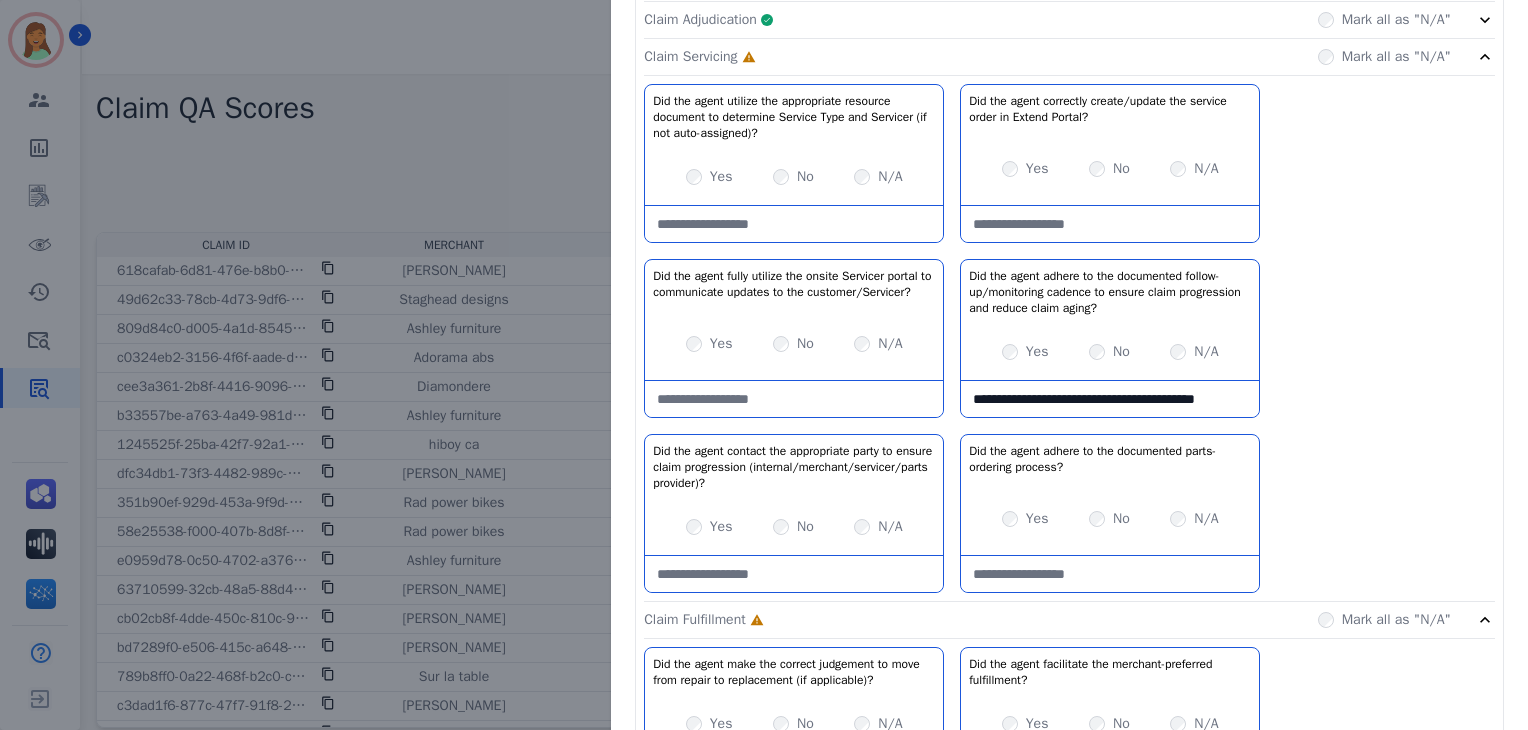 scroll, scrollTop: 11, scrollLeft: 0, axis: vertical 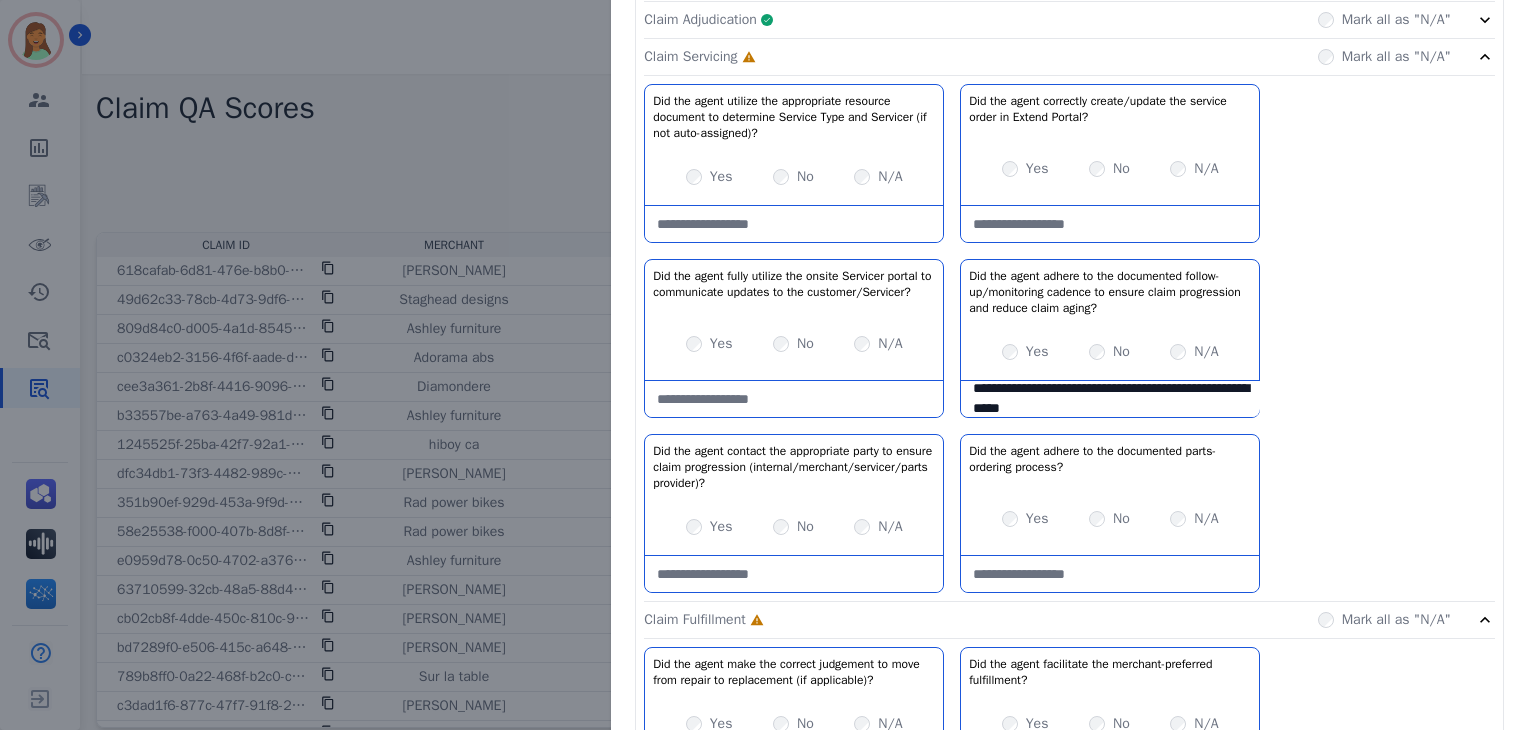 type on "**********" 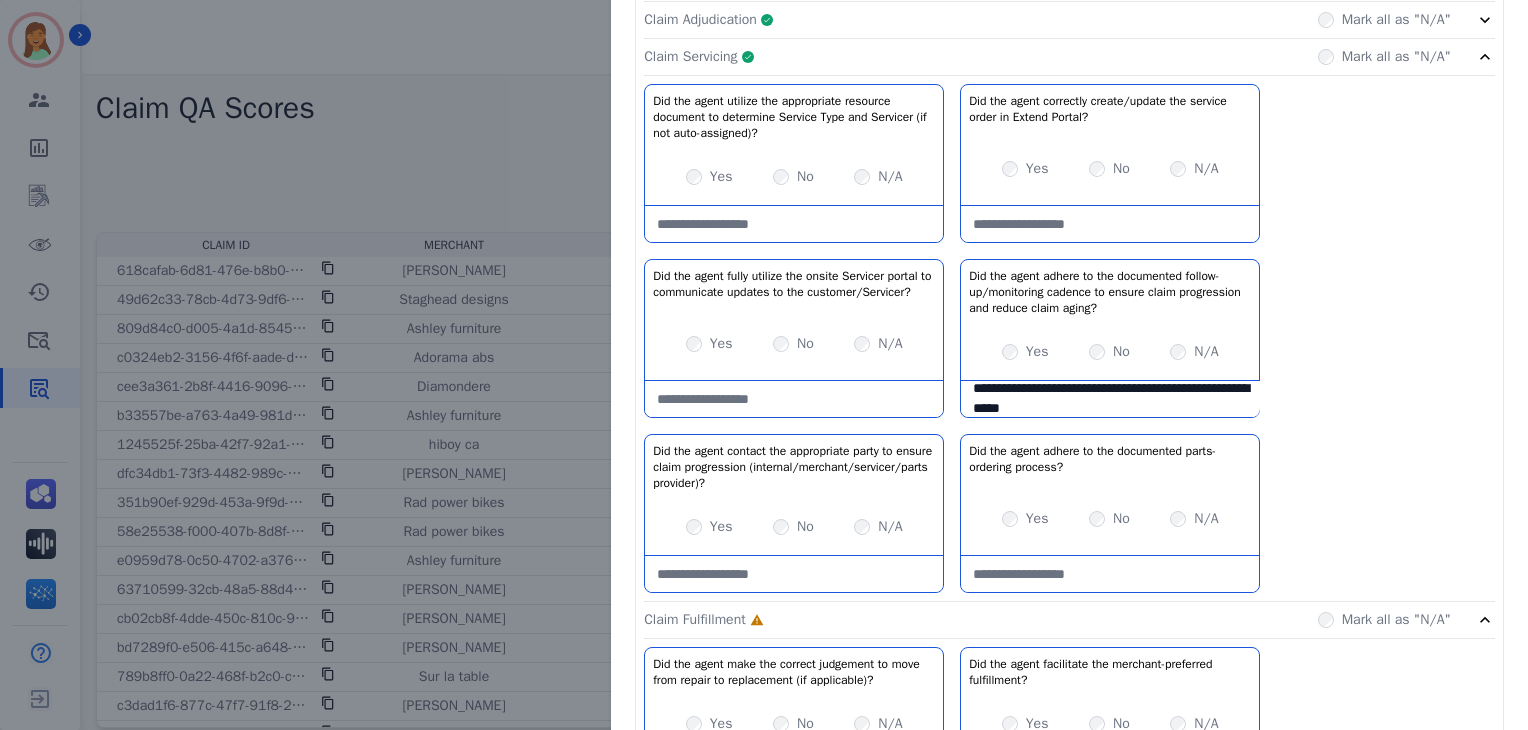 click on "Claim Servicing     Complete         Mark all as "N/A"" 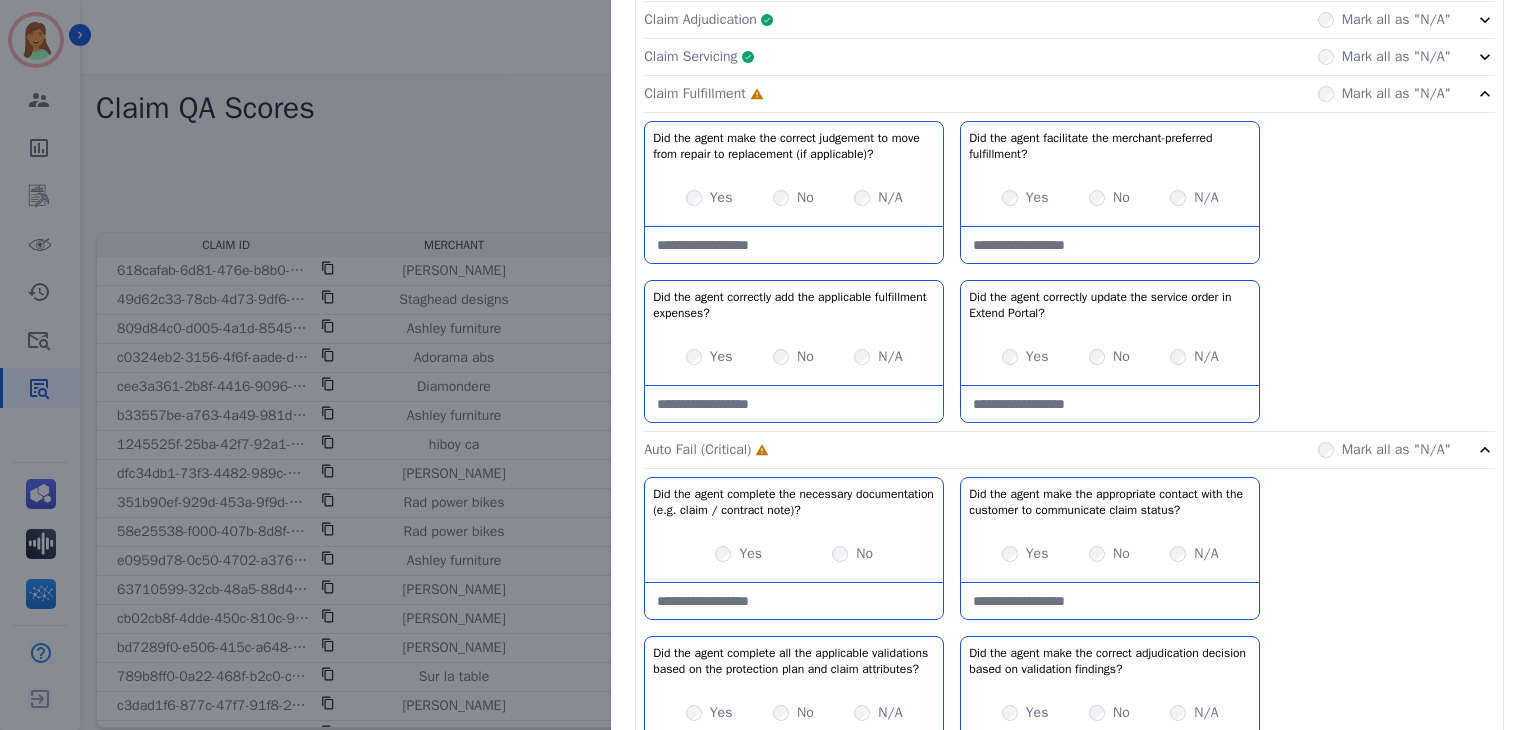 click on "Yes     No     N/A" at bounding box center (794, 198) 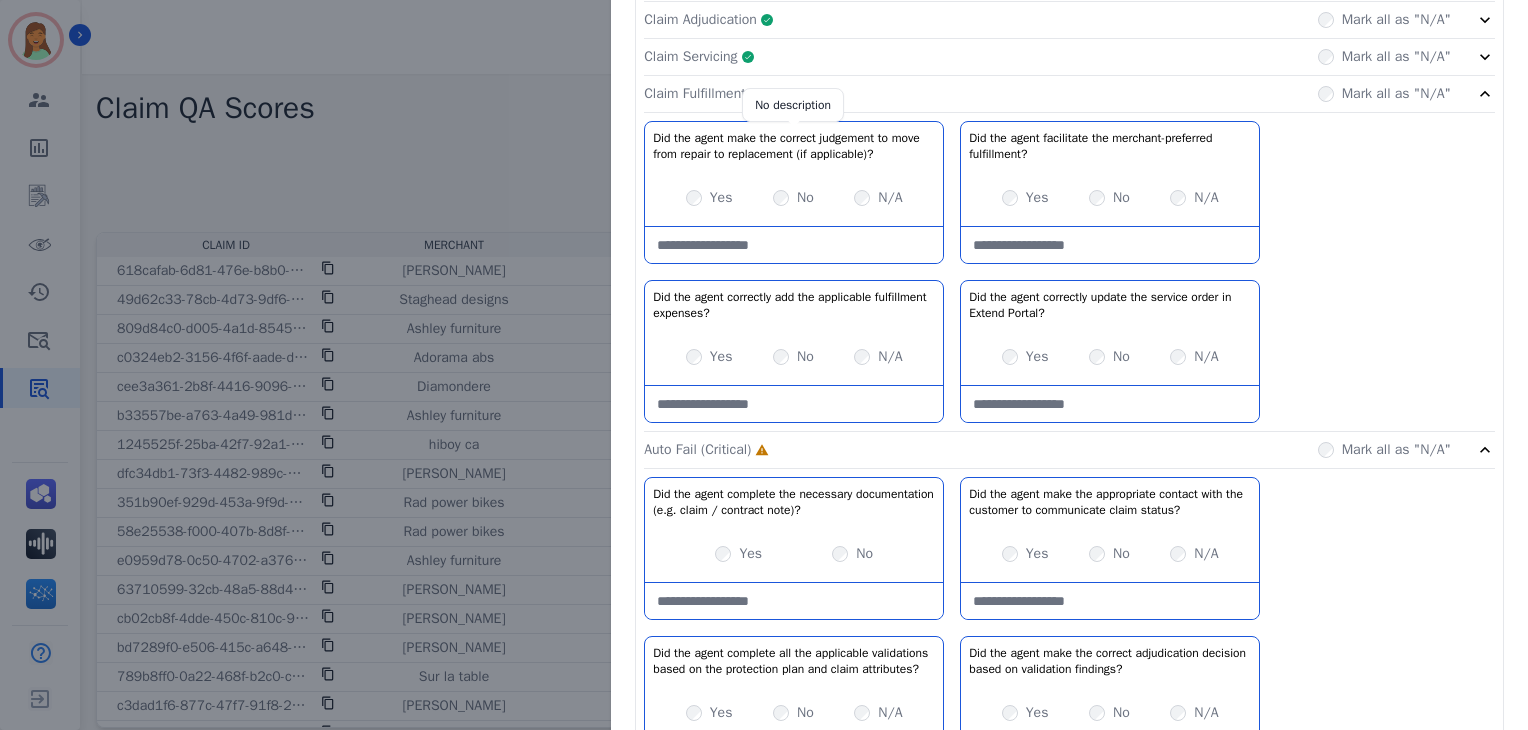 click on "Did the agent correctly add the applicable fulfillment expenses?" at bounding box center [794, 305] 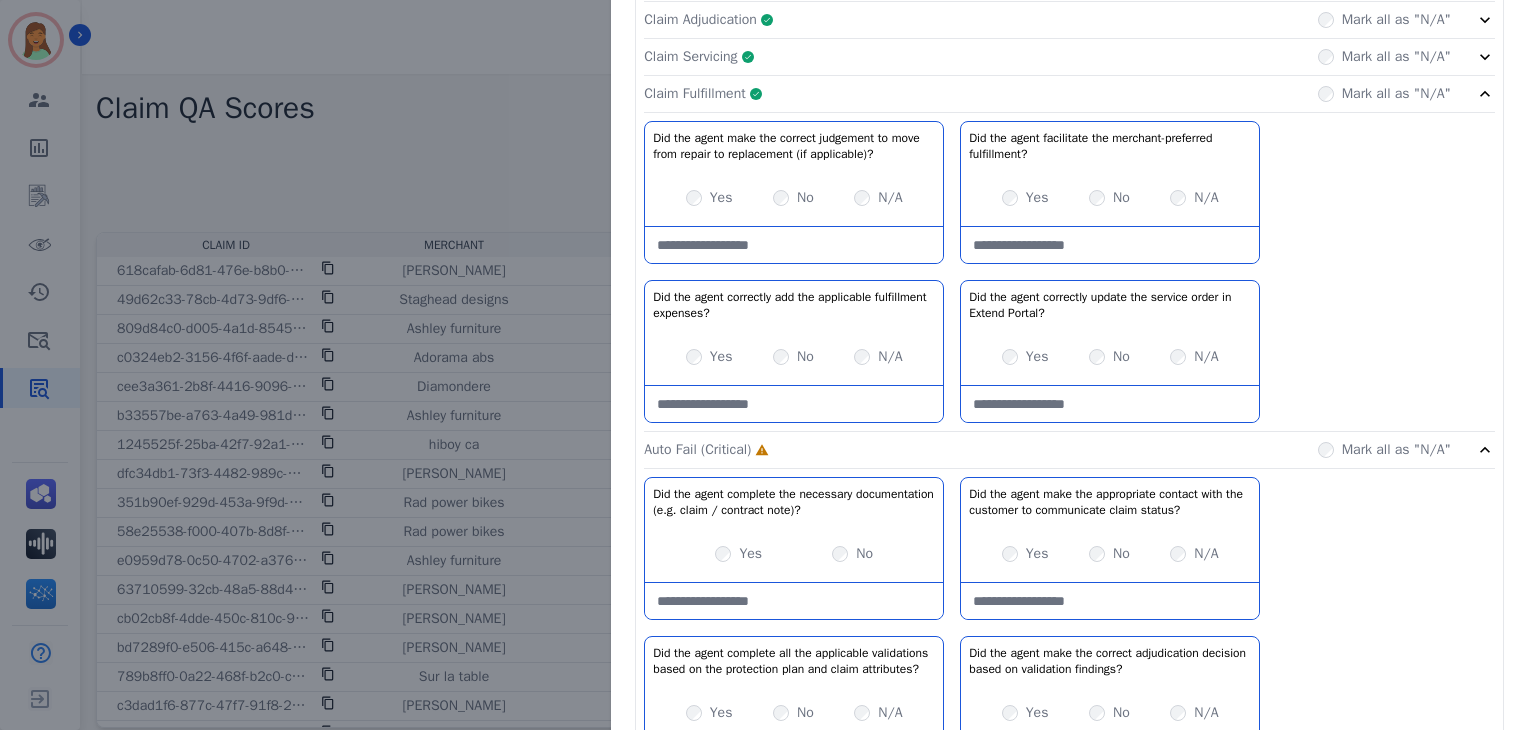 click on "Claim Fulfillment     Complete         Mark all as "N/A"" 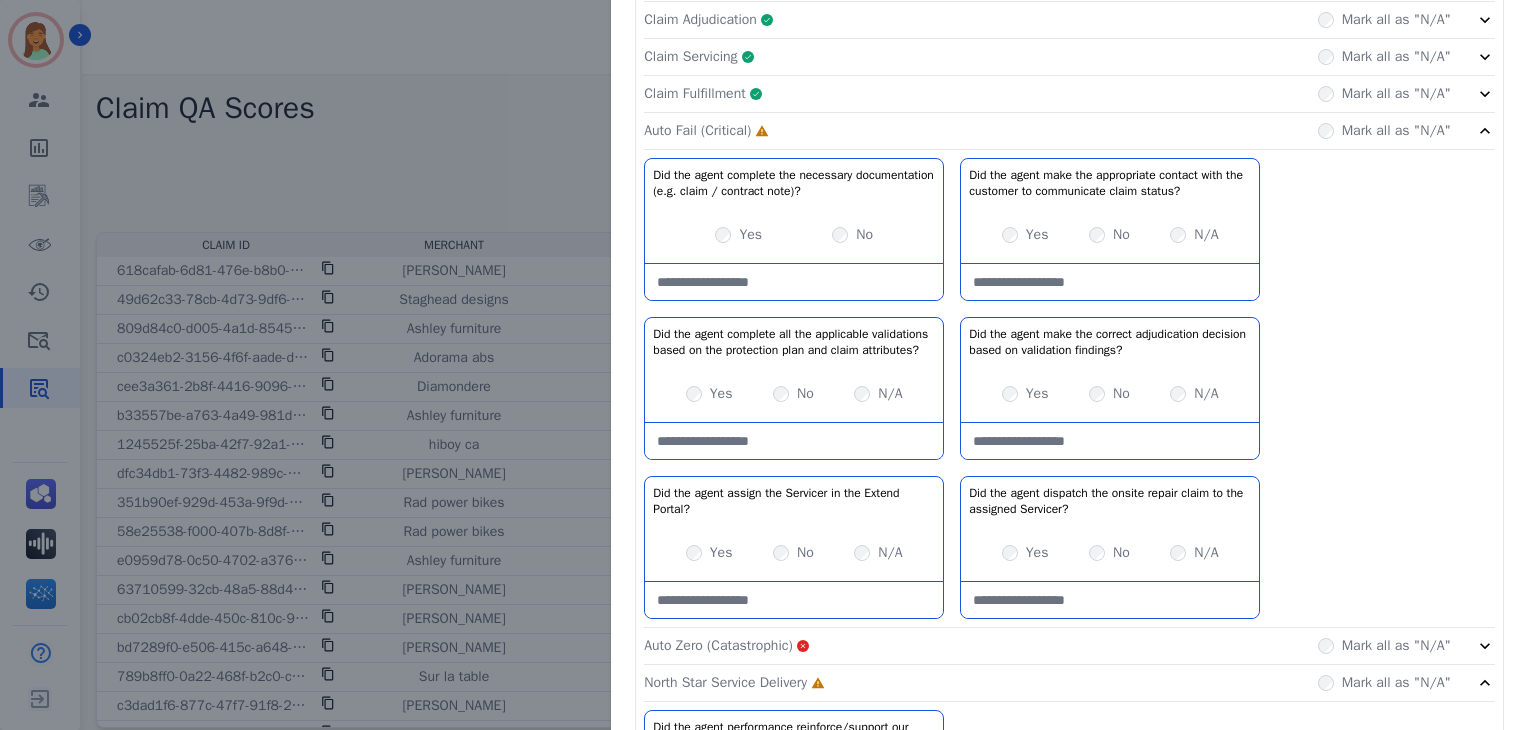 click at bounding box center (794, 282) 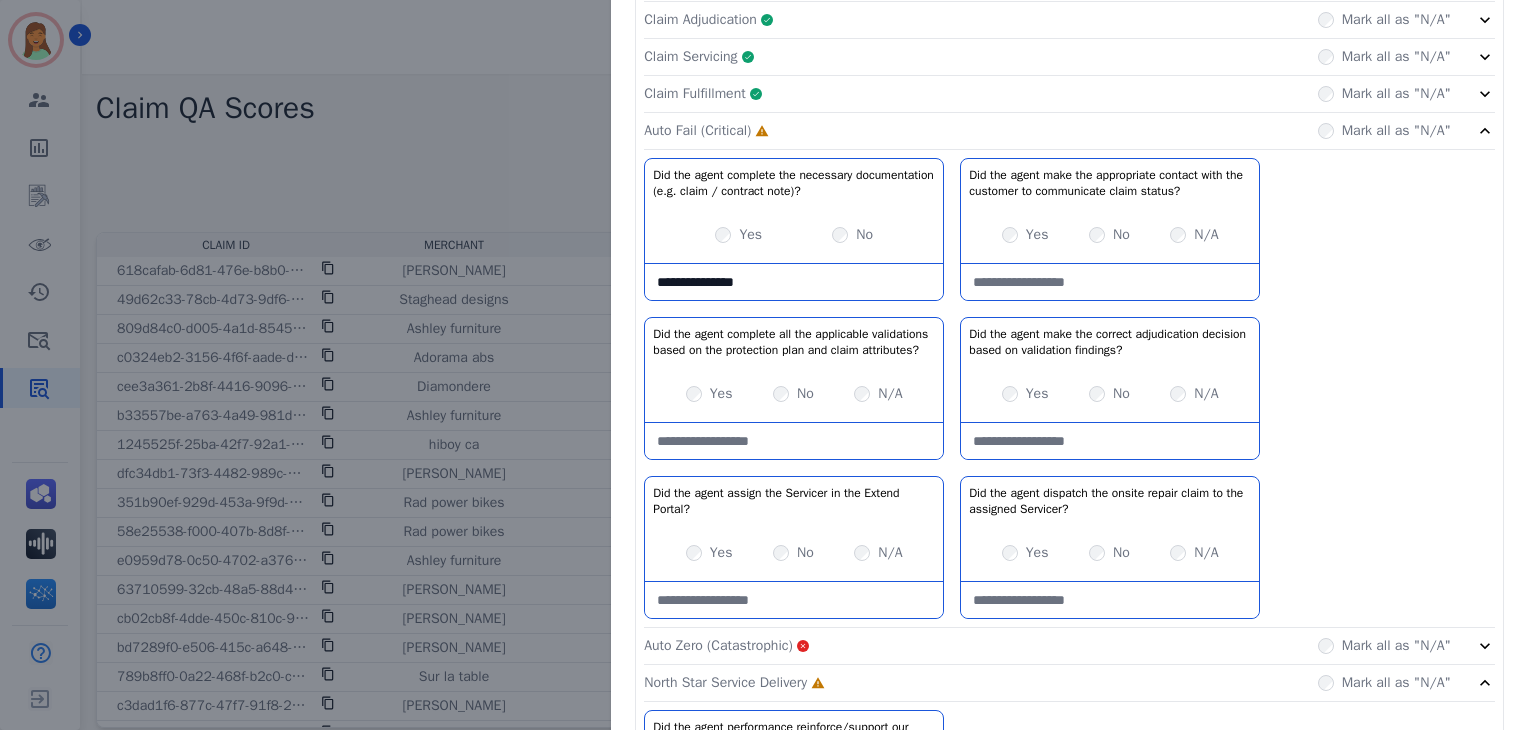 type on "**********" 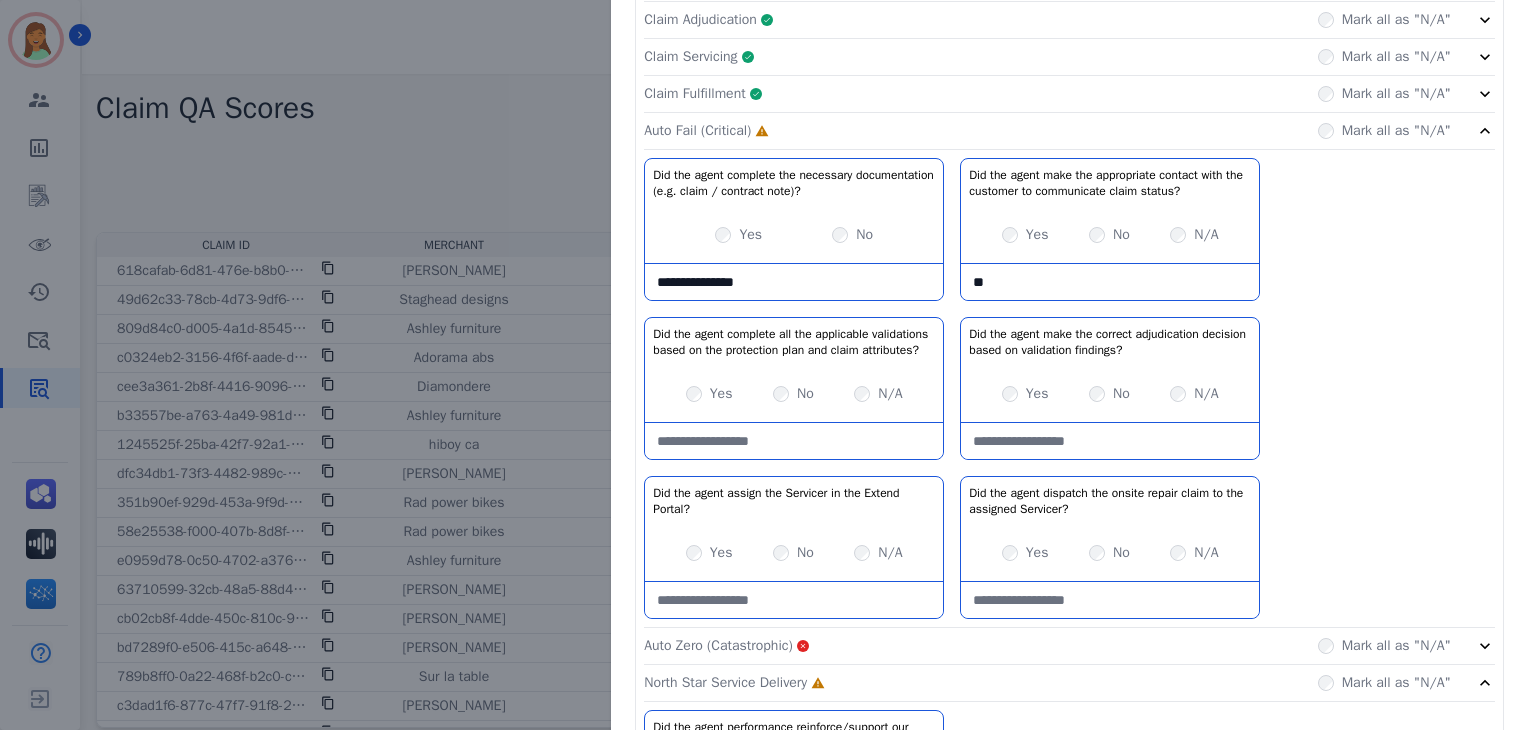 type on "*" 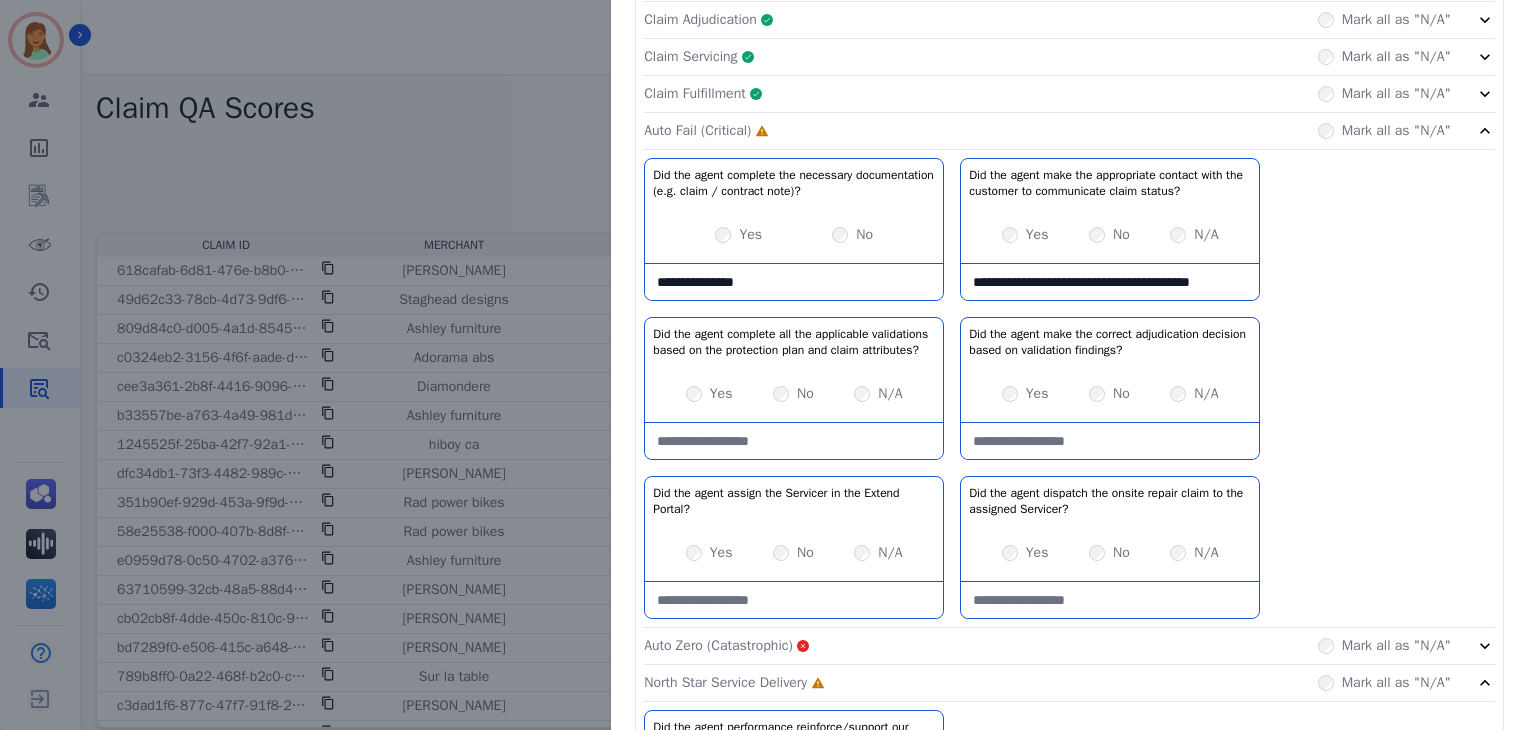 scroll, scrollTop: 11, scrollLeft: 0, axis: vertical 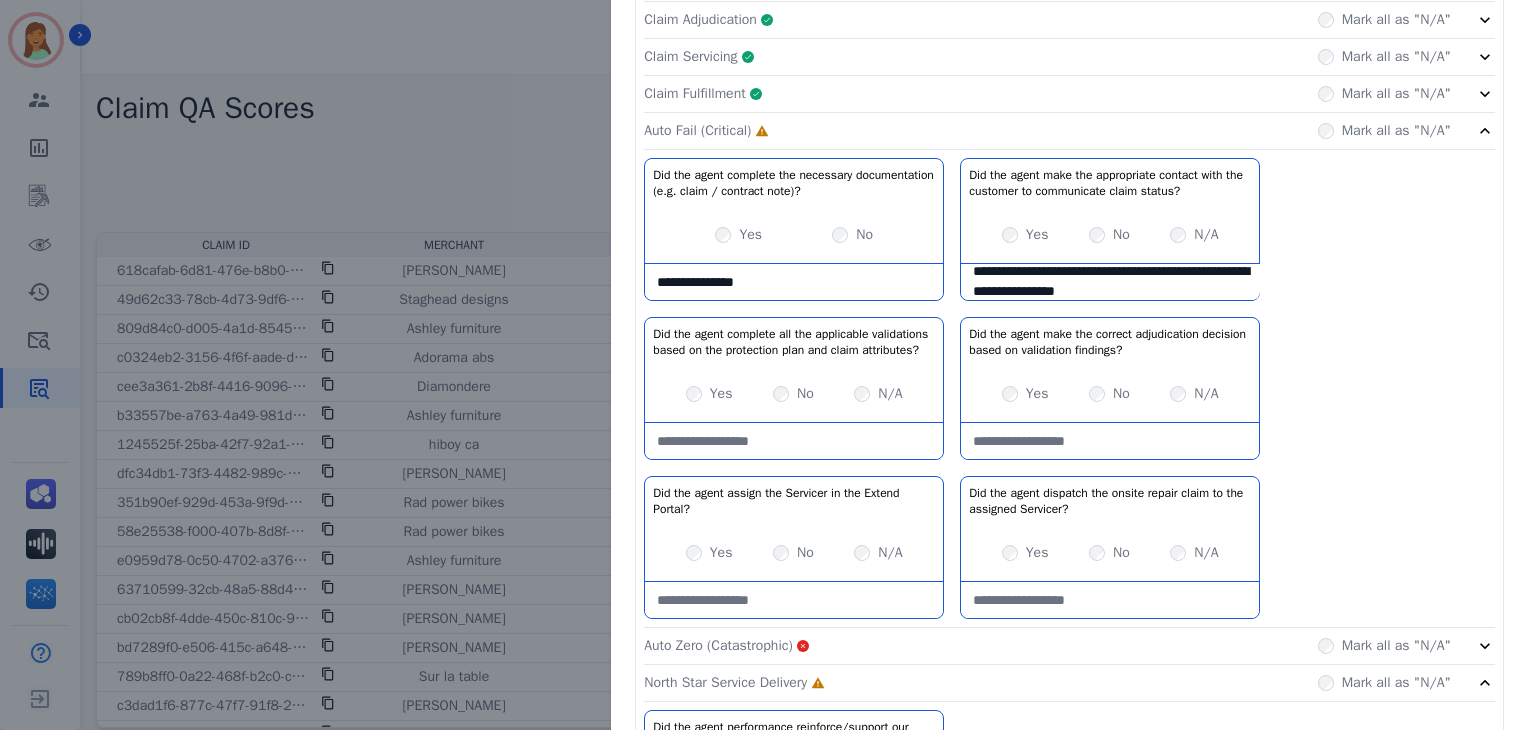 type on "**********" 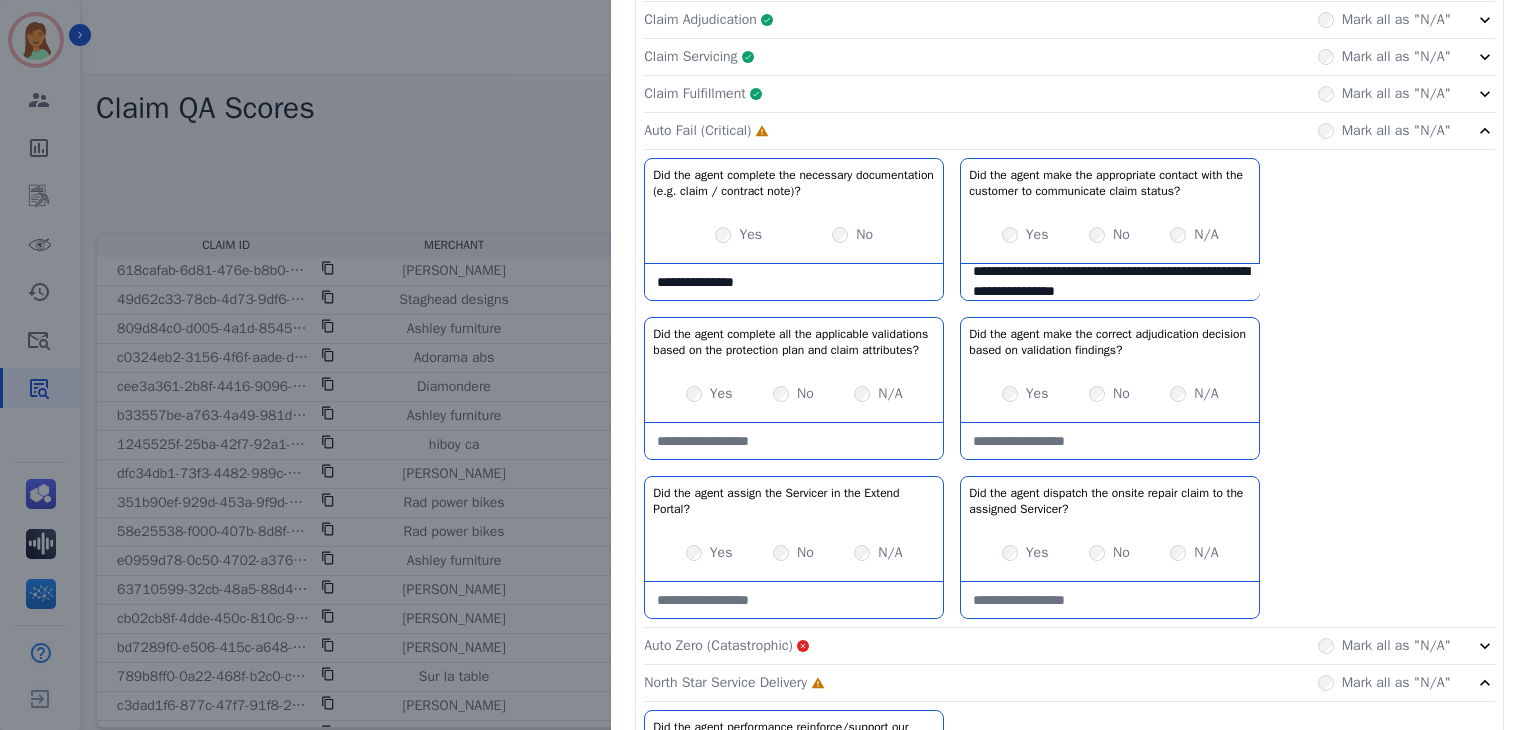 click on "Yes" at bounding box center [709, 394] 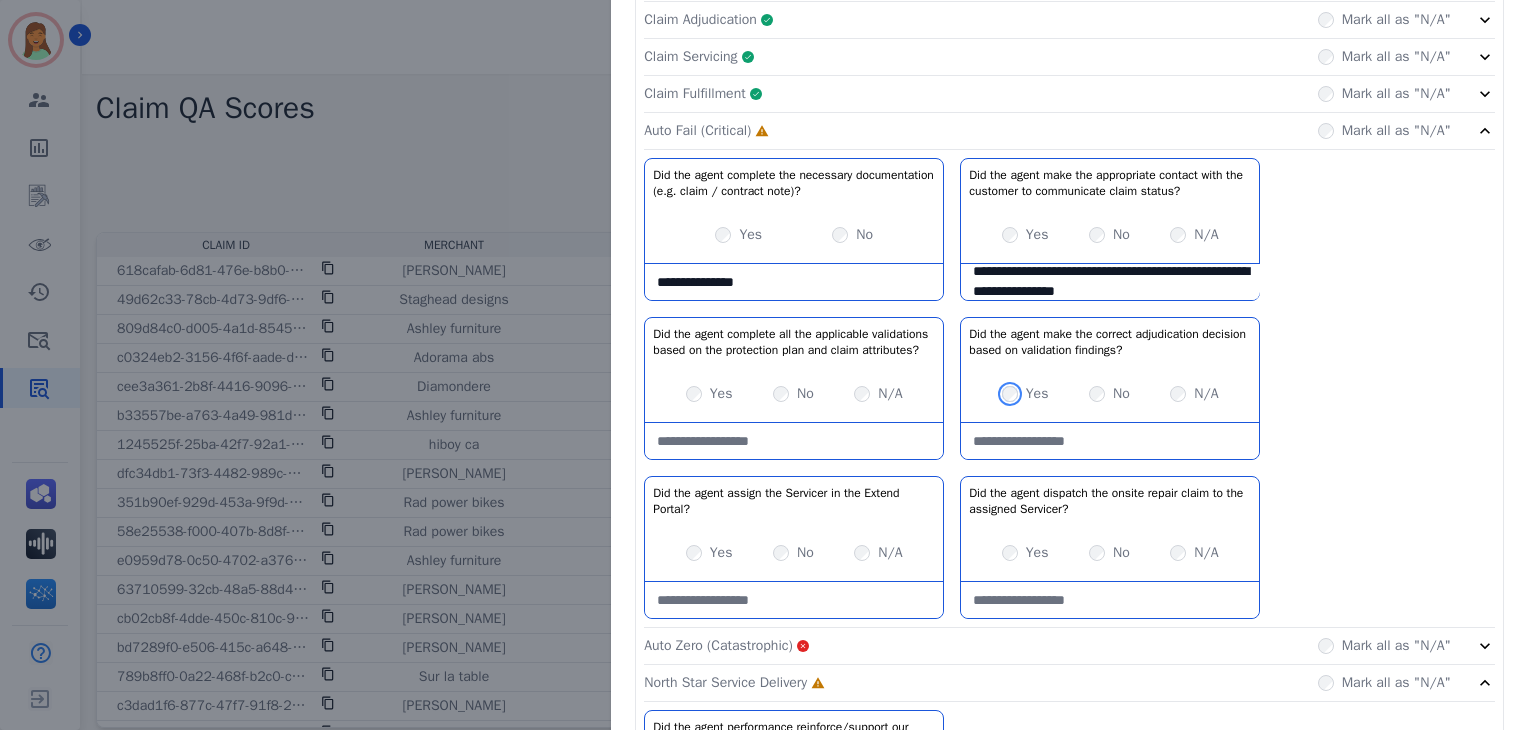 scroll, scrollTop: 533, scrollLeft: 0, axis: vertical 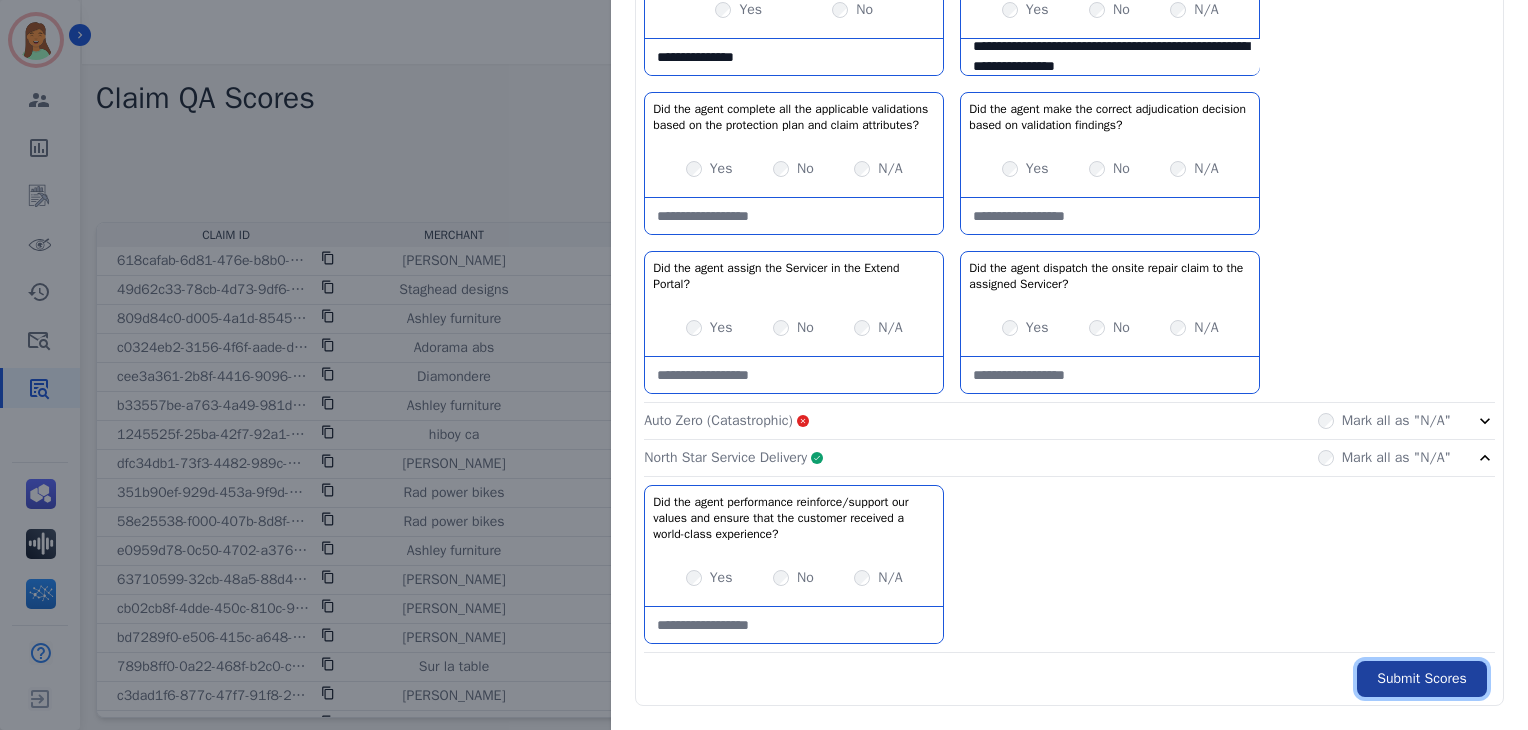 click on "Submit Scores" at bounding box center (1422, 679) 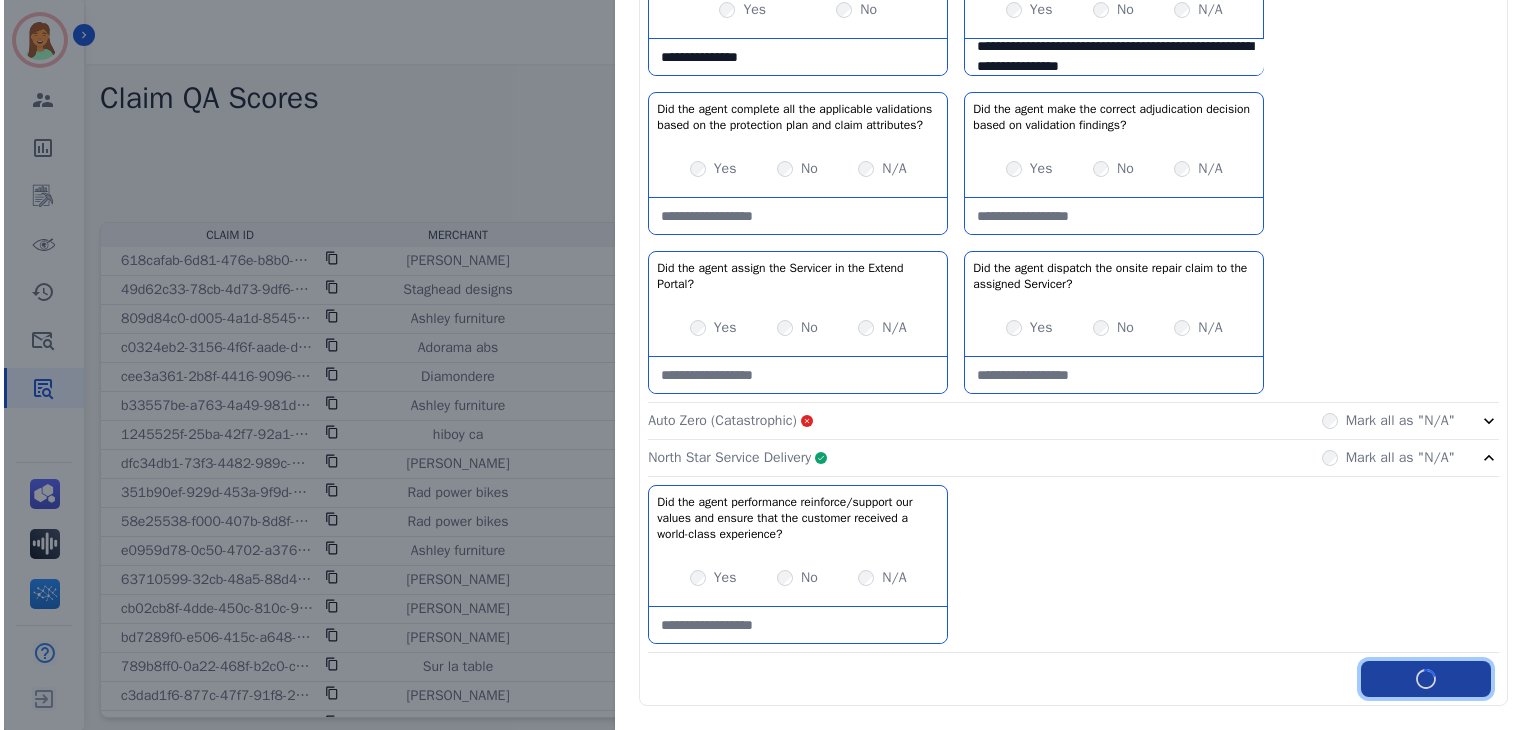 scroll, scrollTop: 0, scrollLeft: 0, axis: both 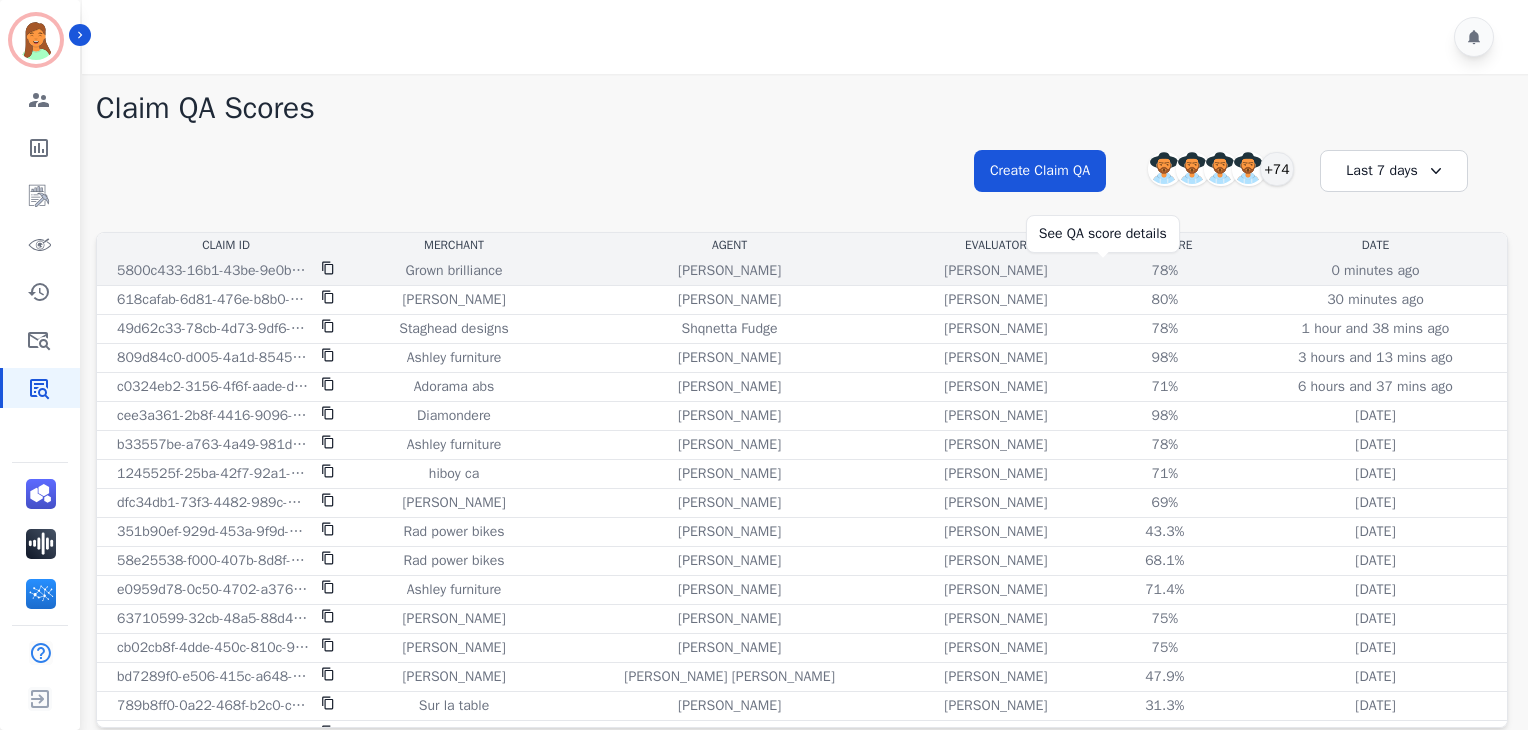 click on "78%" at bounding box center [1165, 271] 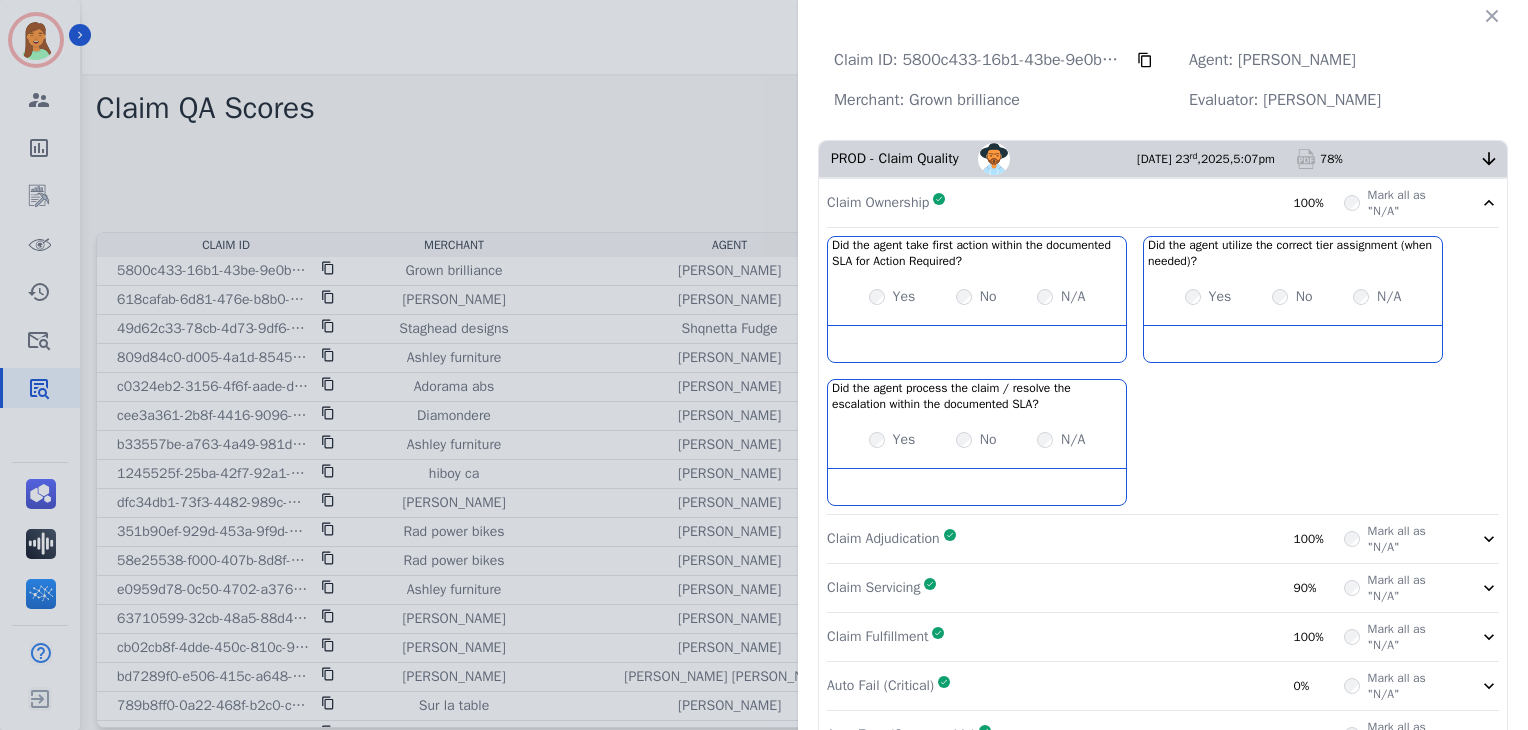 scroll, scrollTop: 153, scrollLeft: 0, axis: vertical 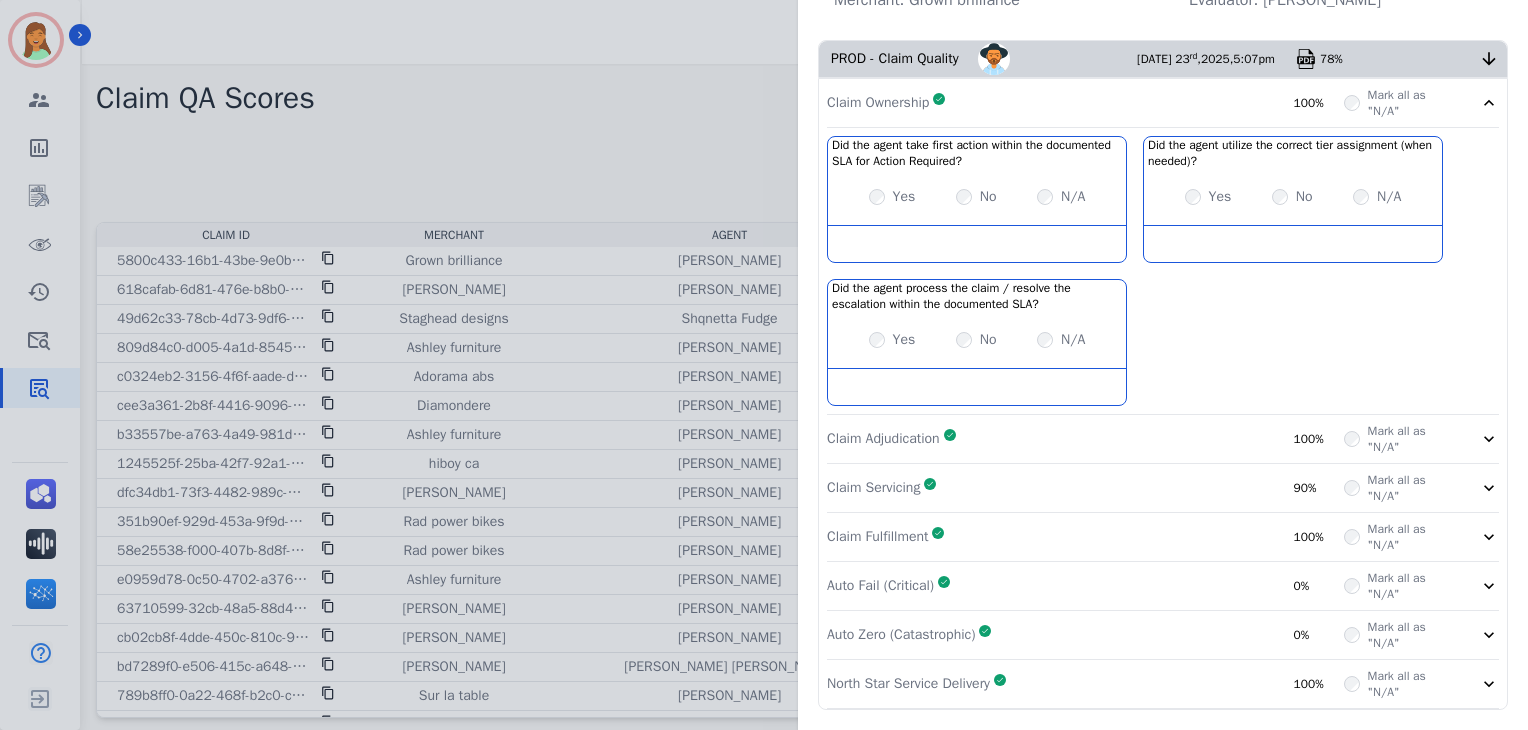 click on "North Star Service Delivery     Complete       100%" at bounding box center [1085, 684] 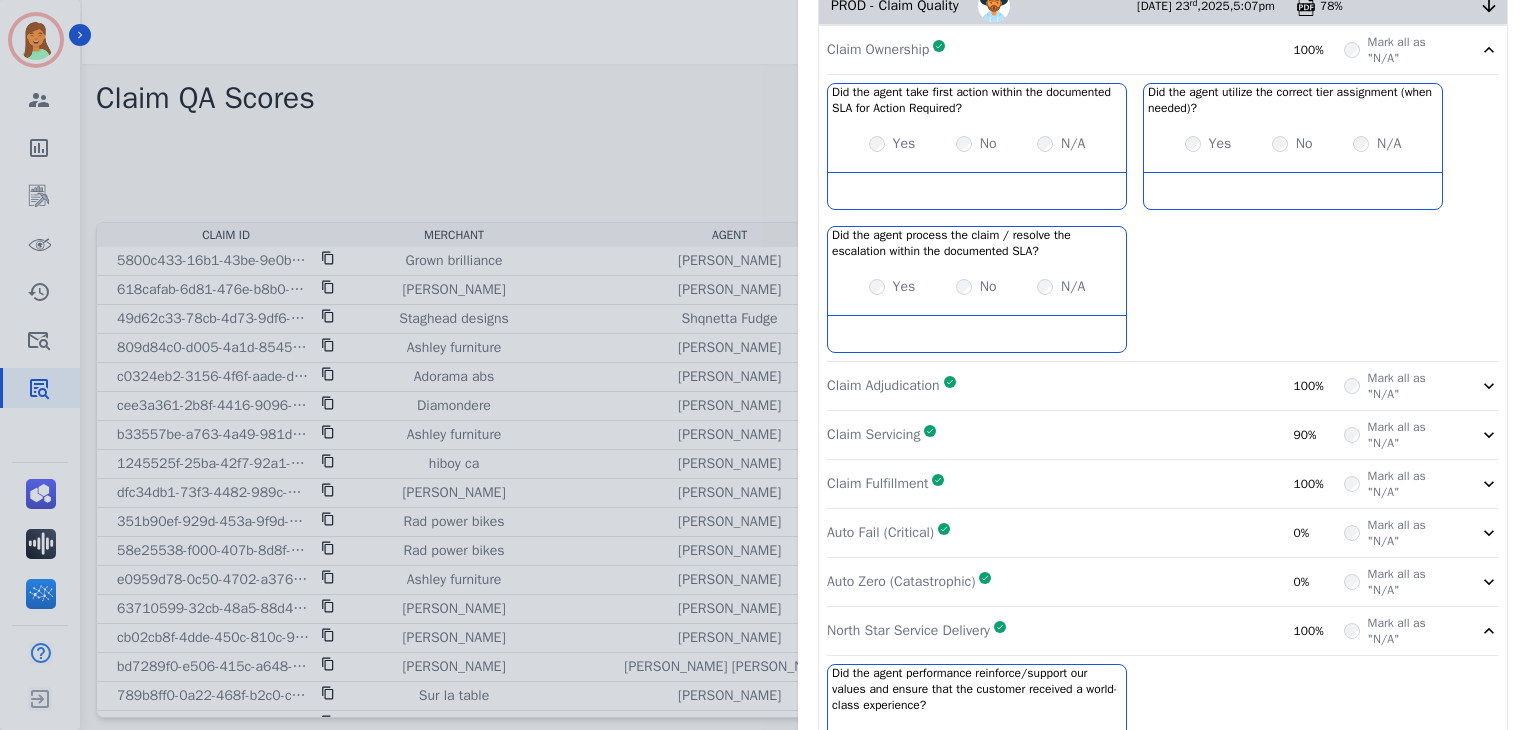 click on "Auto Zero (Catastrophic)     Complete       0%" at bounding box center (1085, 582) 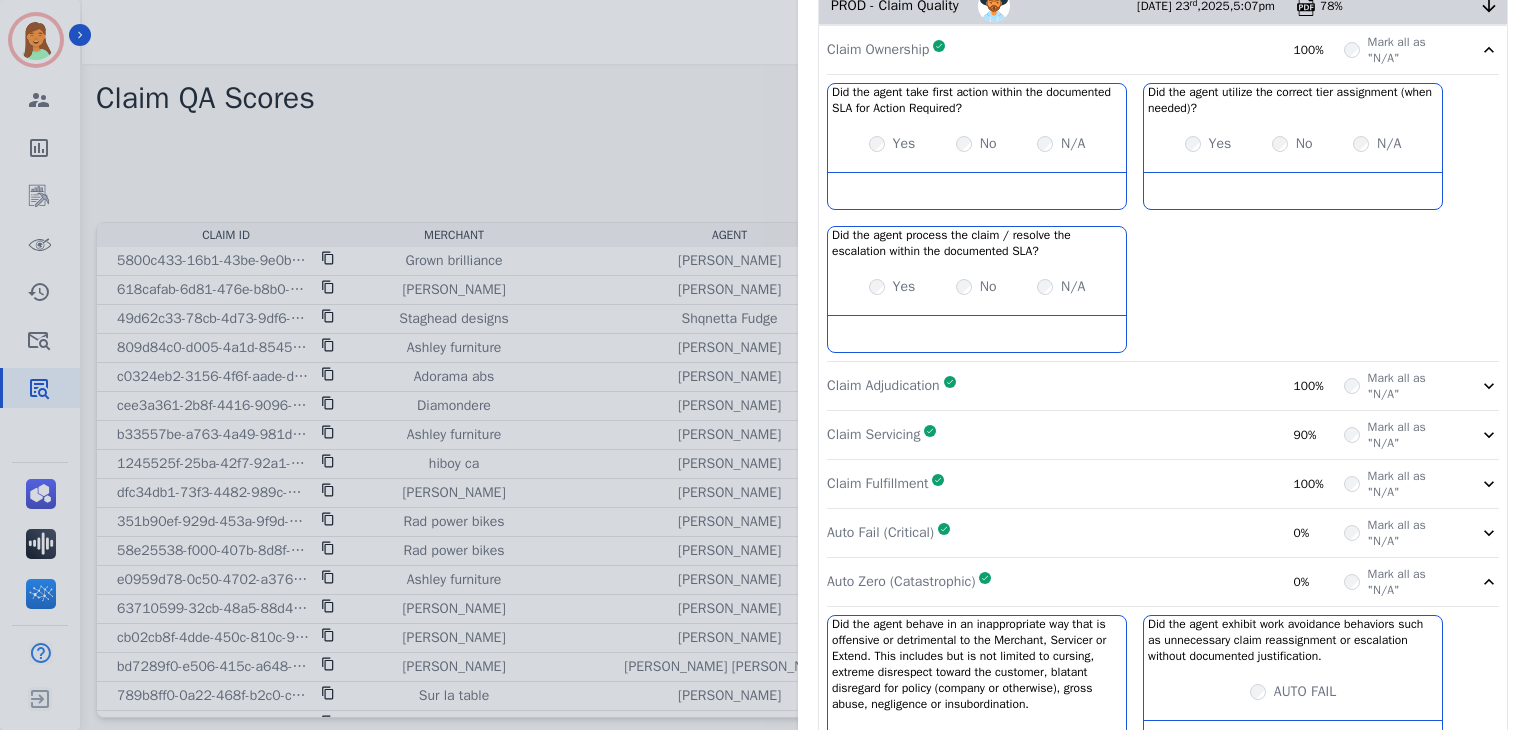 click on "Auto Fail (Critical)     Complete       0%" at bounding box center (1085, 533) 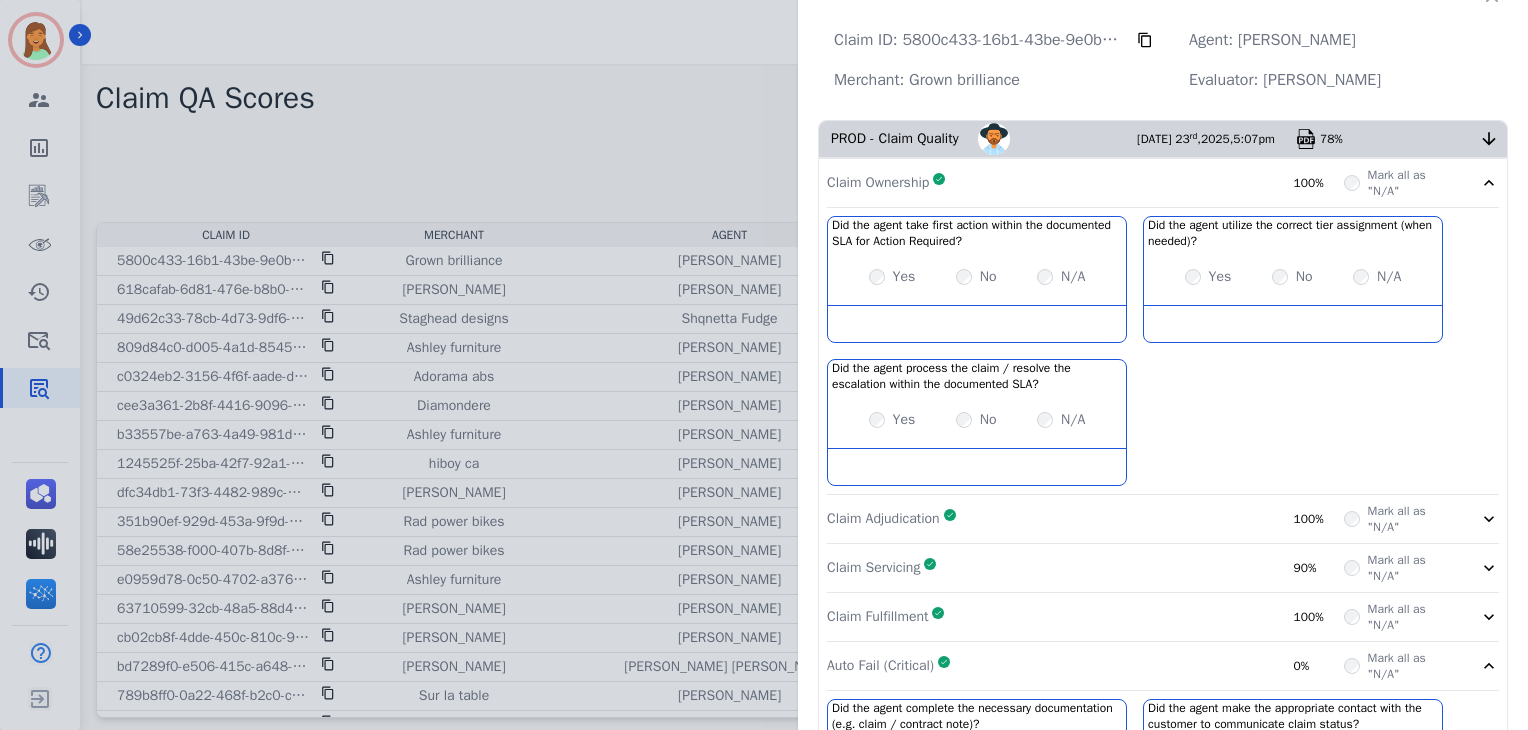 scroll, scrollTop: 0, scrollLeft: 0, axis: both 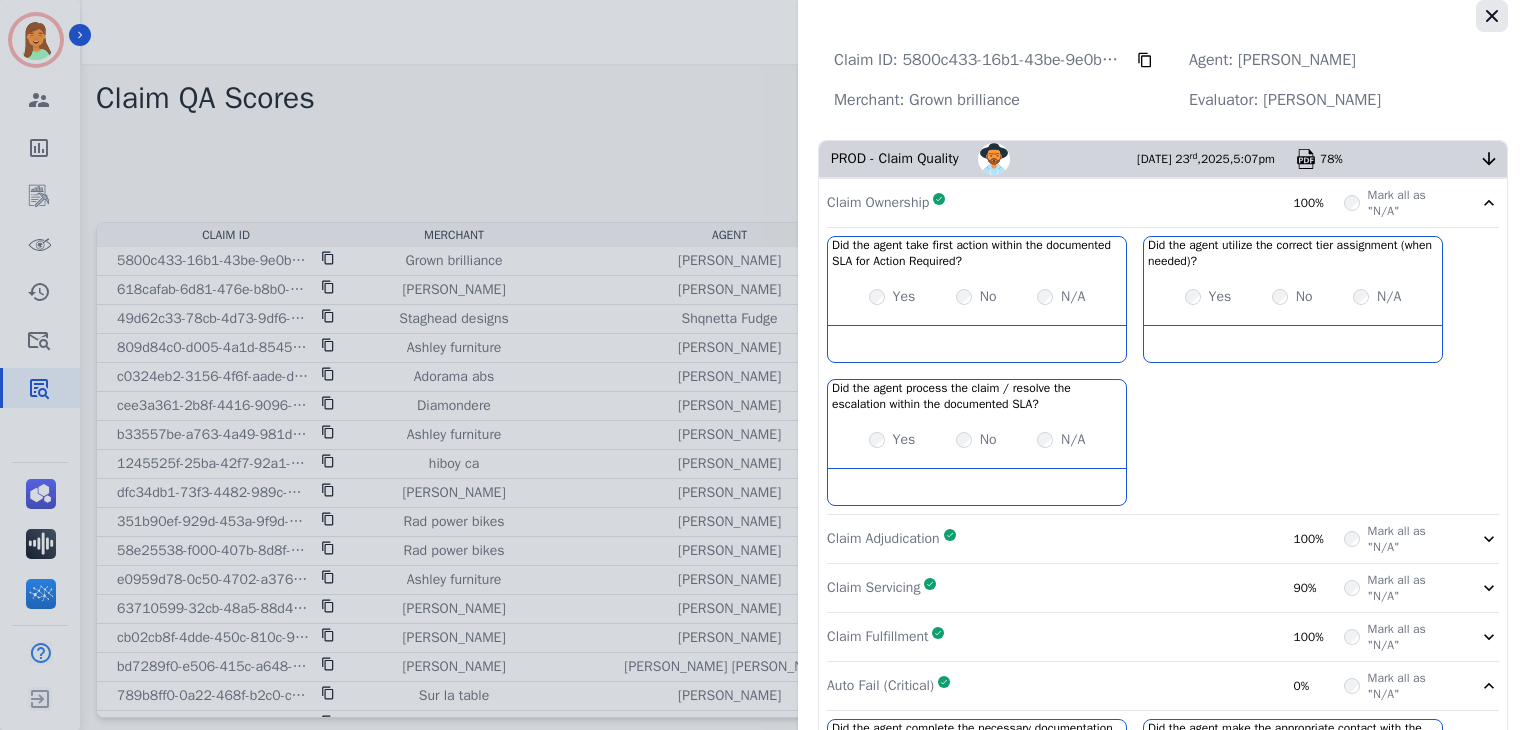 click 